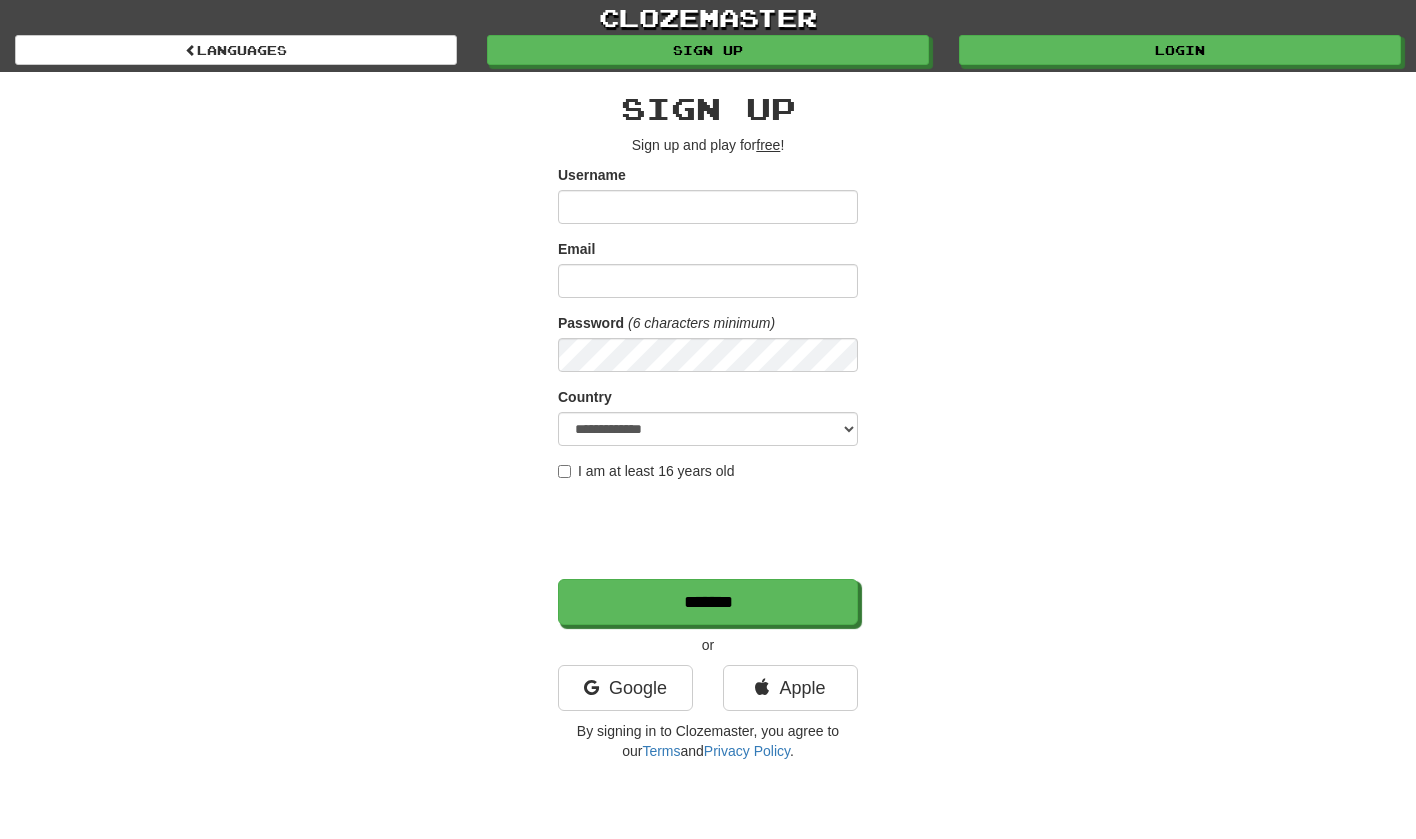 scroll, scrollTop: 0, scrollLeft: 0, axis: both 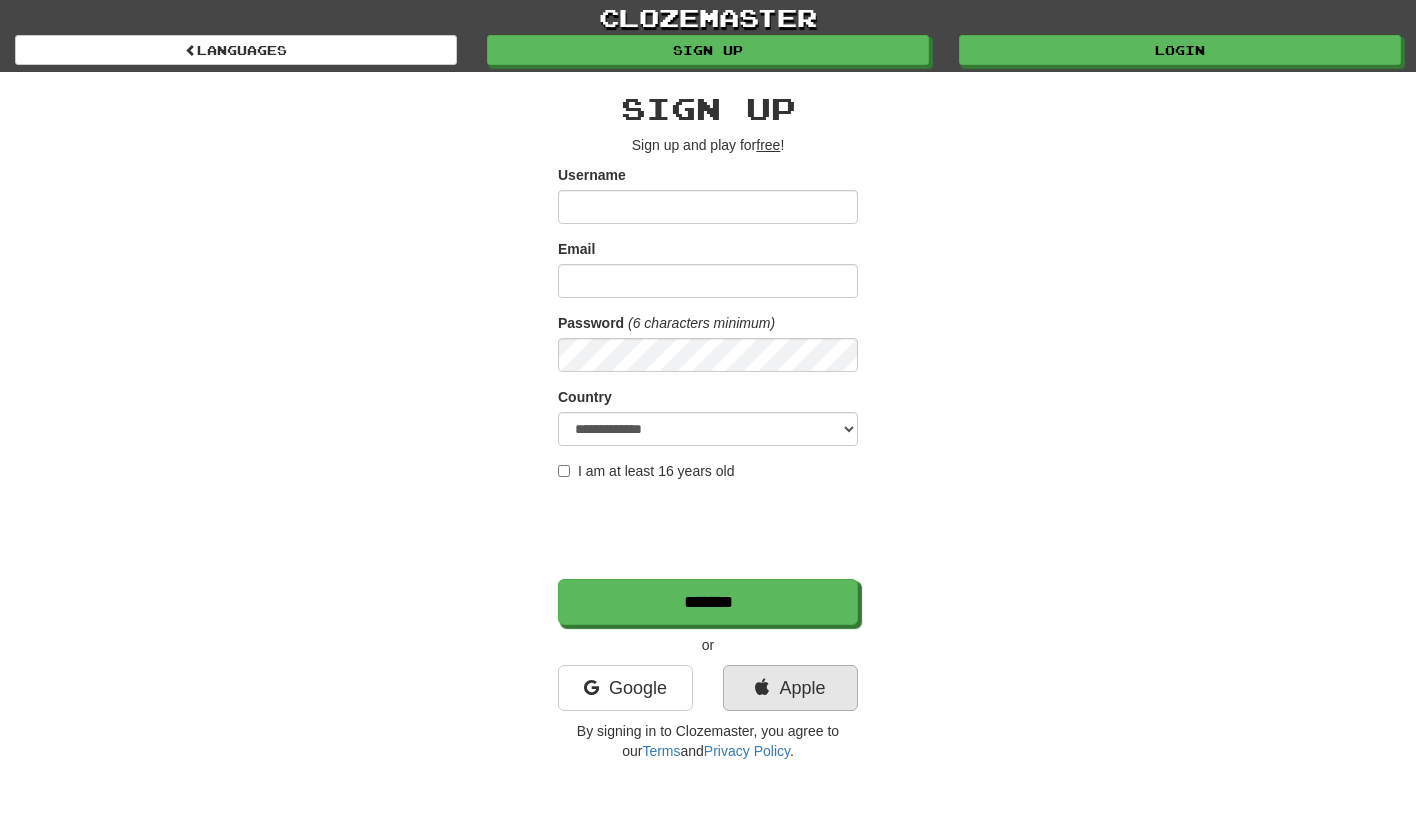 click on "Apple" at bounding box center (790, 688) 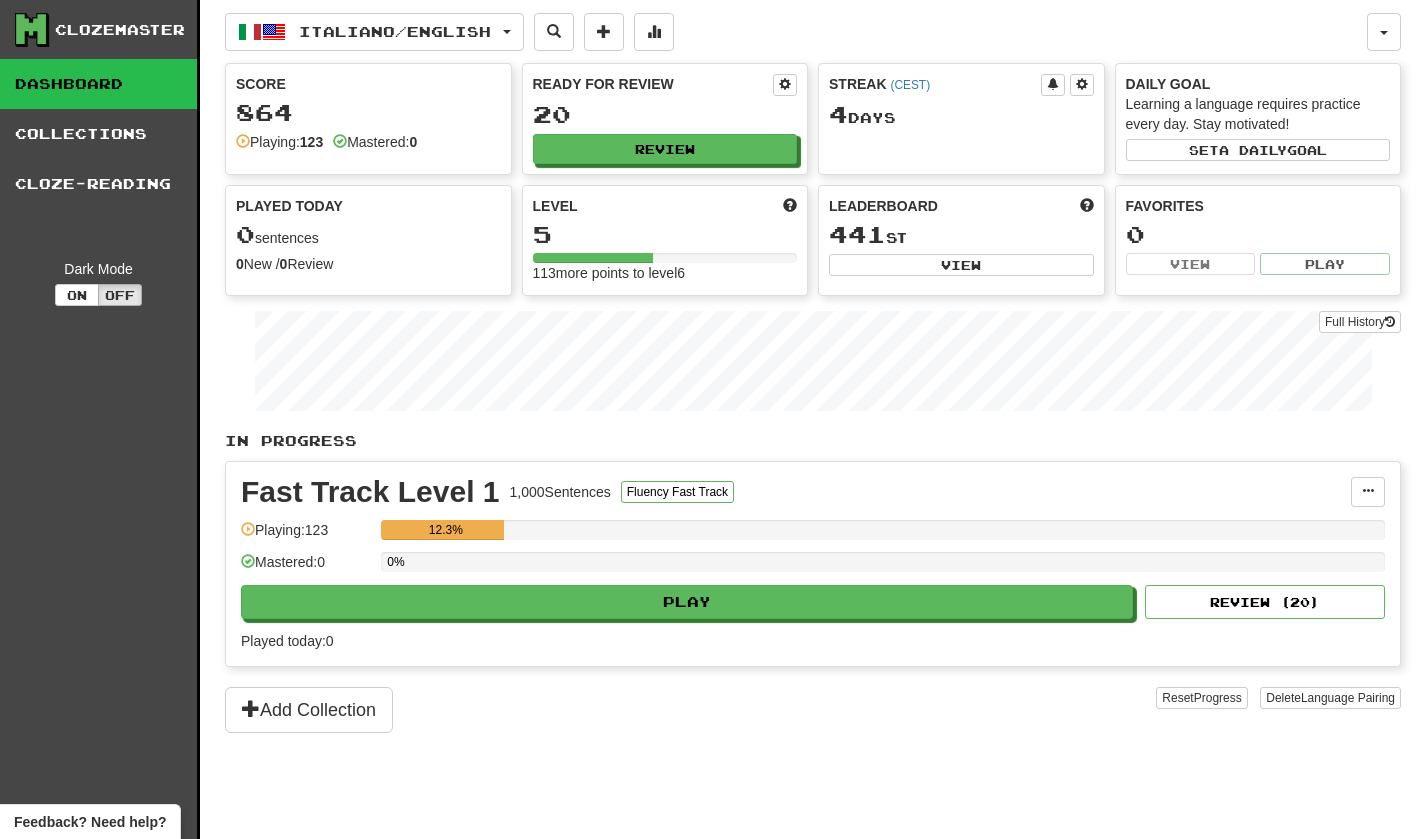scroll, scrollTop: 0, scrollLeft: 0, axis: both 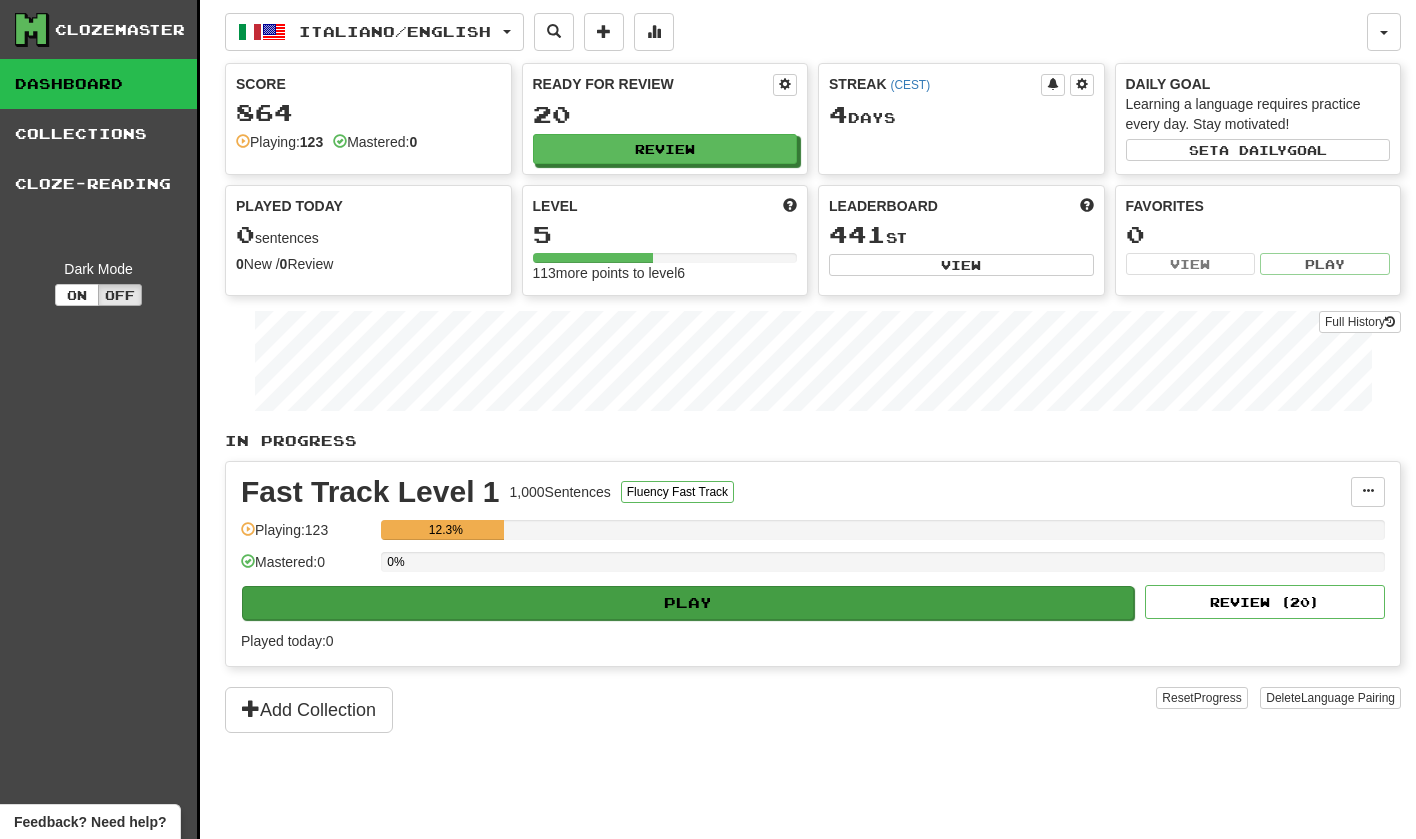 click on "Play" at bounding box center (688, 603) 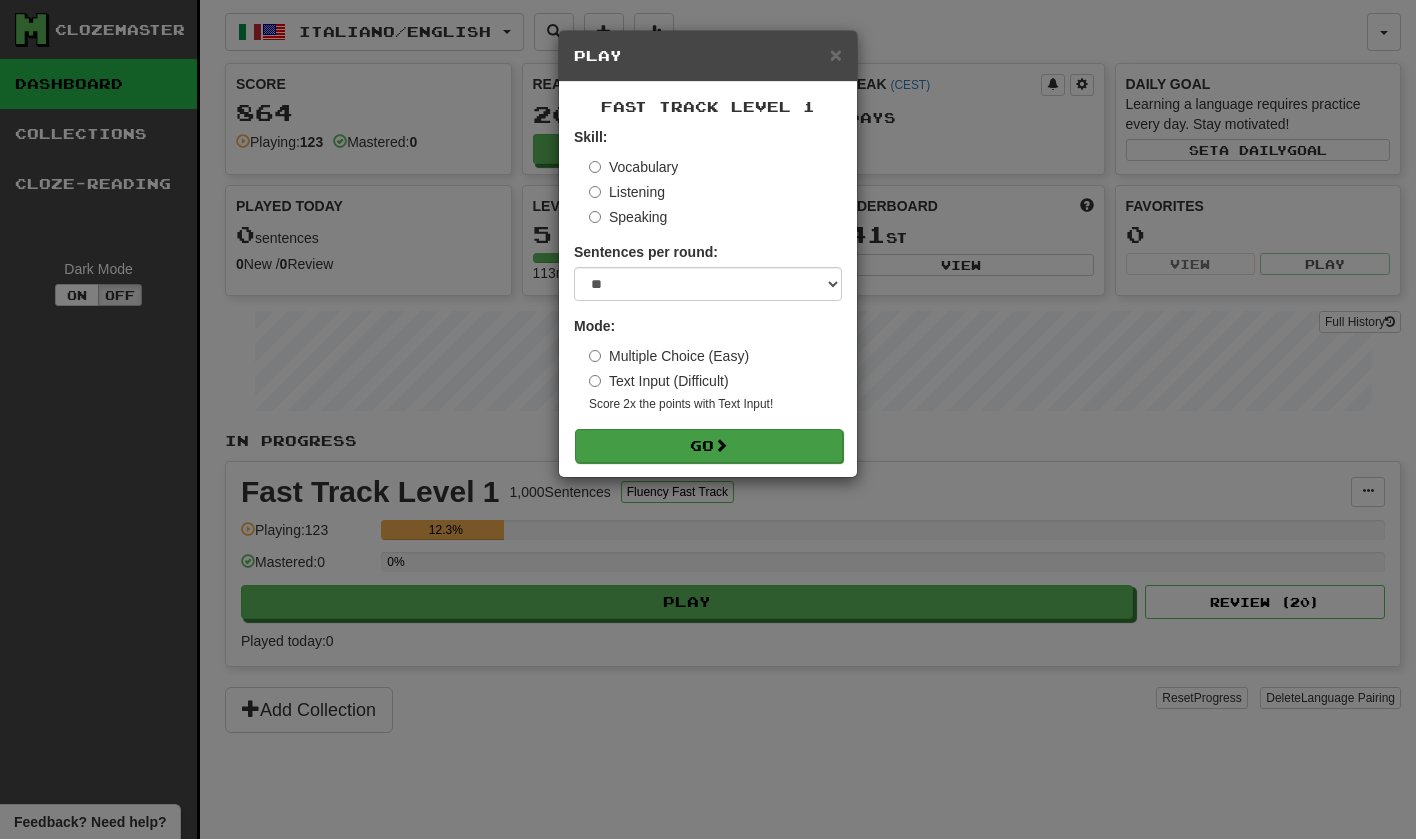 click on "Go" at bounding box center [709, 446] 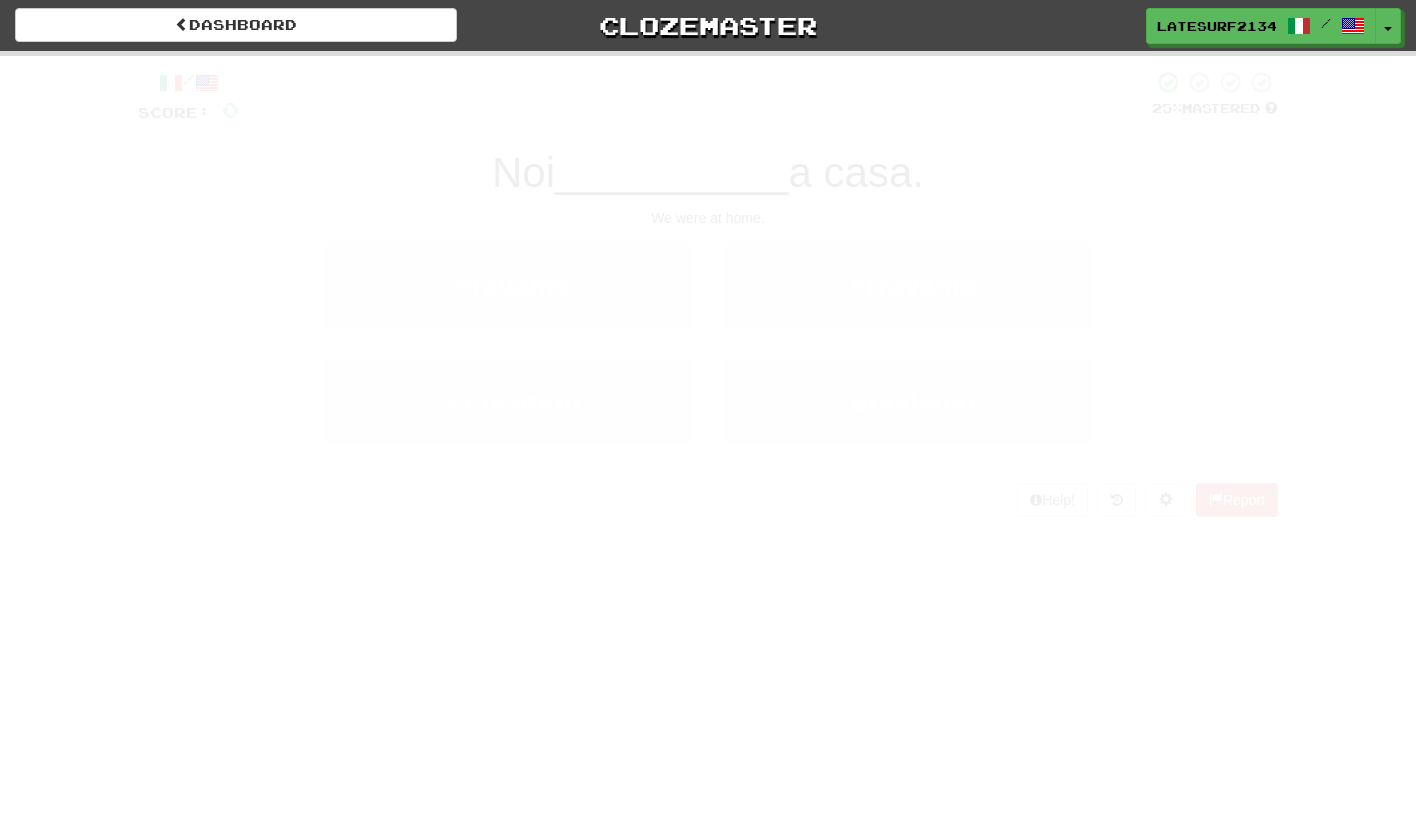 scroll, scrollTop: 0, scrollLeft: 0, axis: both 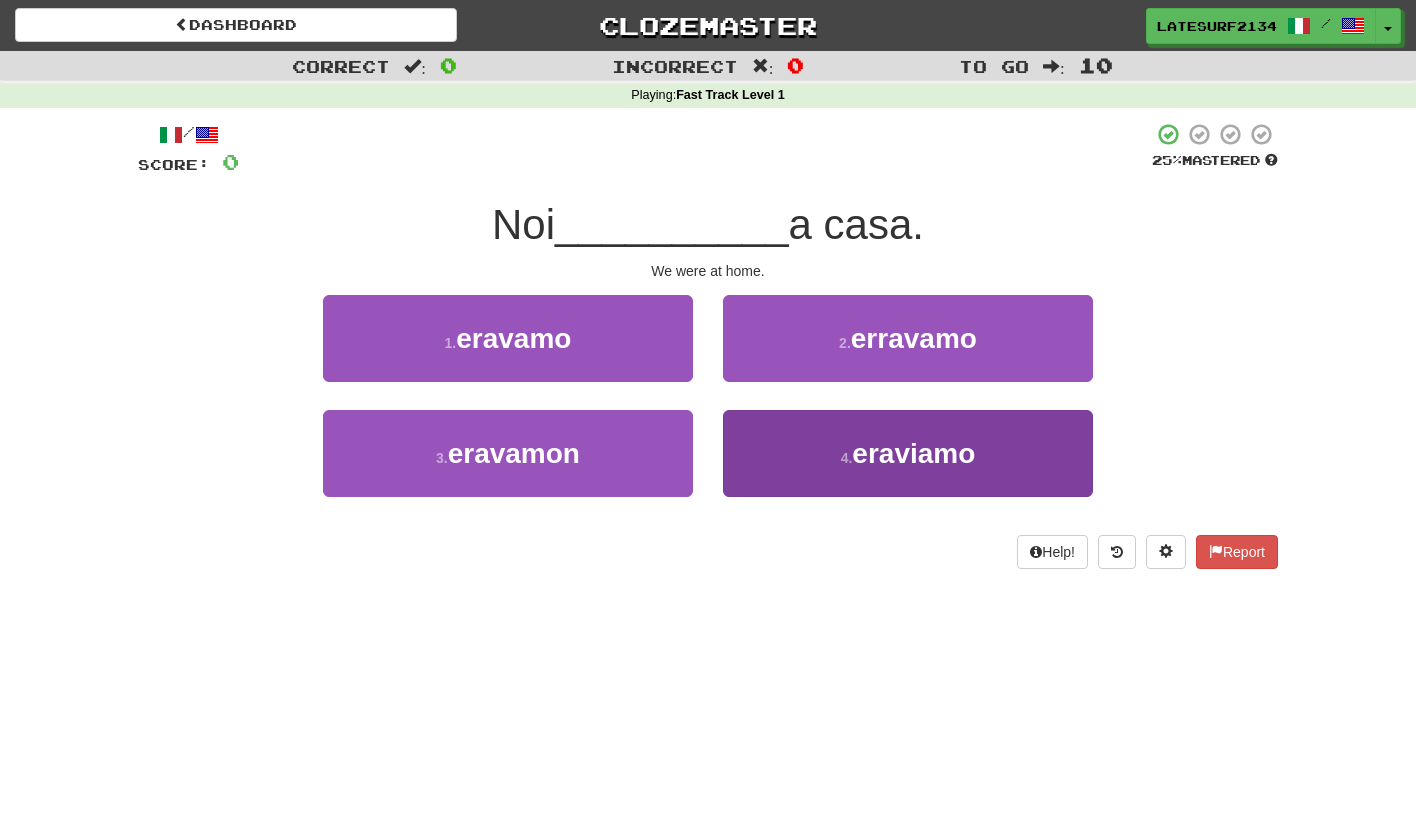 click on "4 .  eraviamo" at bounding box center [908, 453] 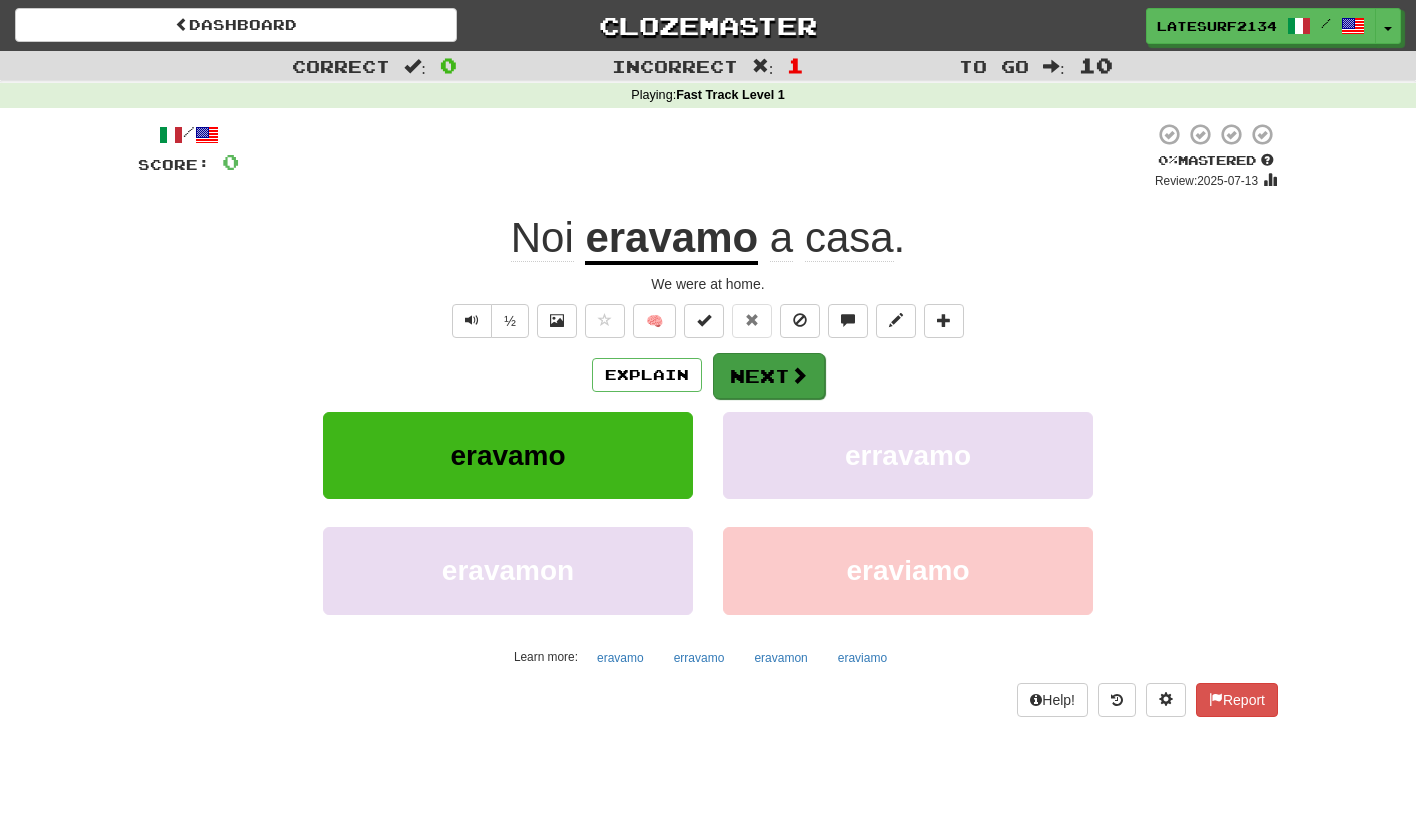 click on "Next" at bounding box center (769, 376) 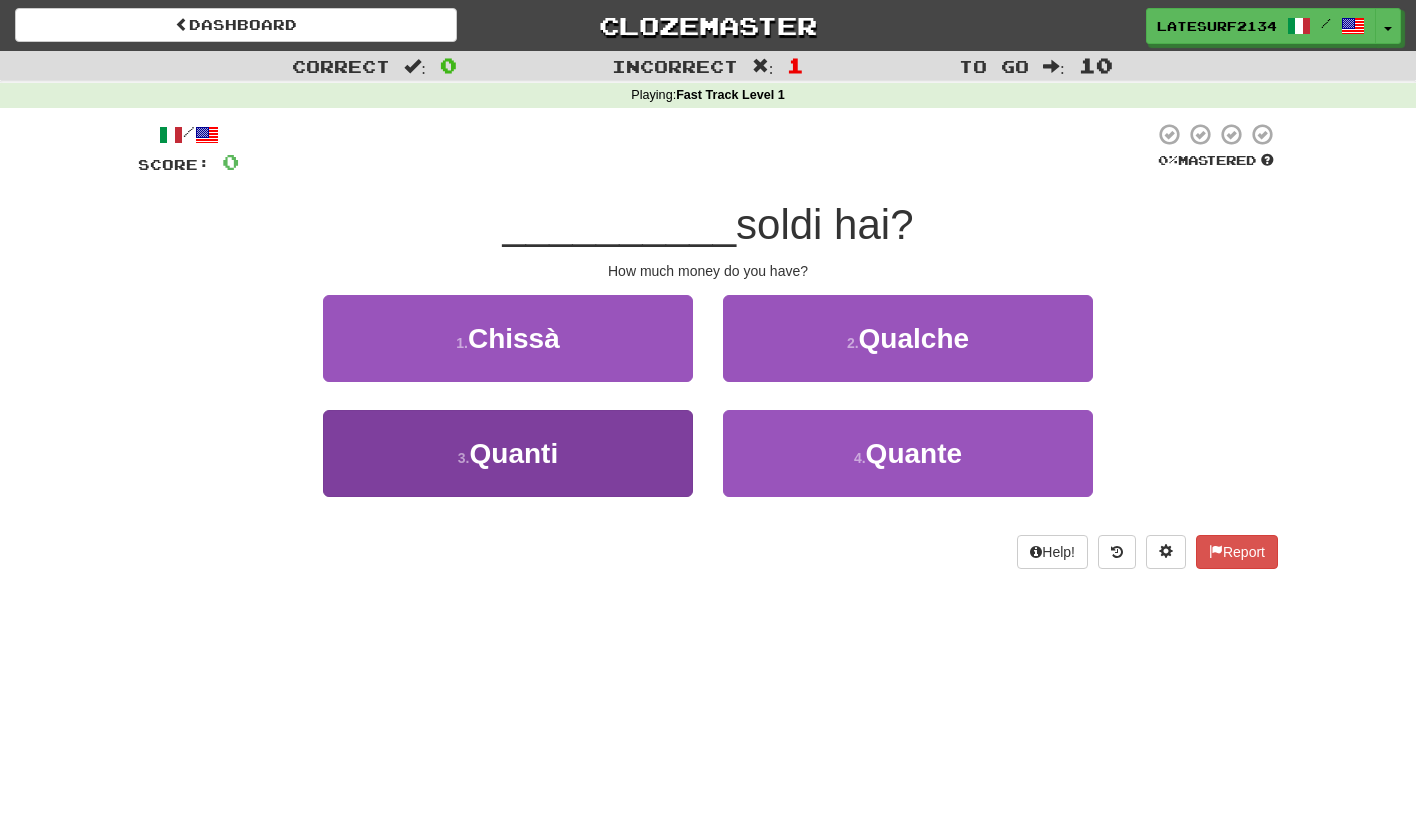 click on "3 .  Quanti" at bounding box center [508, 453] 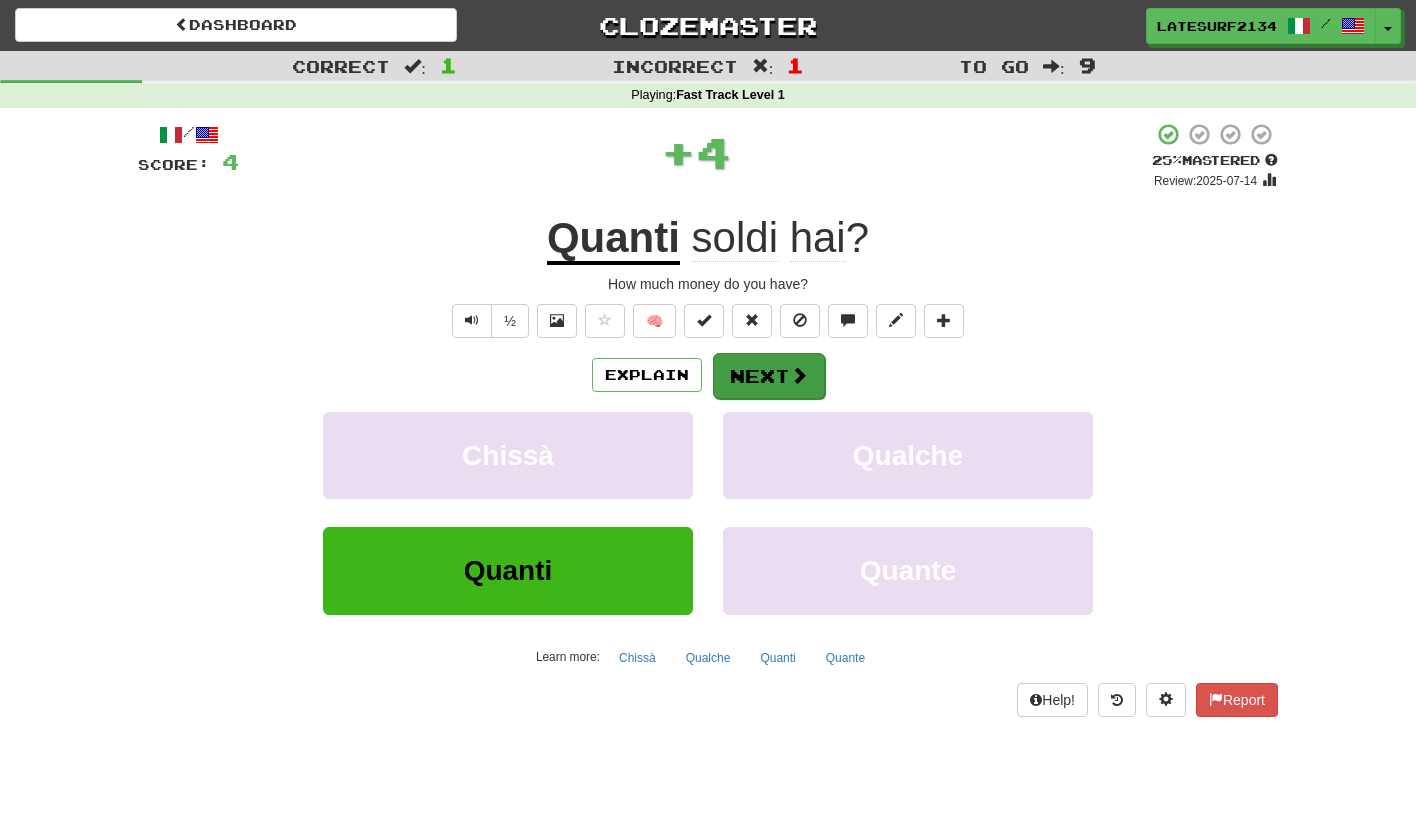 click on "Next" at bounding box center (769, 376) 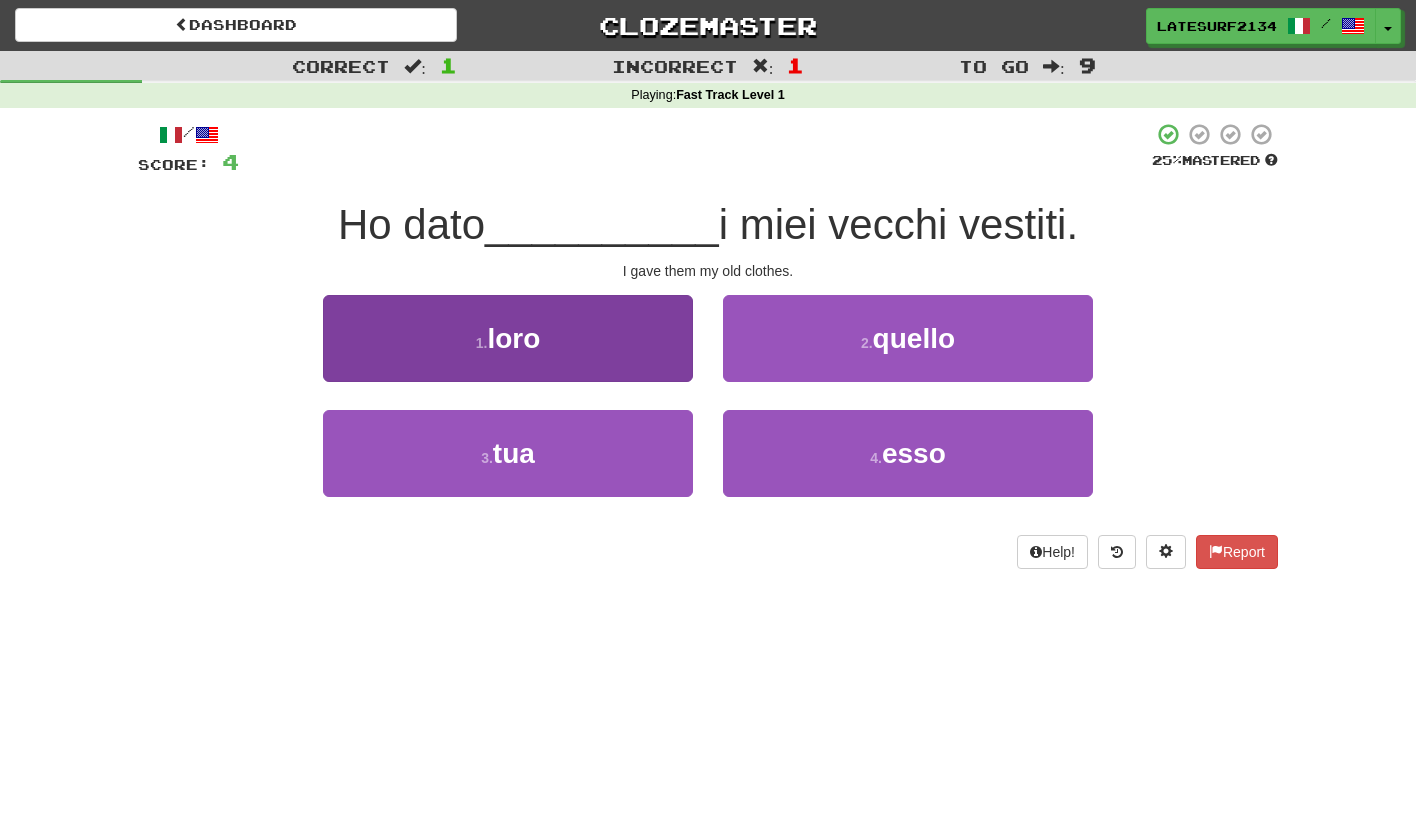 click on "loro" at bounding box center [513, 338] 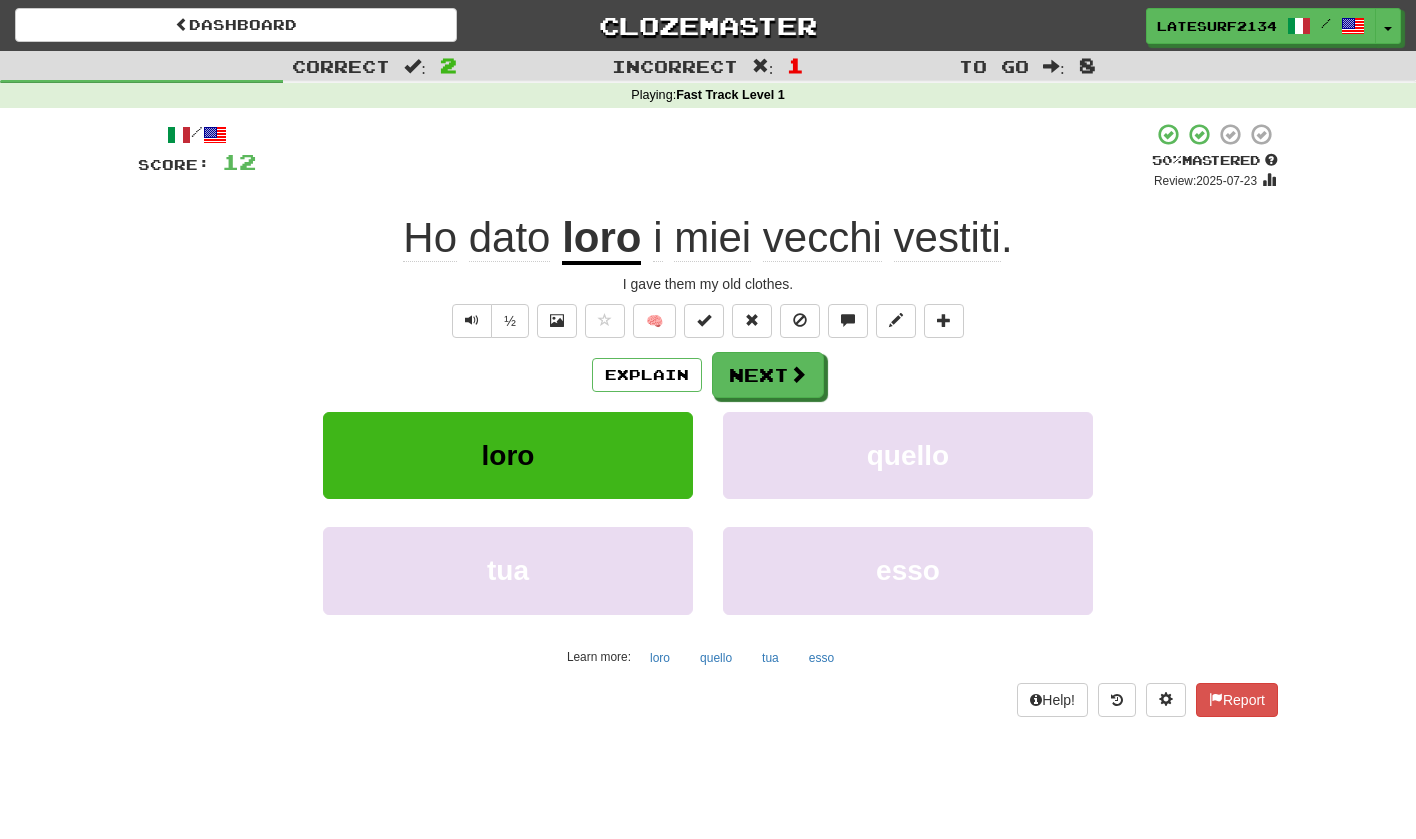 click on "dato" 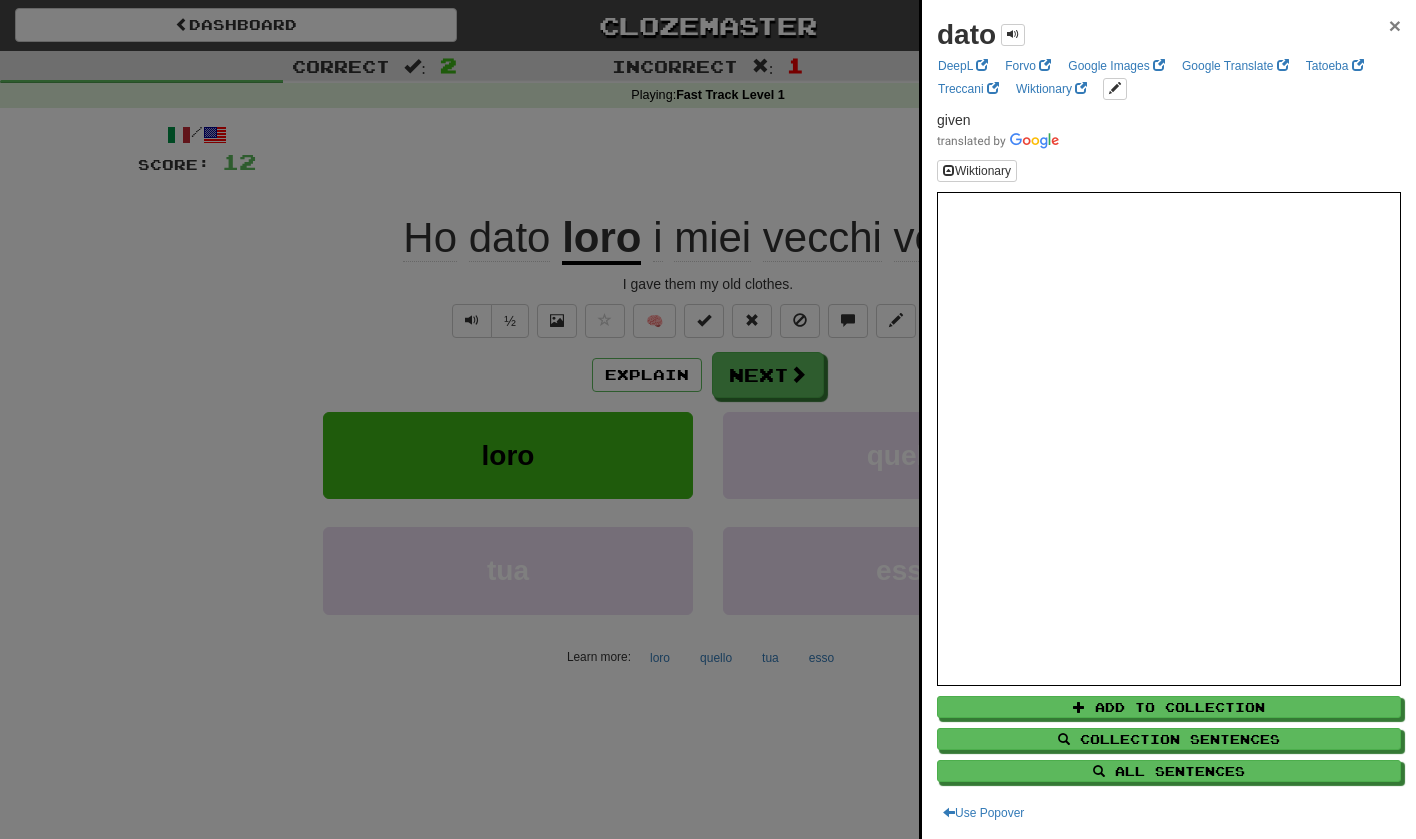 click on "×" at bounding box center [1395, 25] 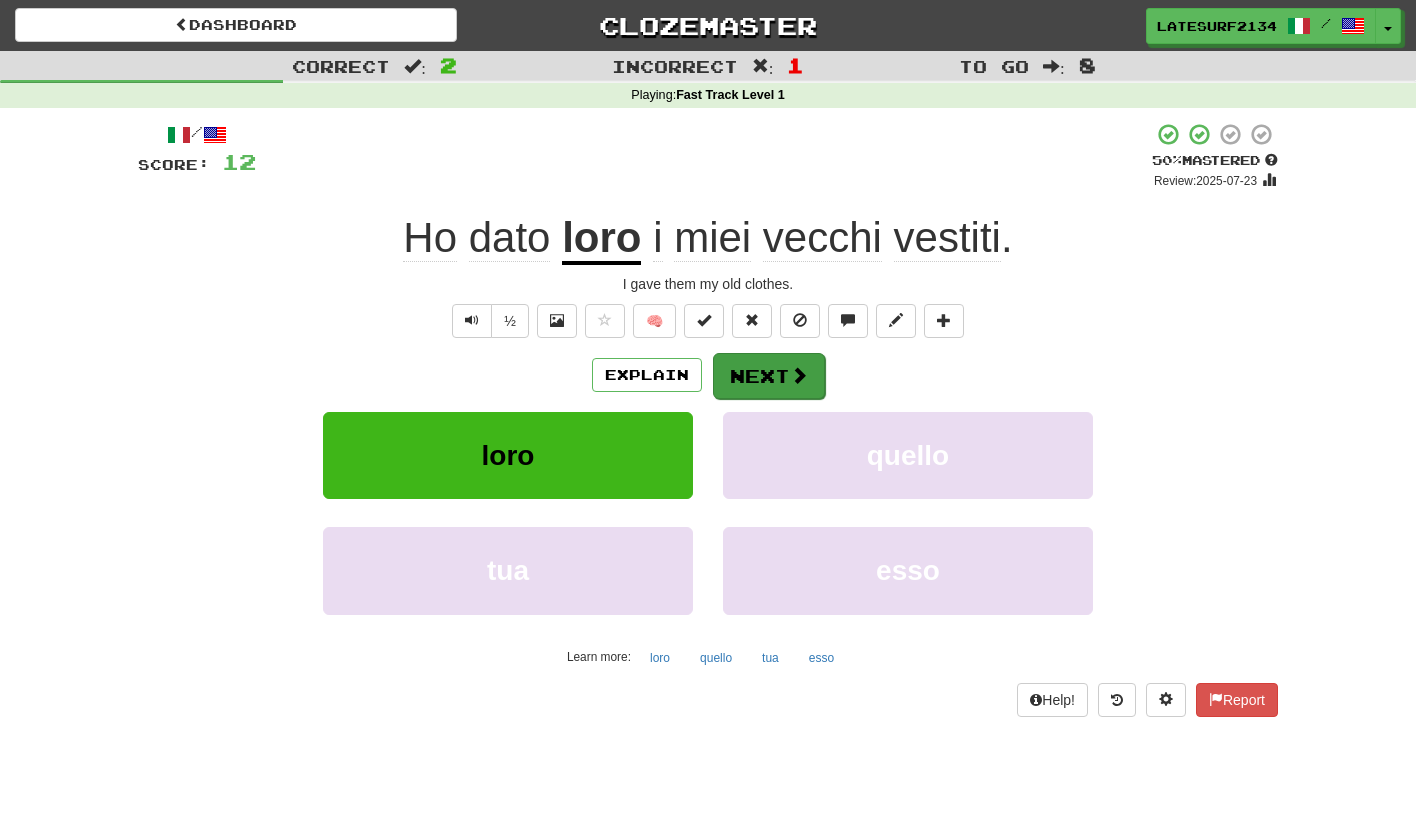 click at bounding box center (799, 375) 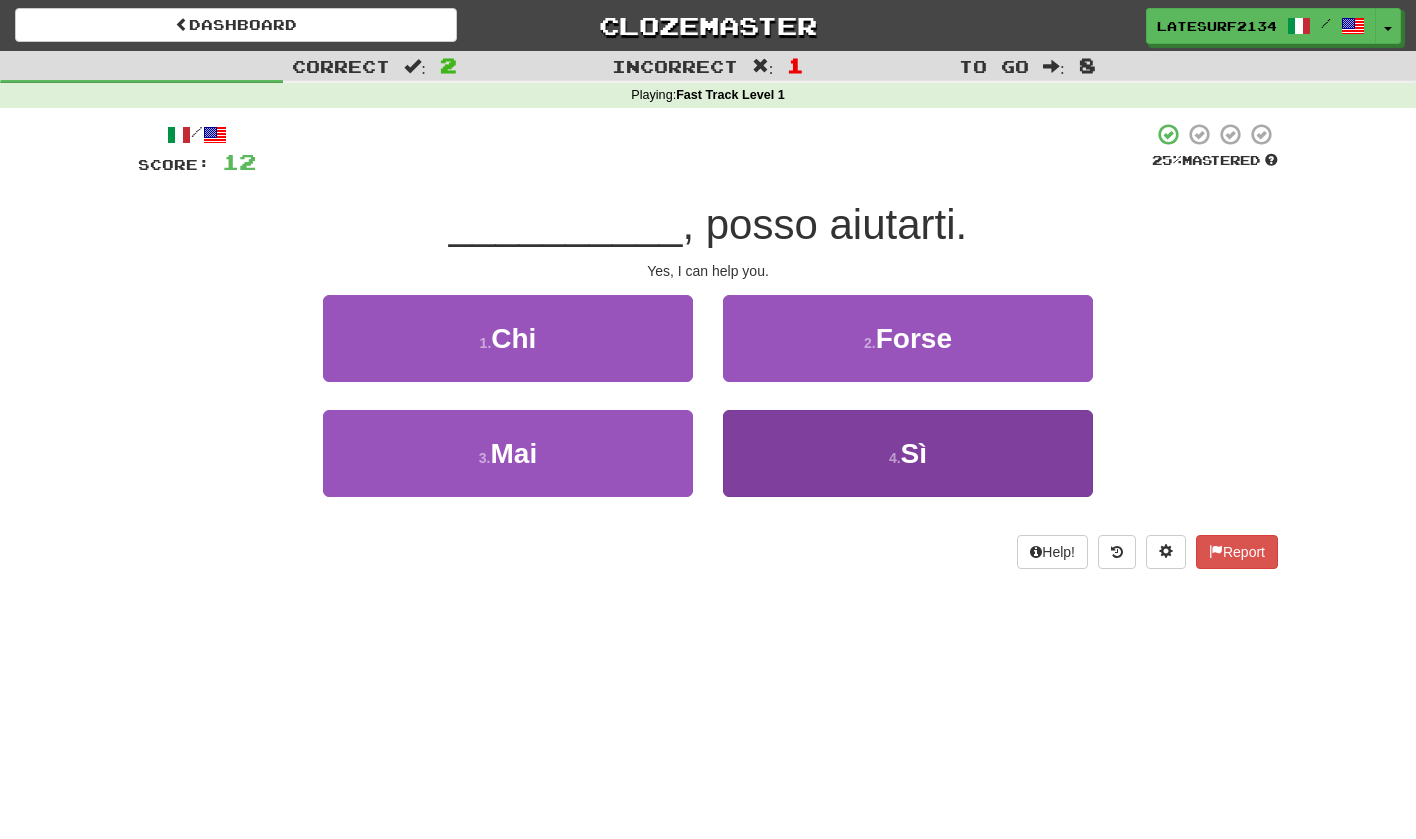 click on "Sì" at bounding box center [914, 453] 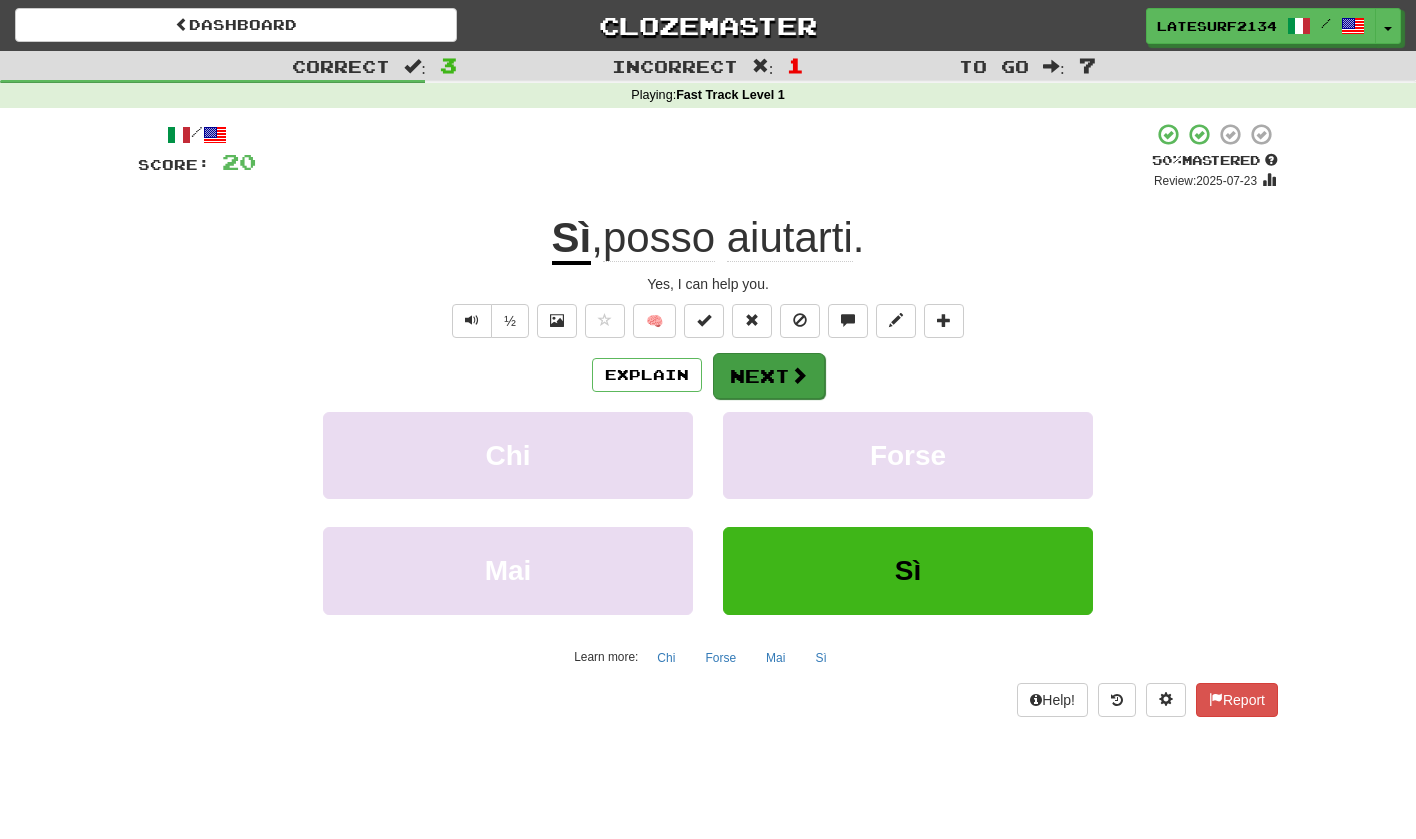 click at bounding box center (799, 375) 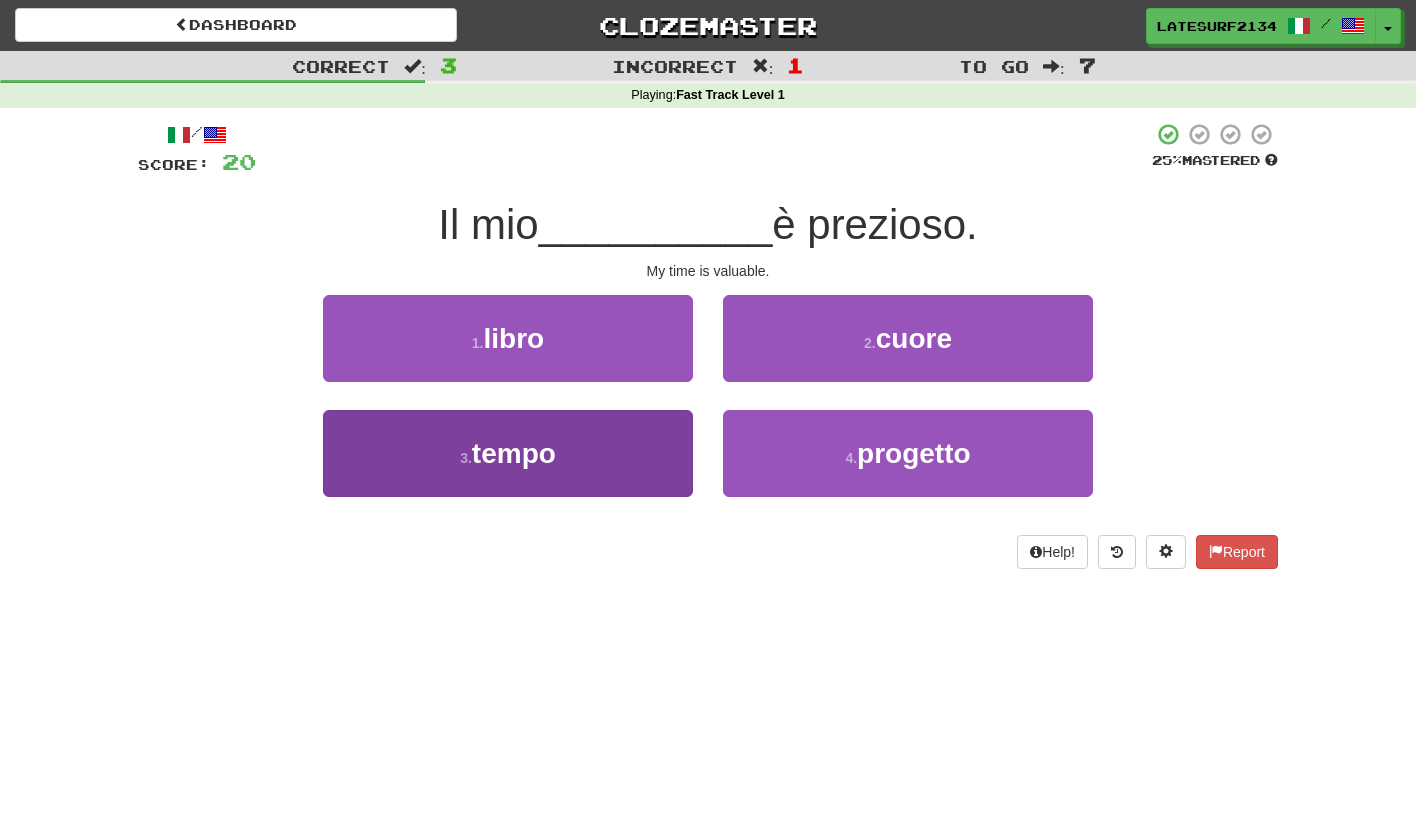 click on "tempo" at bounding box center [514, 453] 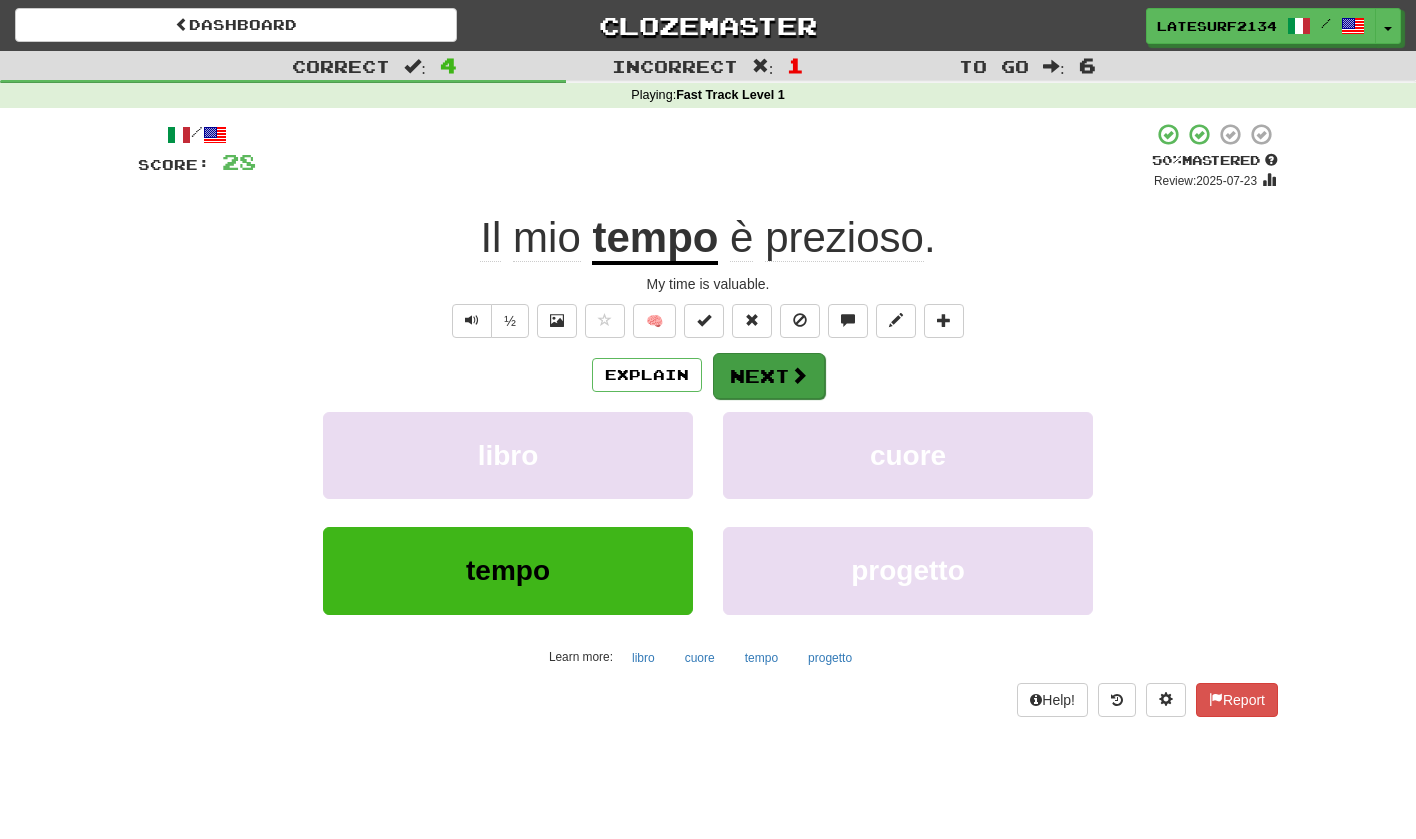 click at bounding box center (799, 375) 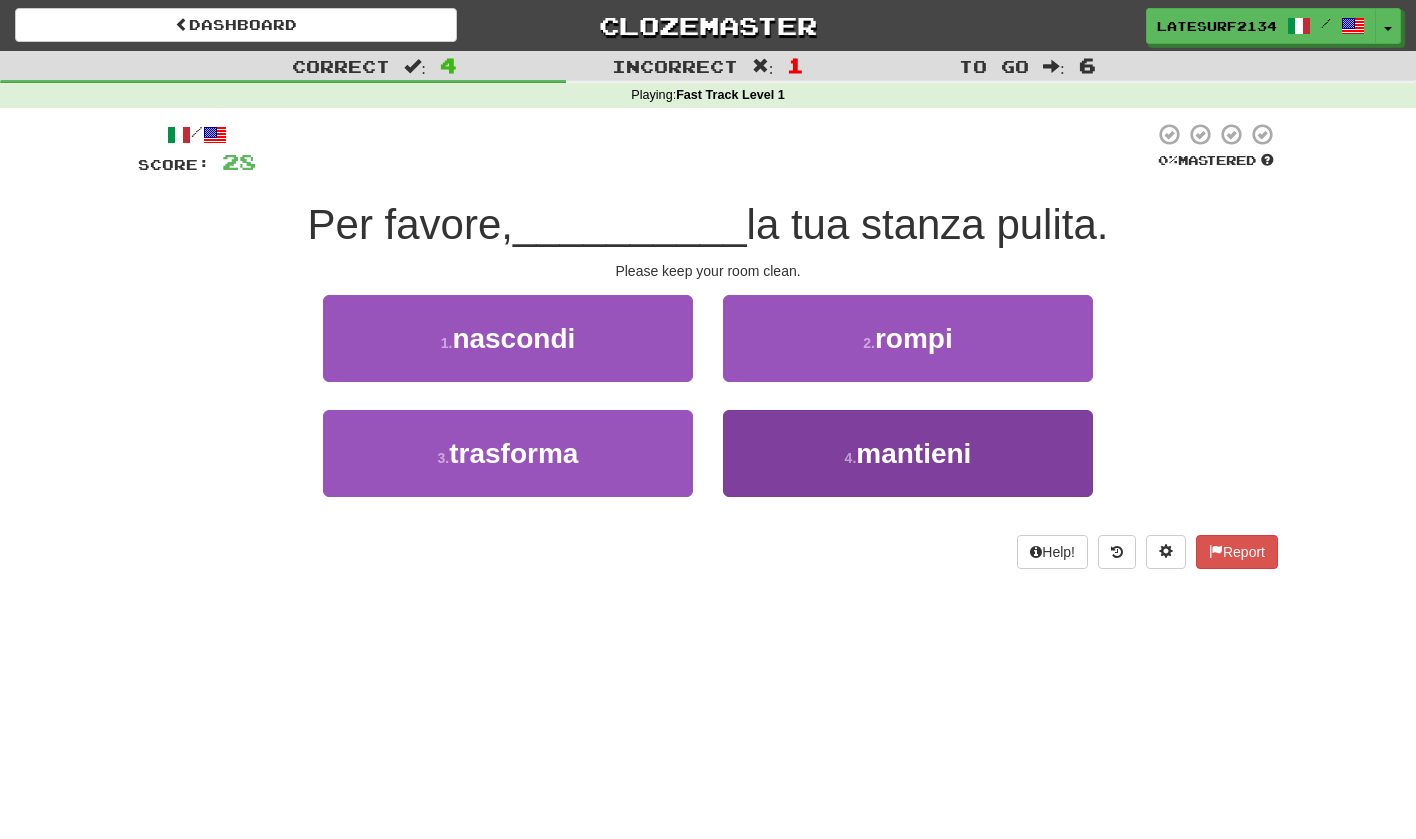 click on "mantieni" at bounding box center [913, 453] 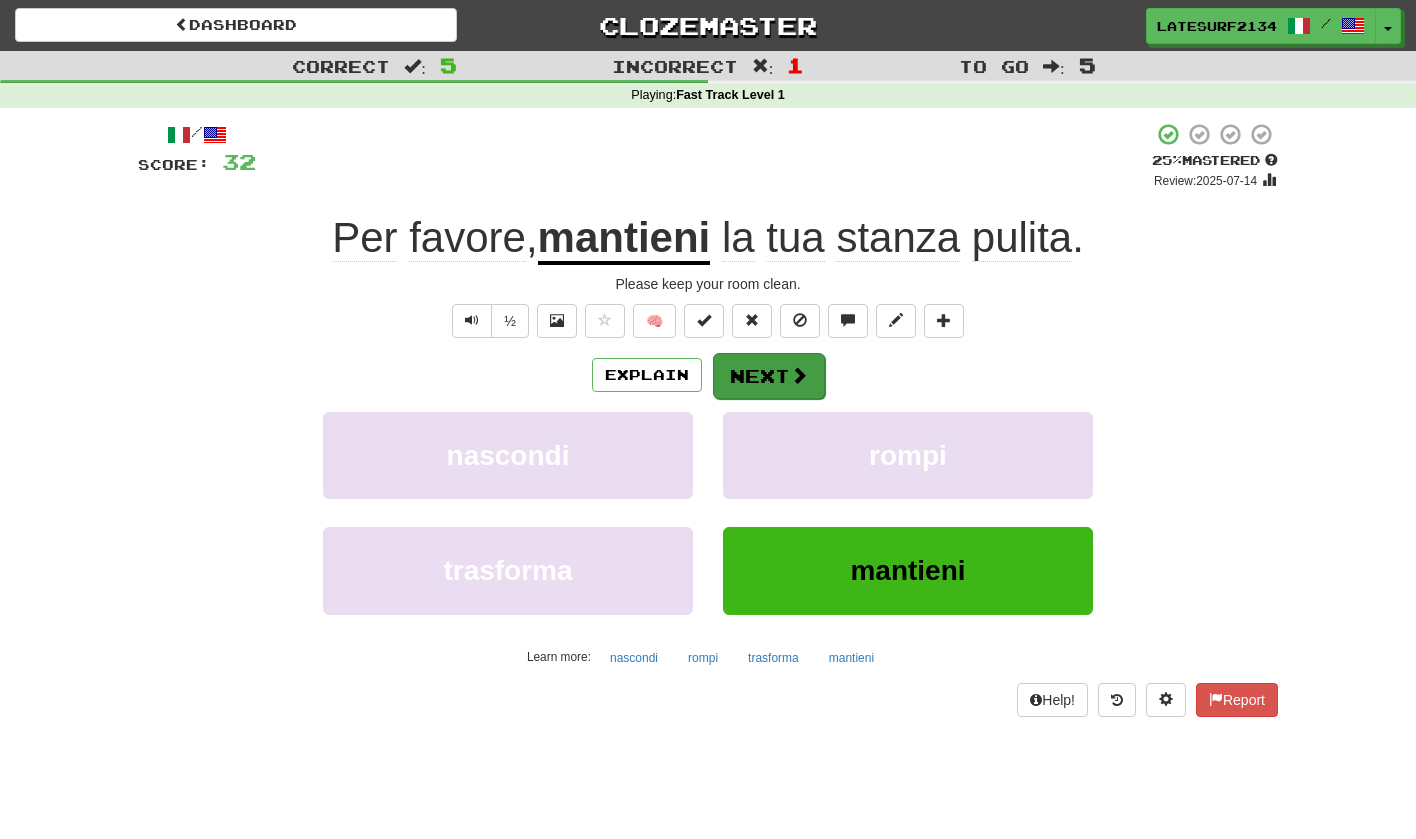 click at bounding box center (799, 375) 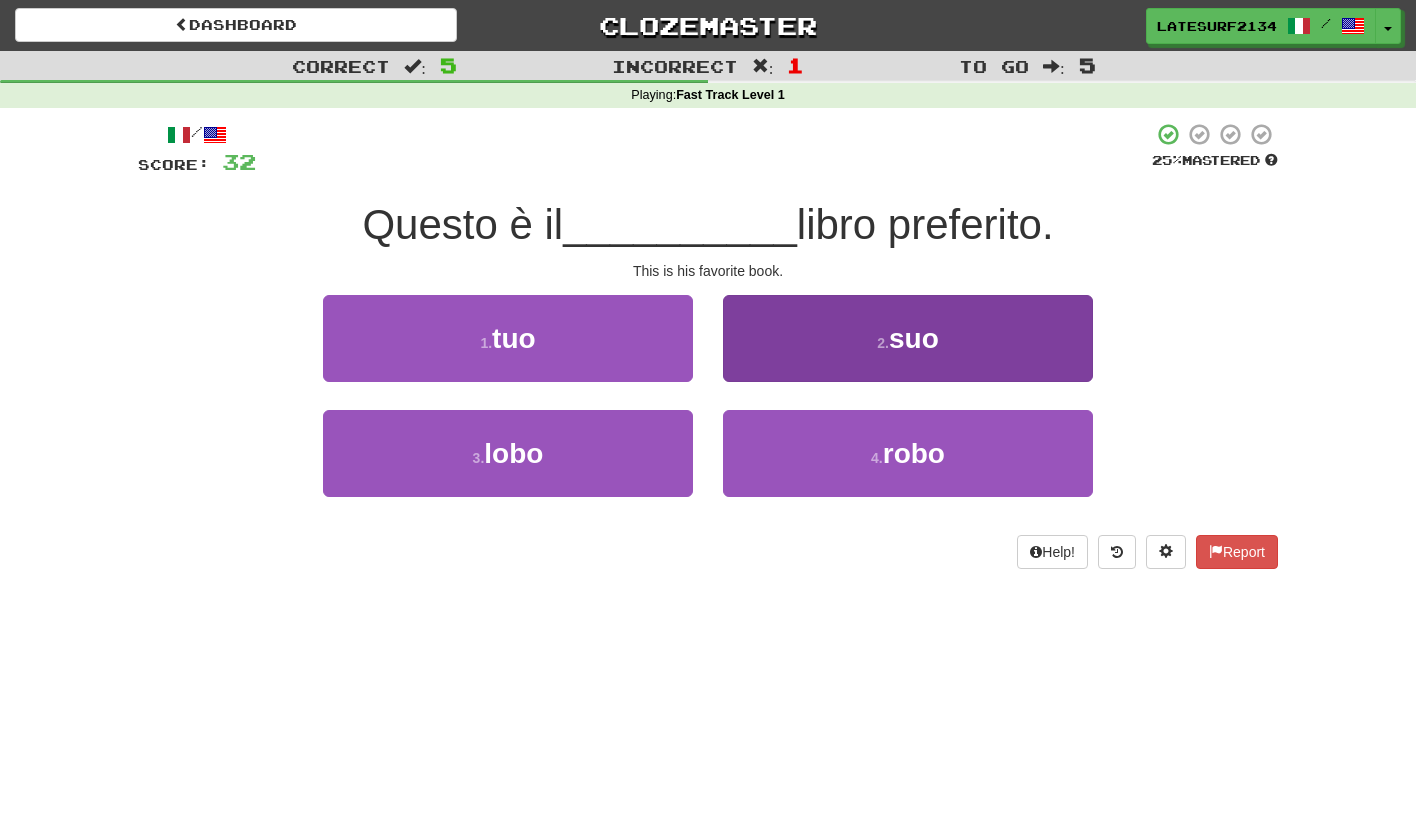 click on "suo" at bounding box center [914, 338] 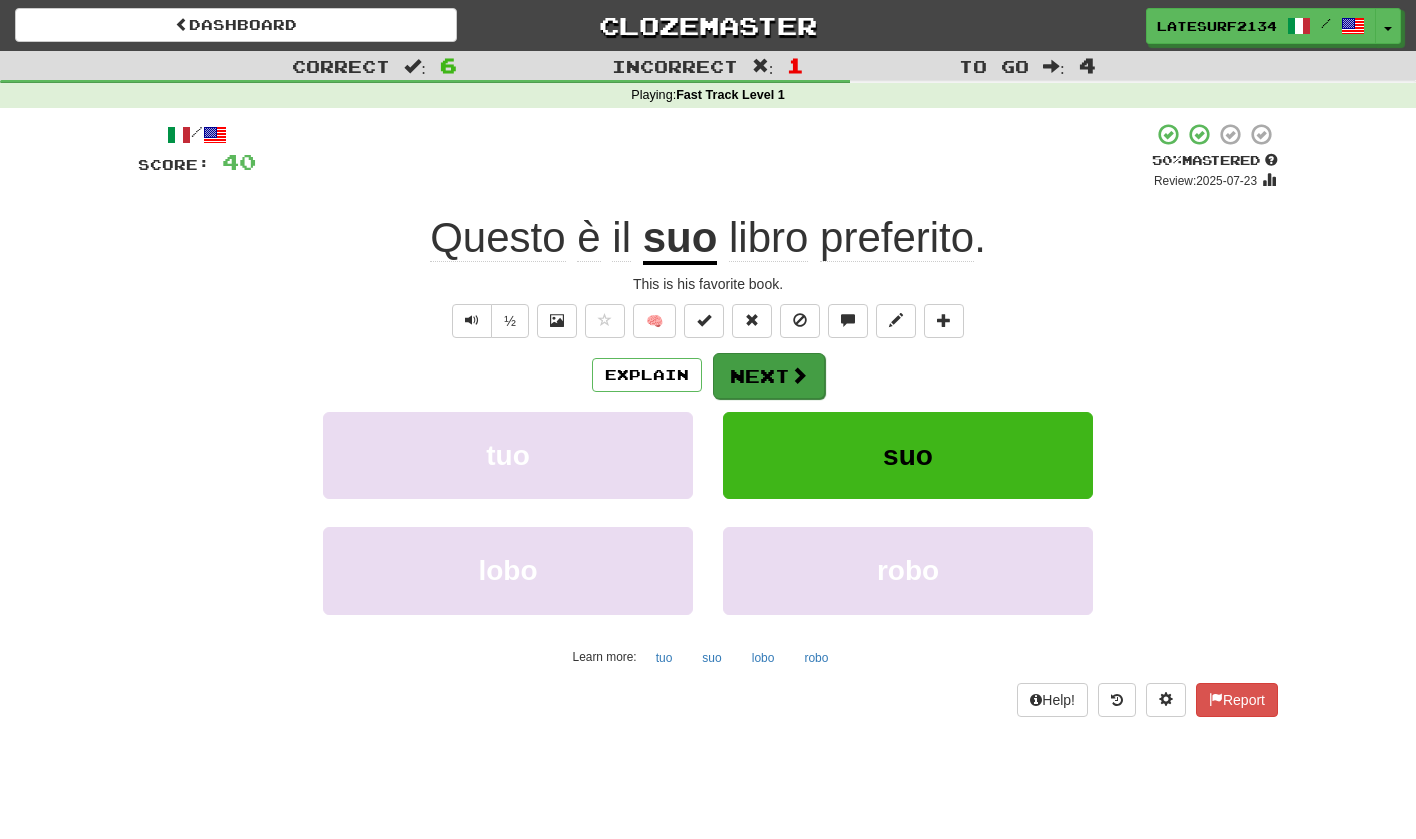 click at bounding box center [799, 375] 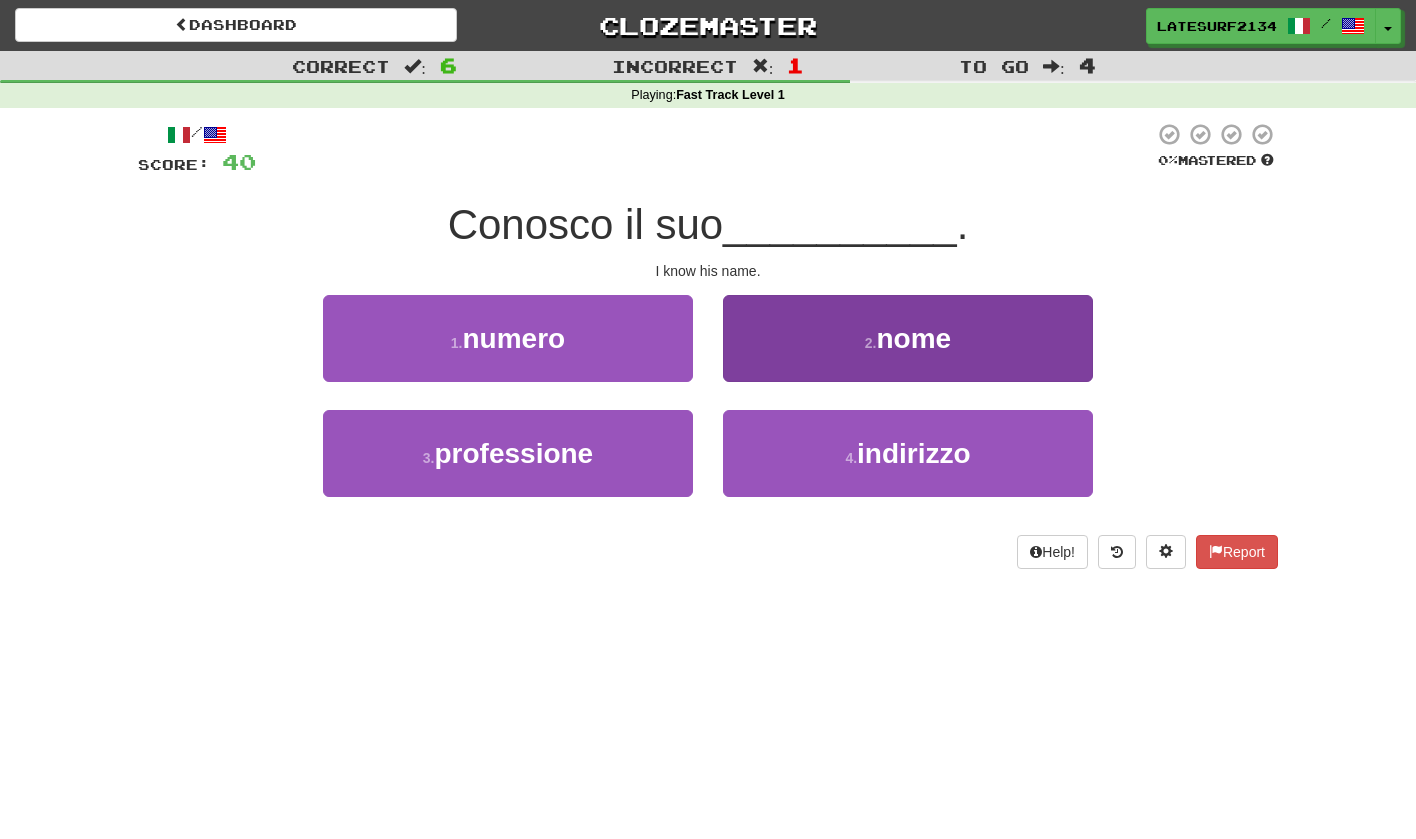 click on "nome" at bounding box center [914, 338] 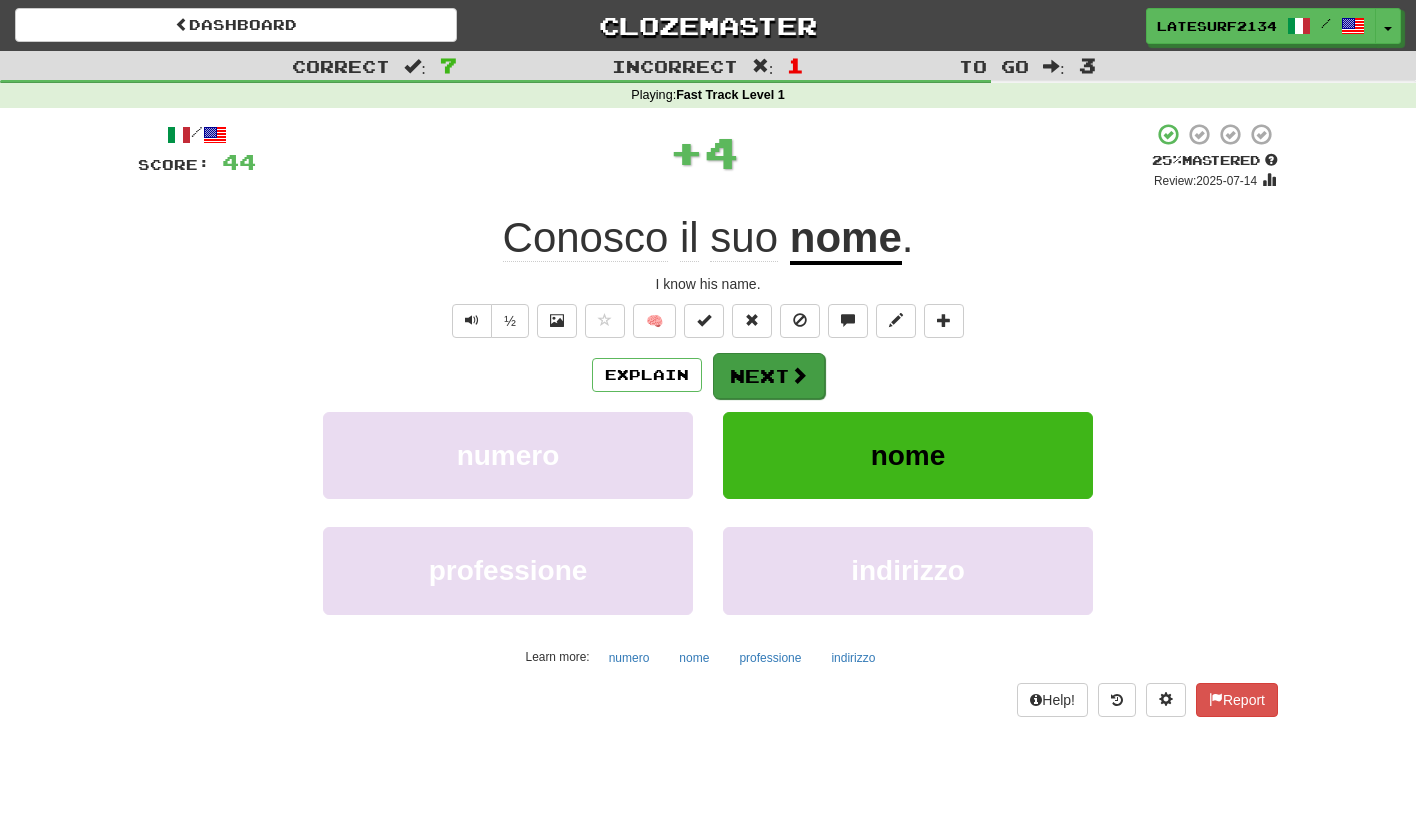 click at bounding box center (799, 375) 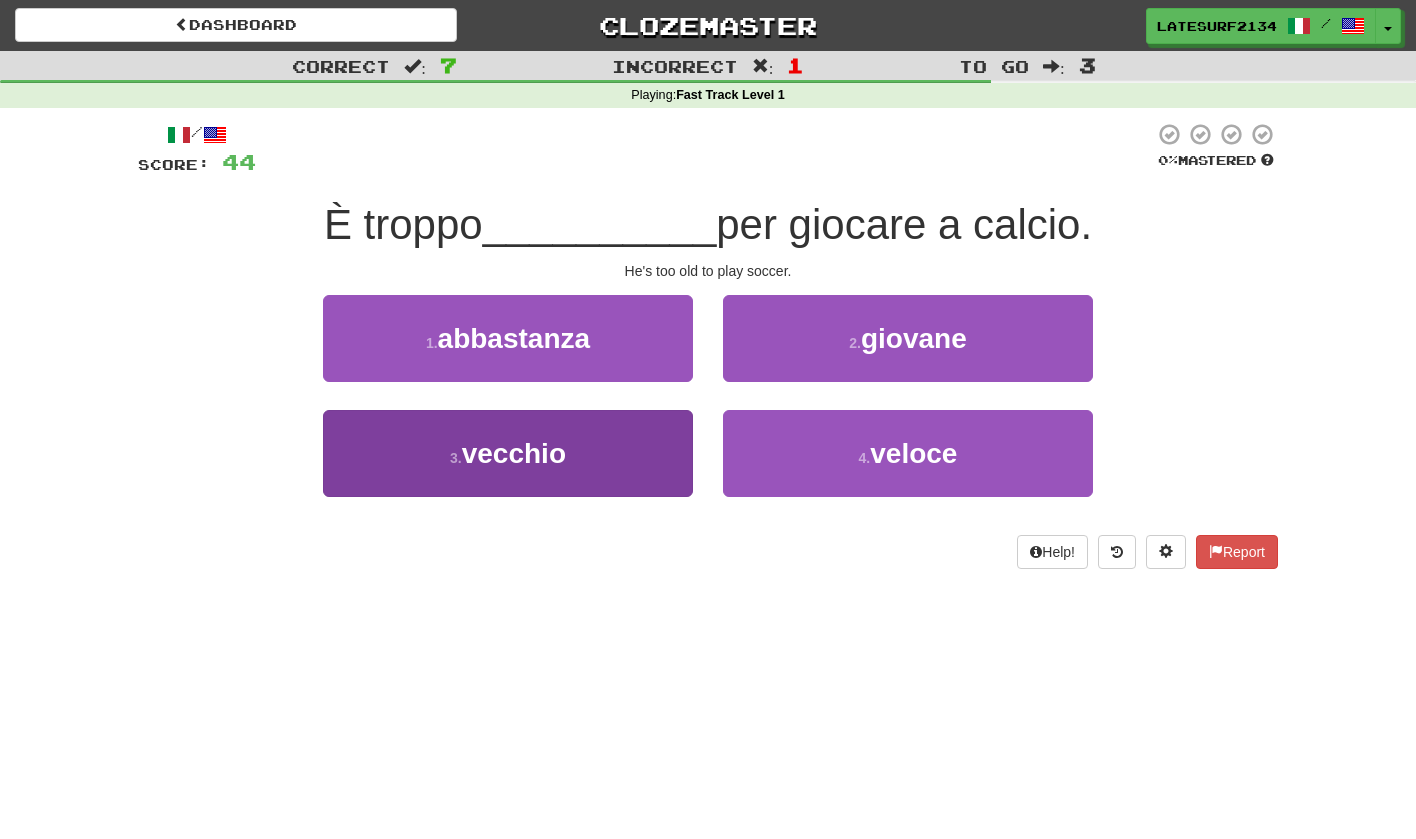 click on "vecchio" at bounding box center [514, 453] 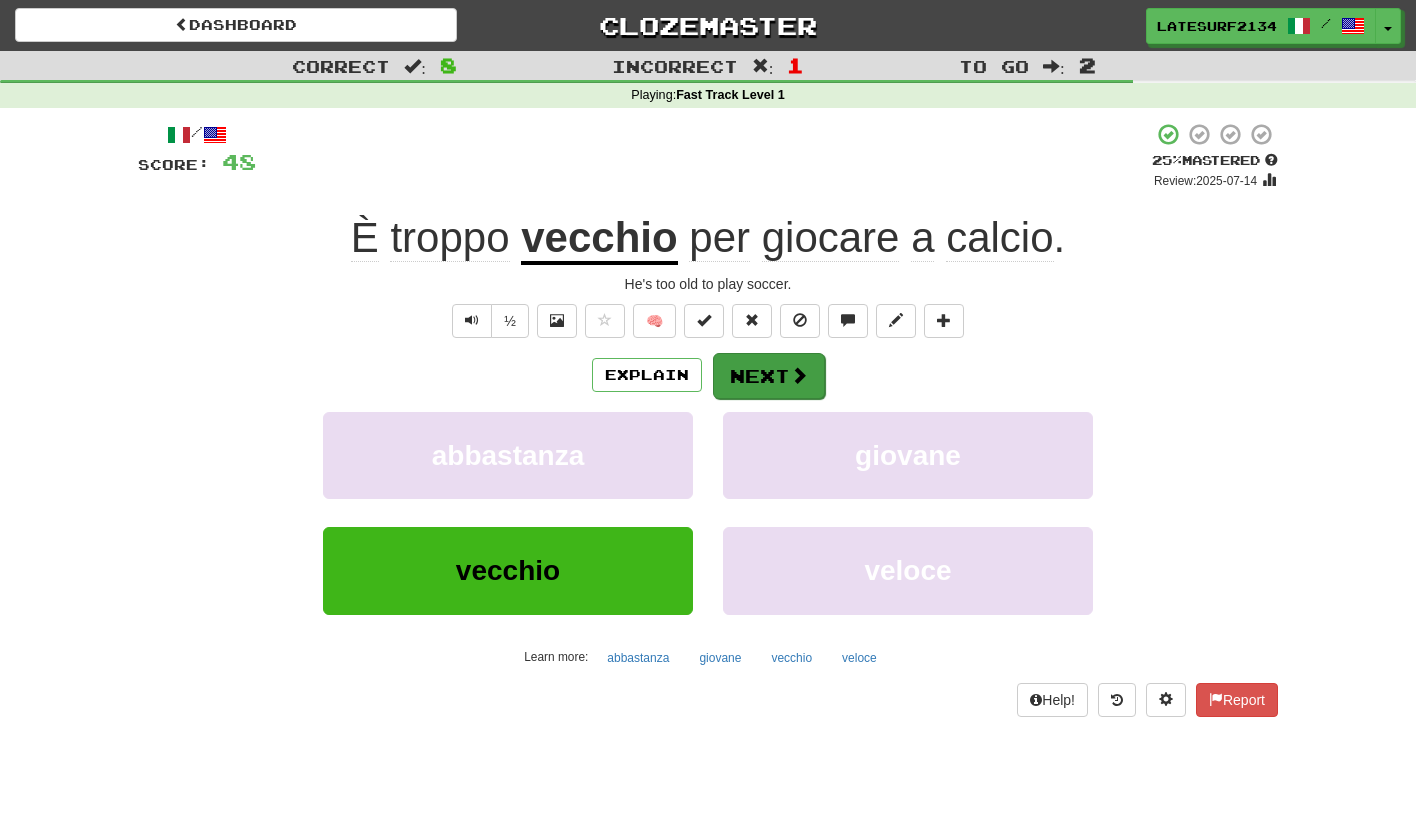 click on "Next" at bounding box center [769, 376] 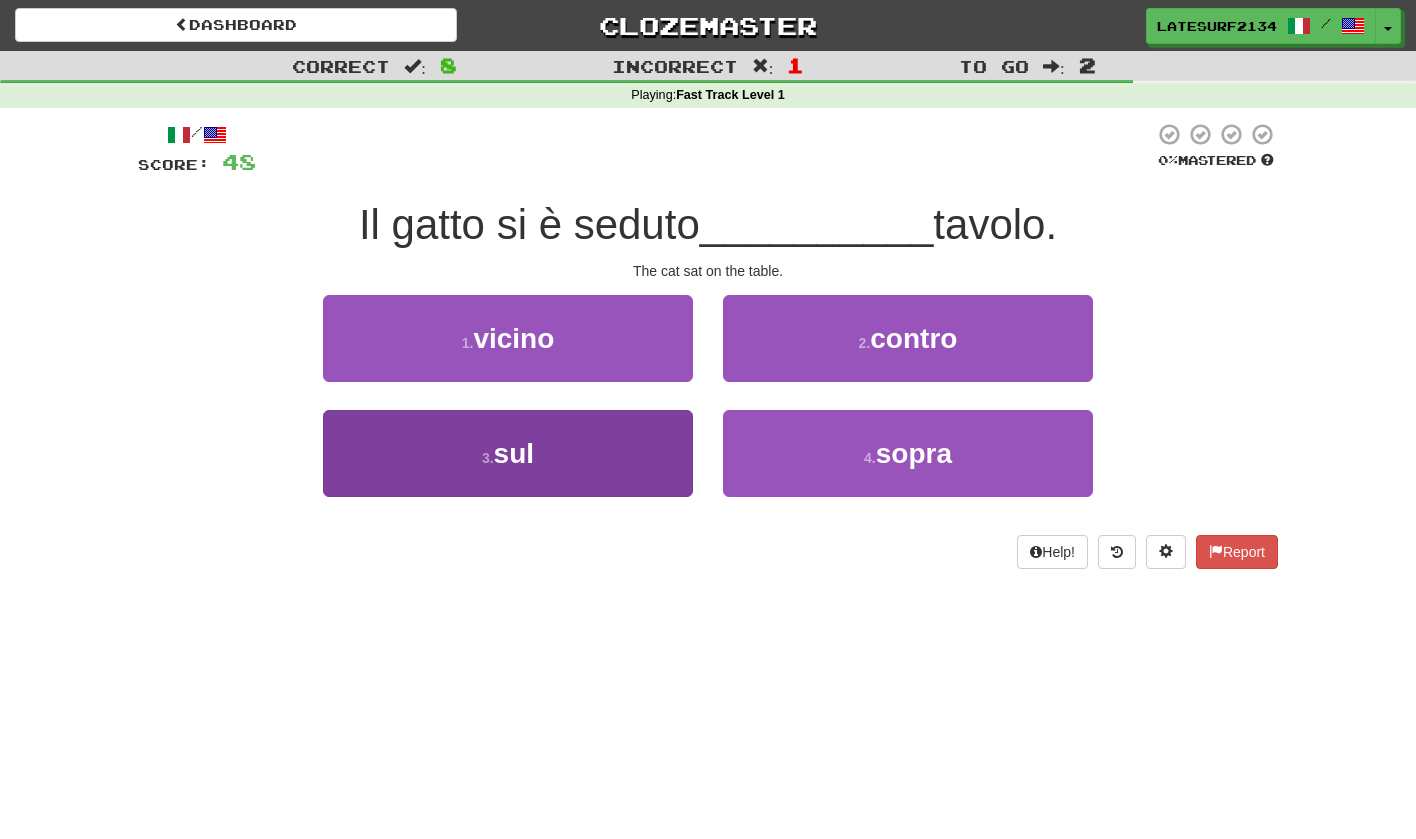 click on "3 .  sul" at bounding box center [508, 453] 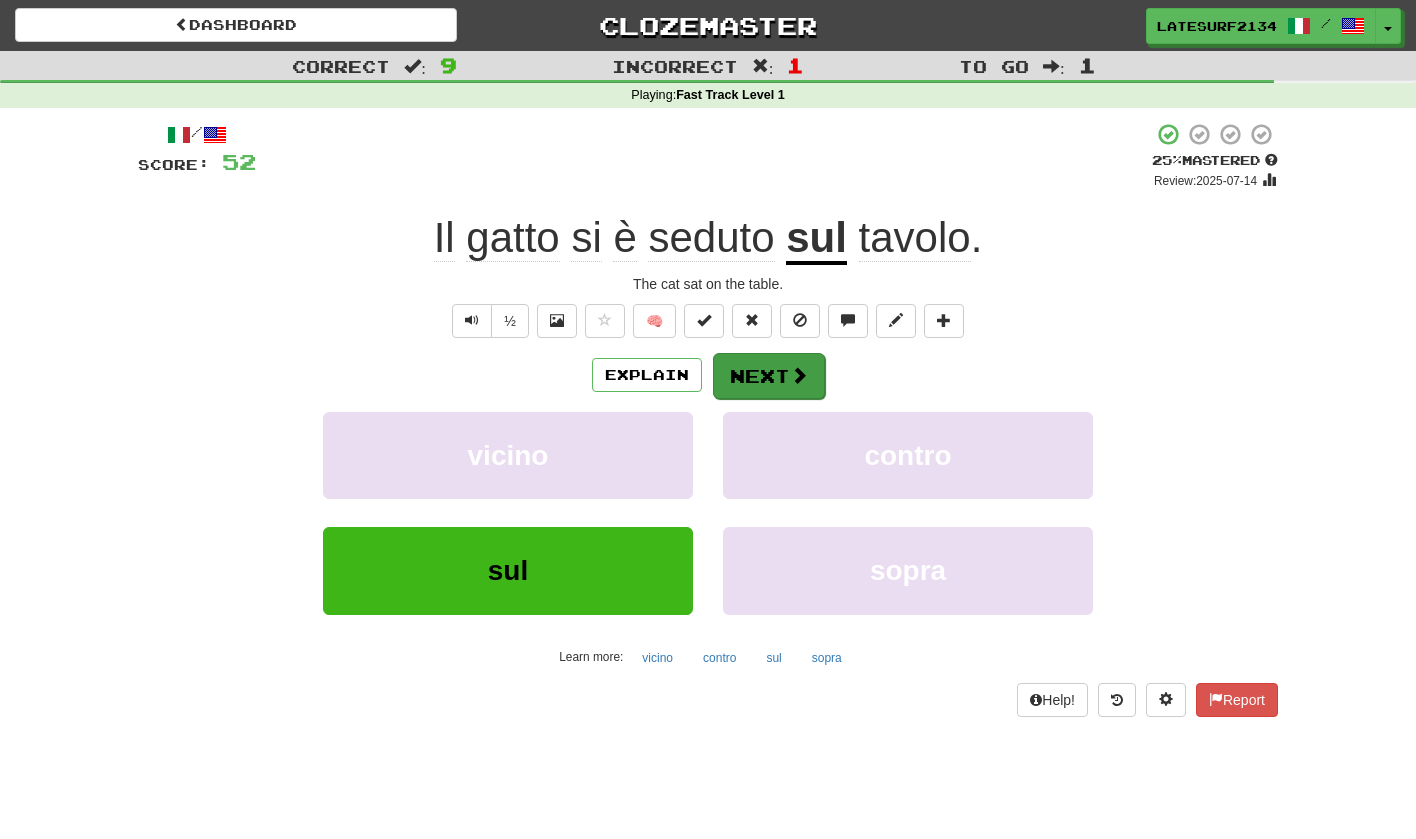click at bounding box center [799, 375] 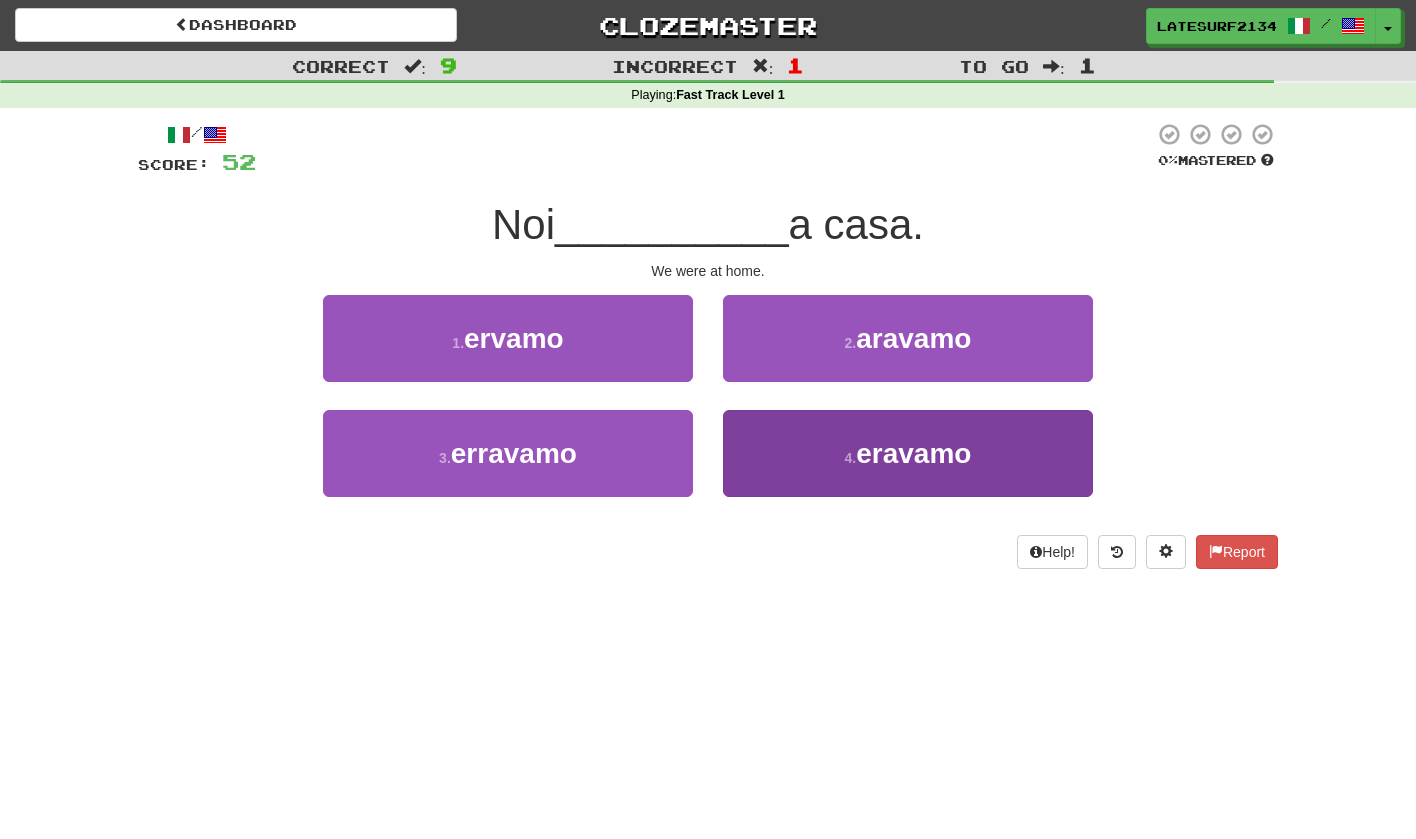 click on "eravamo" at bounding box center (913, 453) 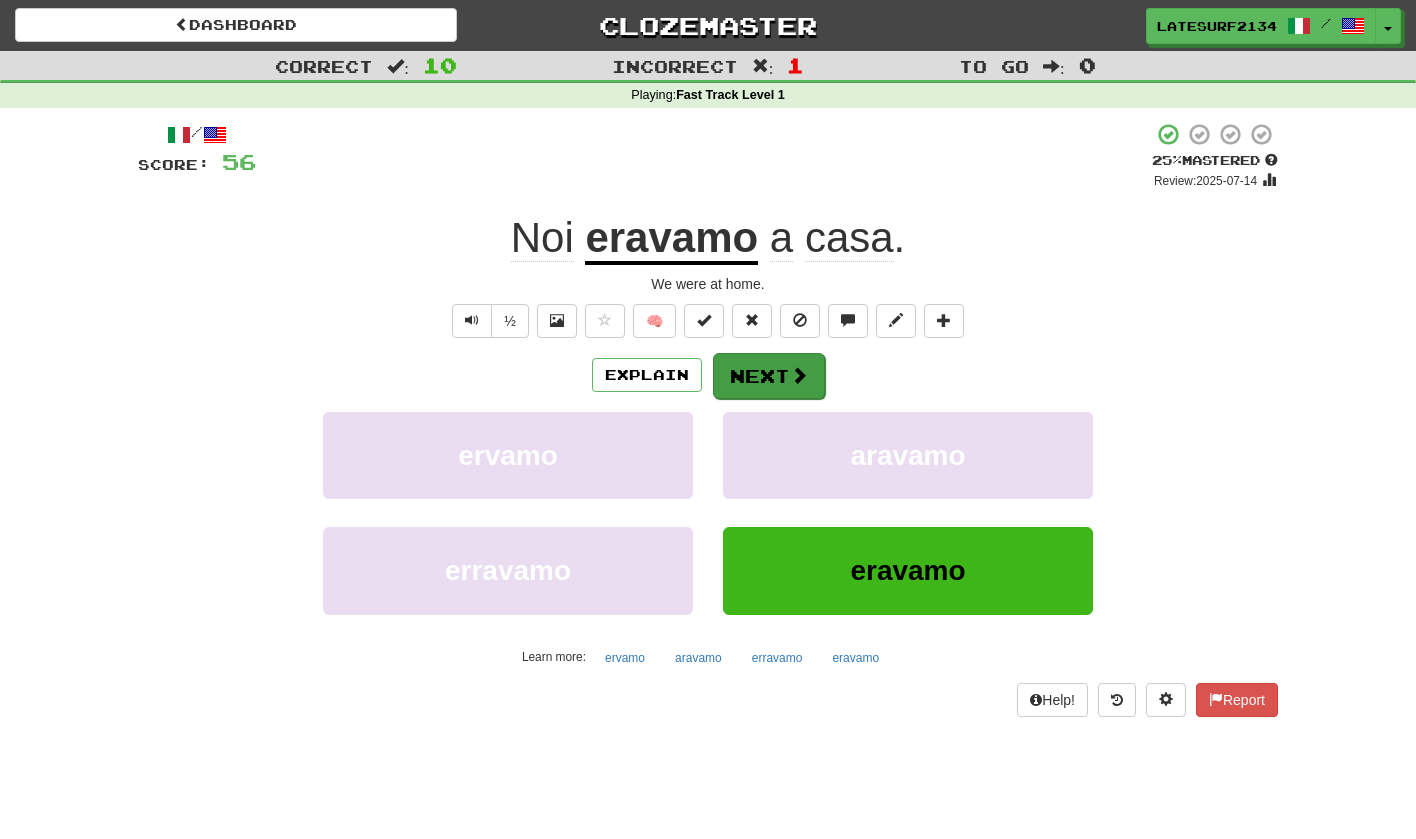 click at bounding box center (799, 375) 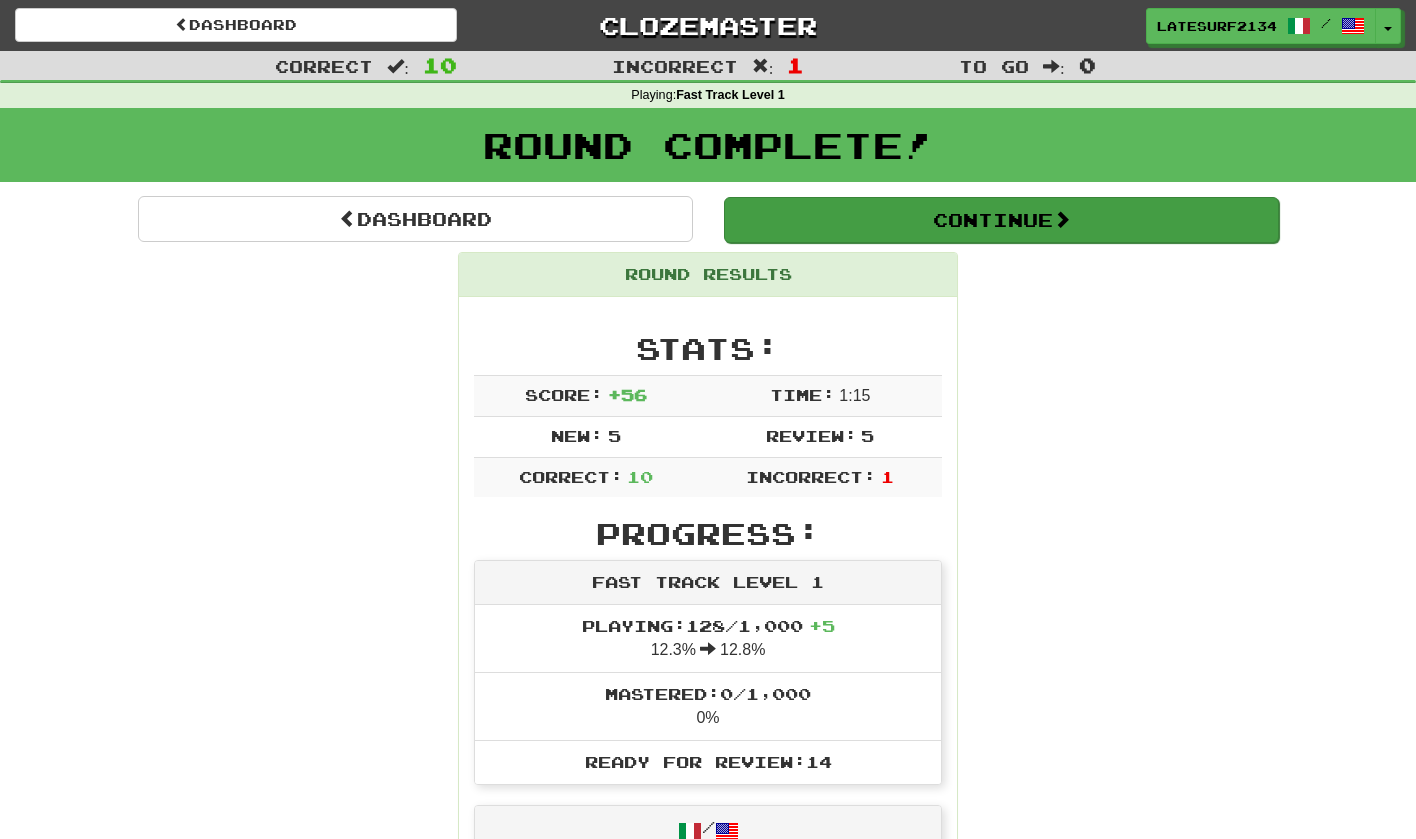 click on "Continue" at bounding box center (1001, 220) 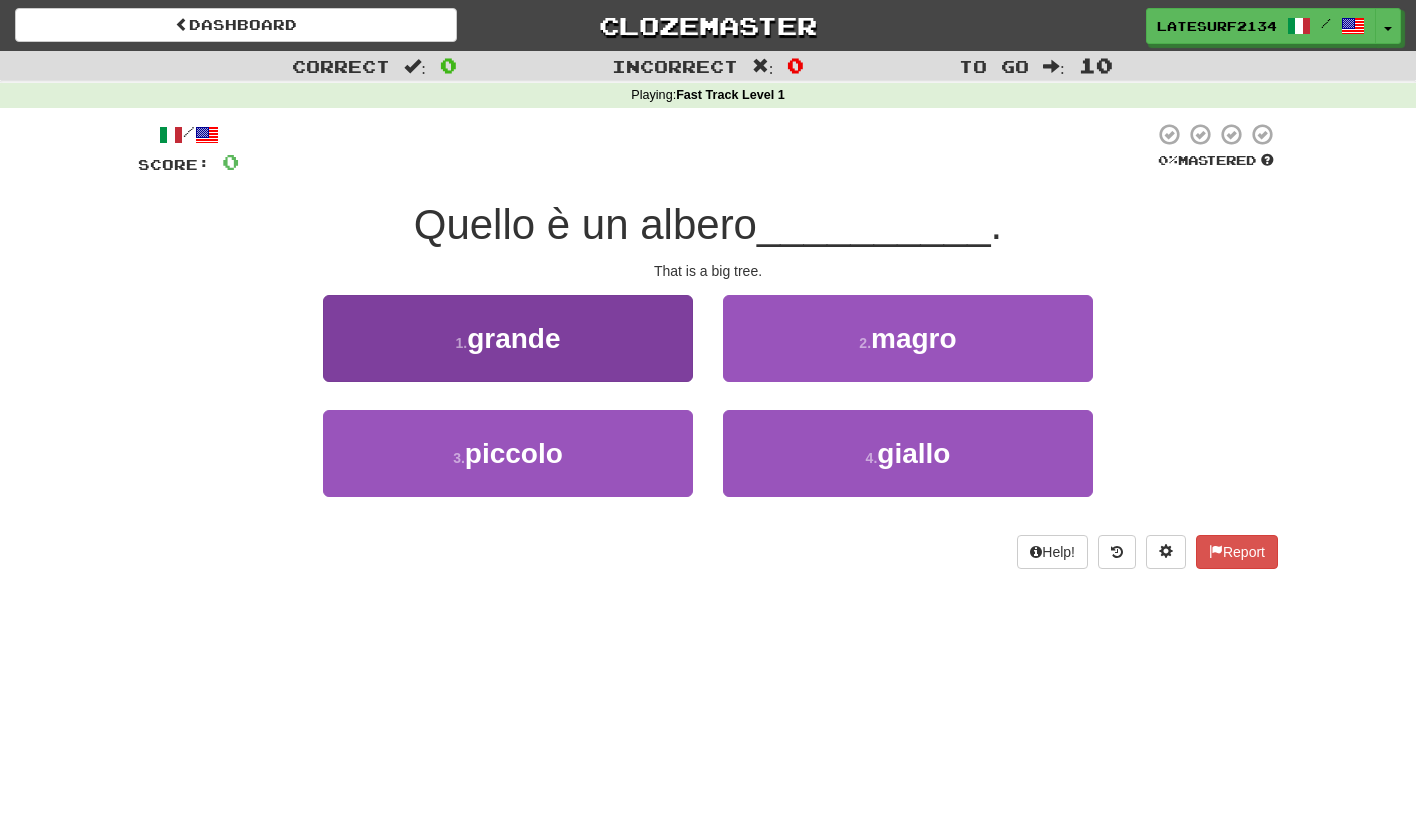 click on "grande" at bounding box center [513, 338] 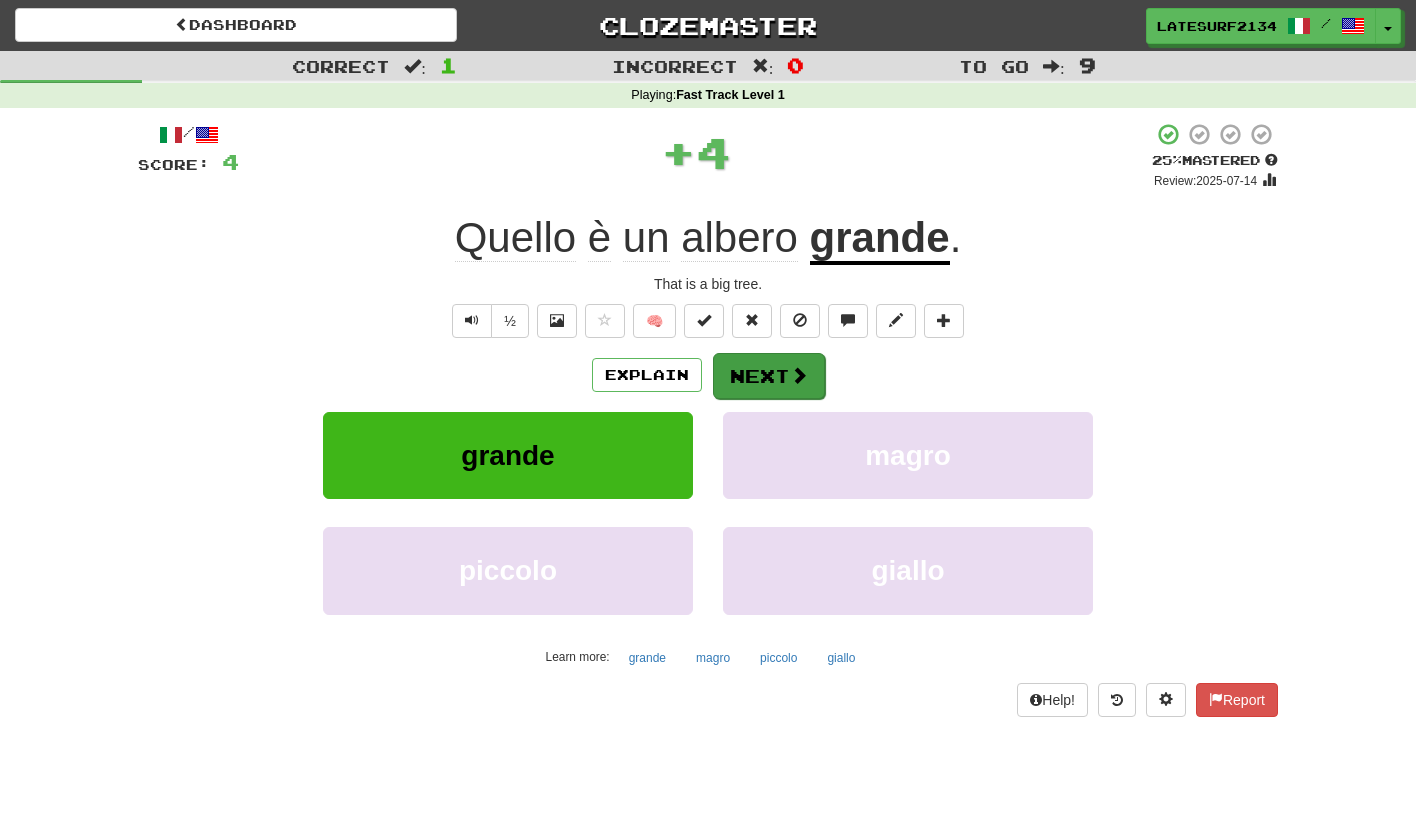 click on "Next" at bounding box center [769, 376] 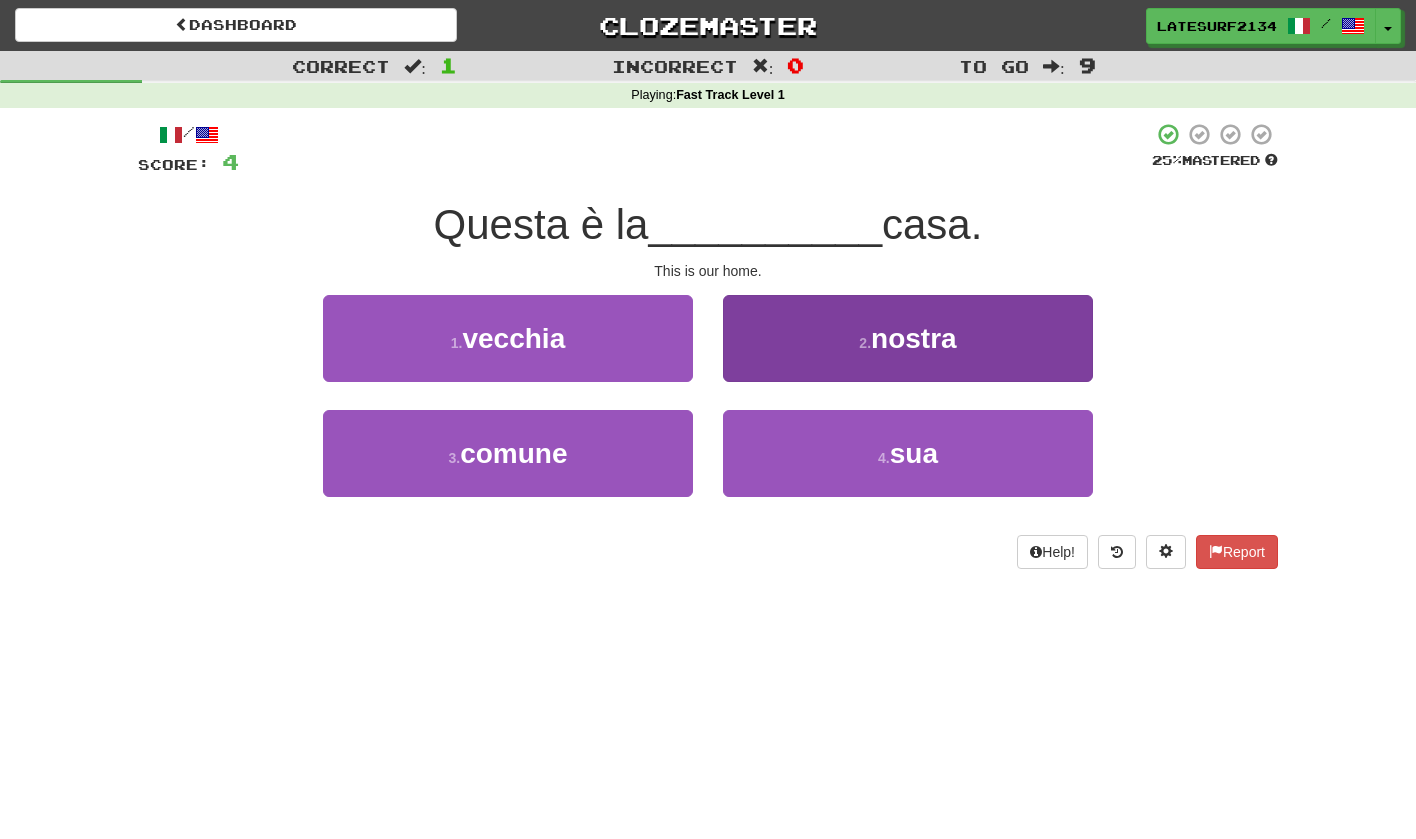 click on "2 .  nostra" at bounding box center (908, 338) 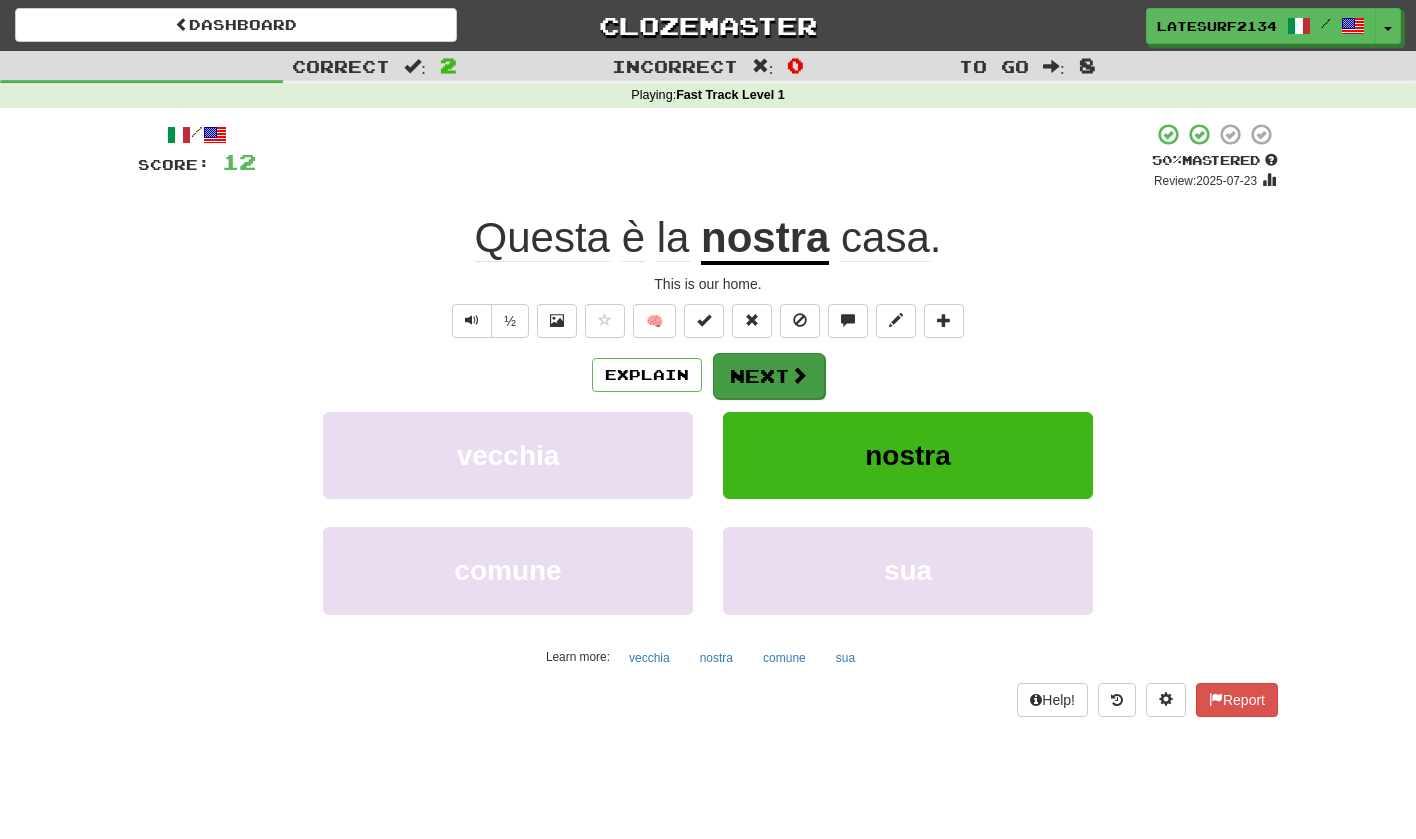 click on "Next" at bounding box center [769, 376] 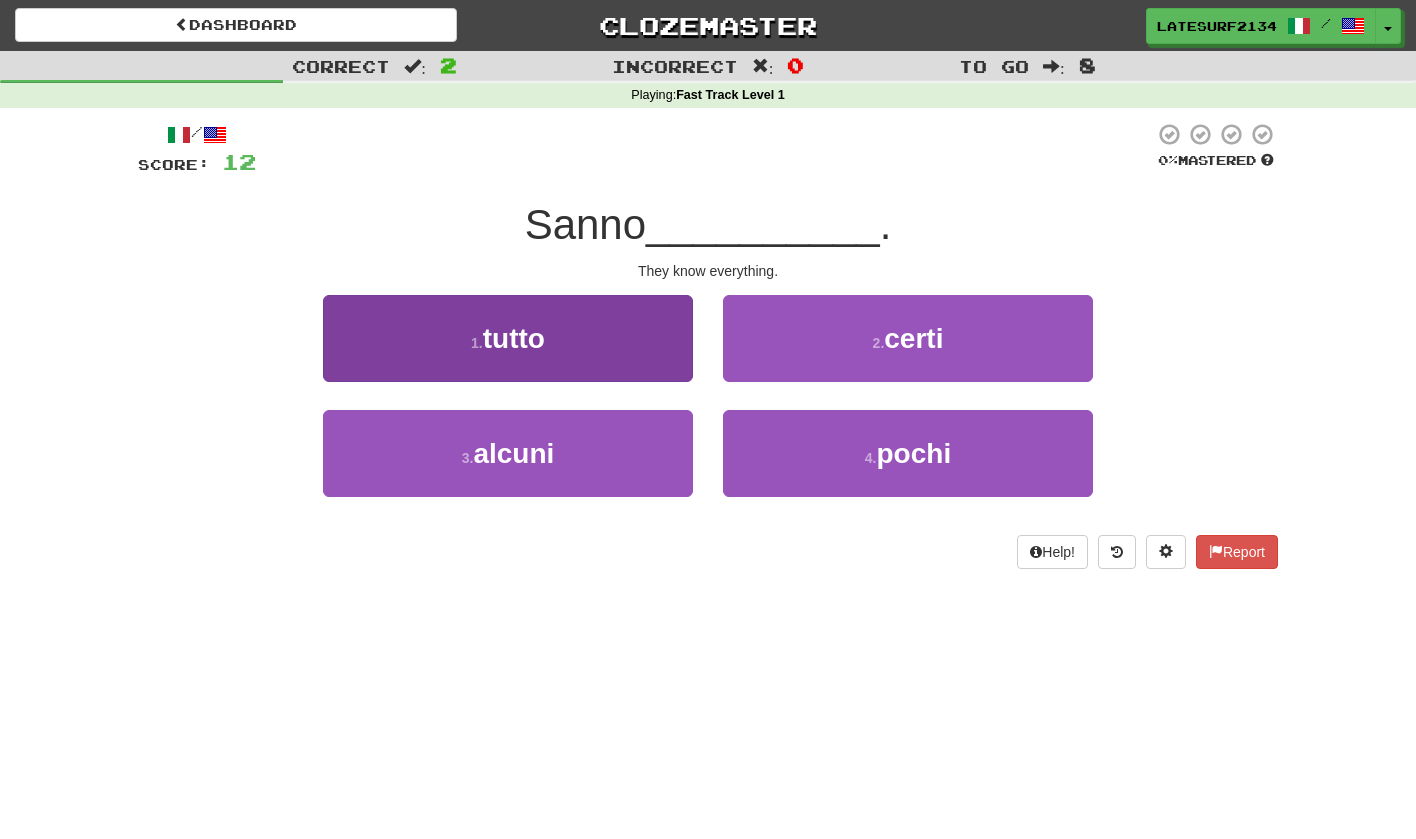click on "1 .  tutto" at bounding box center [508, 338] 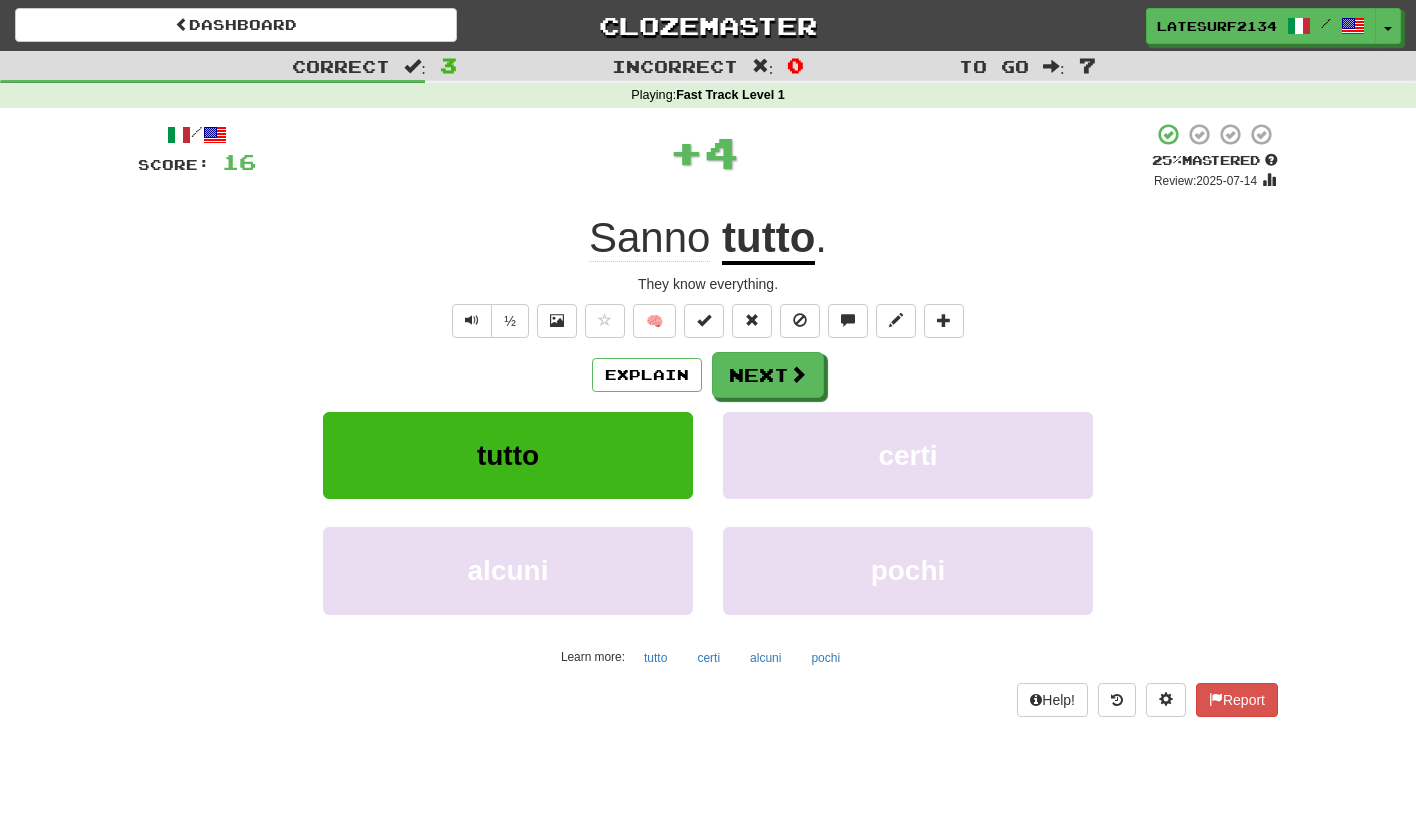 click on "Sanno" 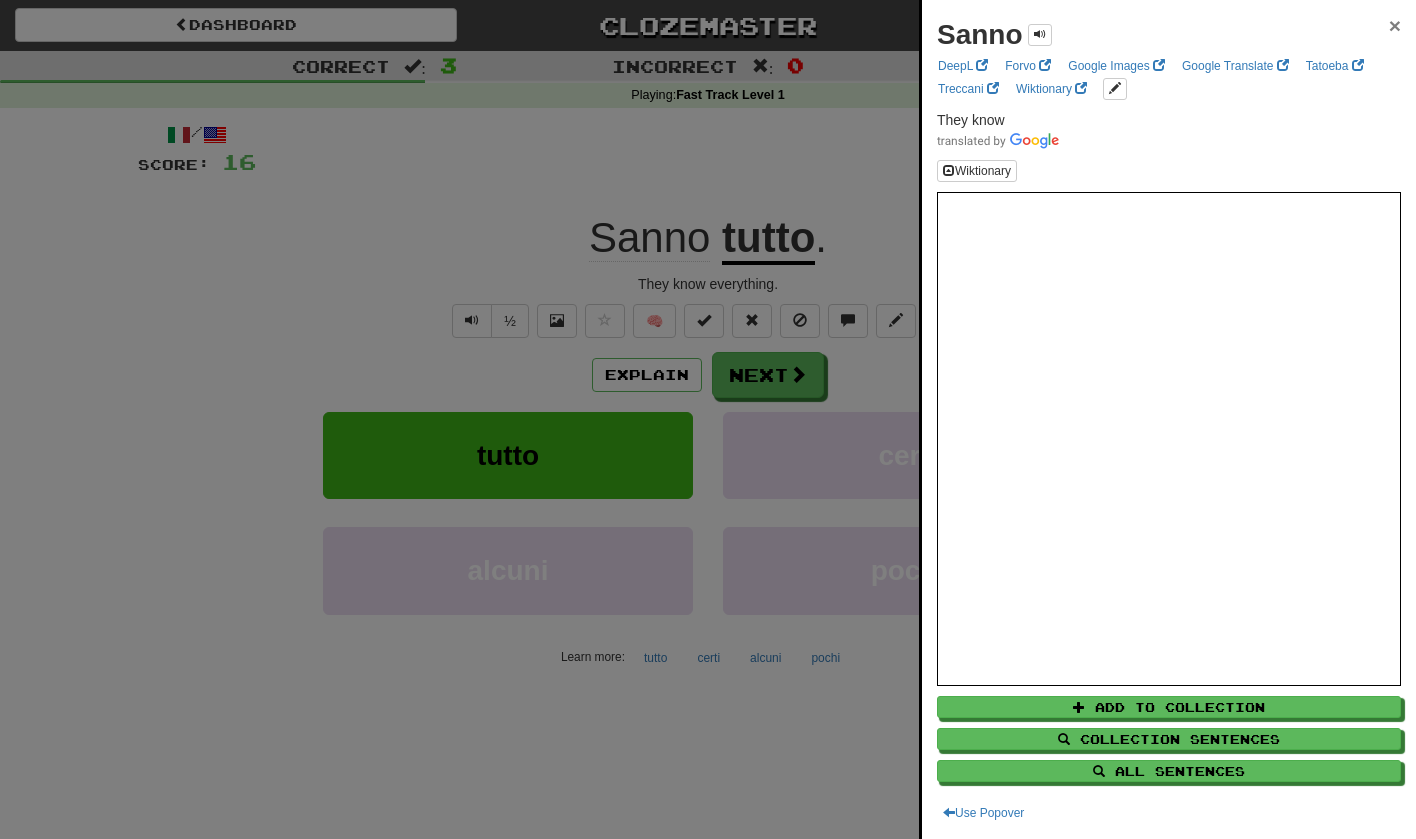 click on "×" at bounding box center [1395, 25] 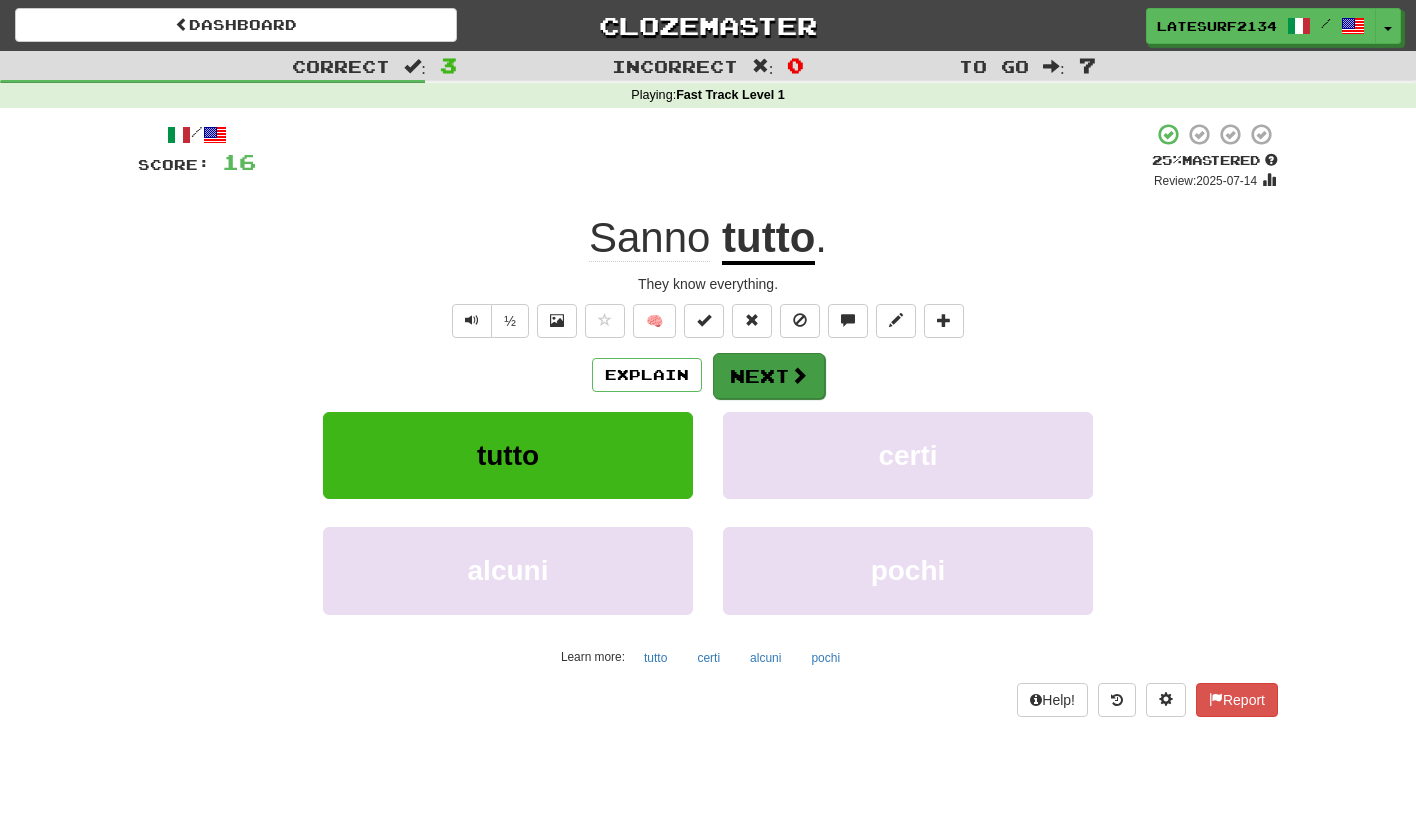 click on "Next" at bounding box center (769, 376) 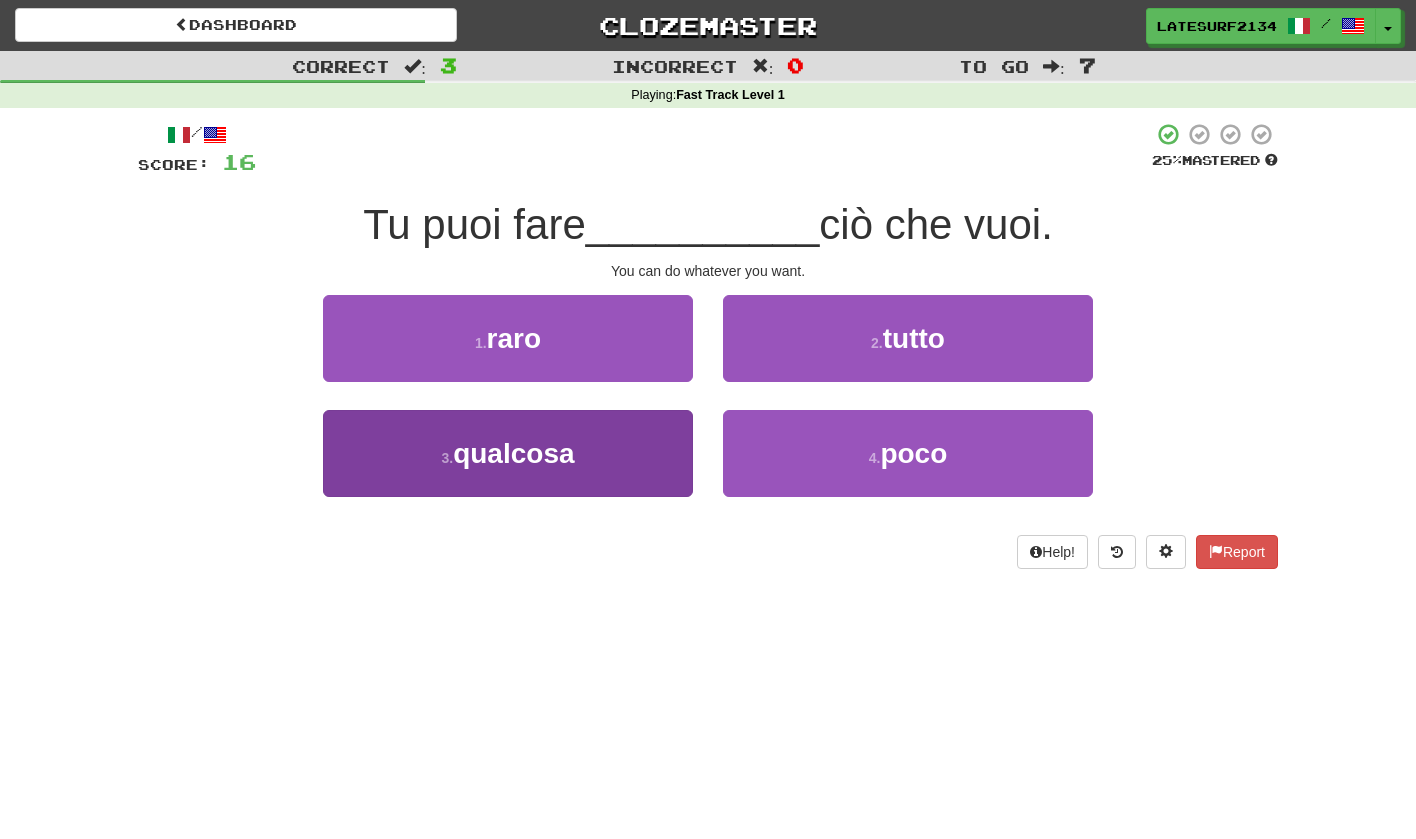 click on "qualcosa" at bounding box center (513, 453) 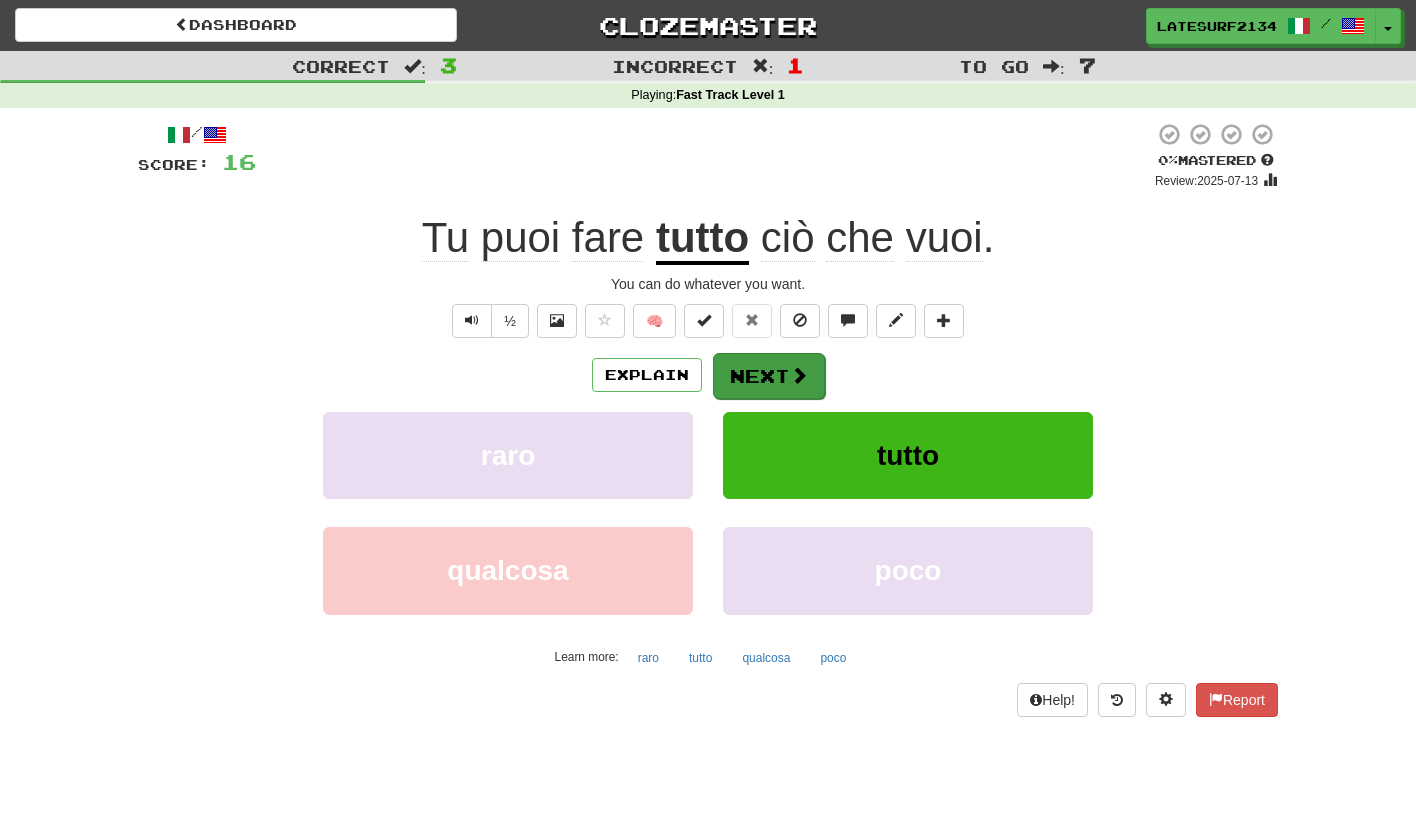 click at bounding box center (799, 375) 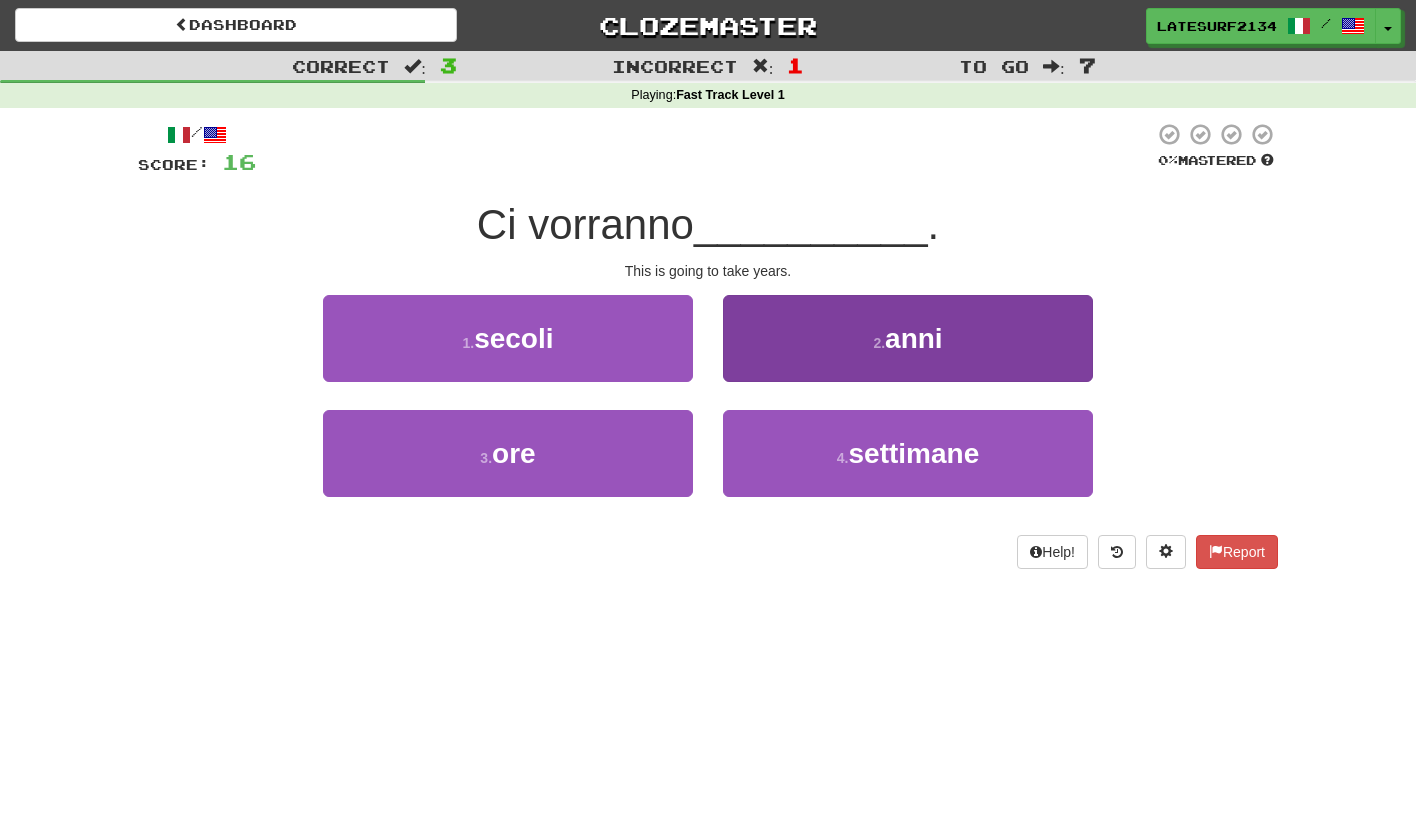 click on "anni" at bounding box center [914, 338] 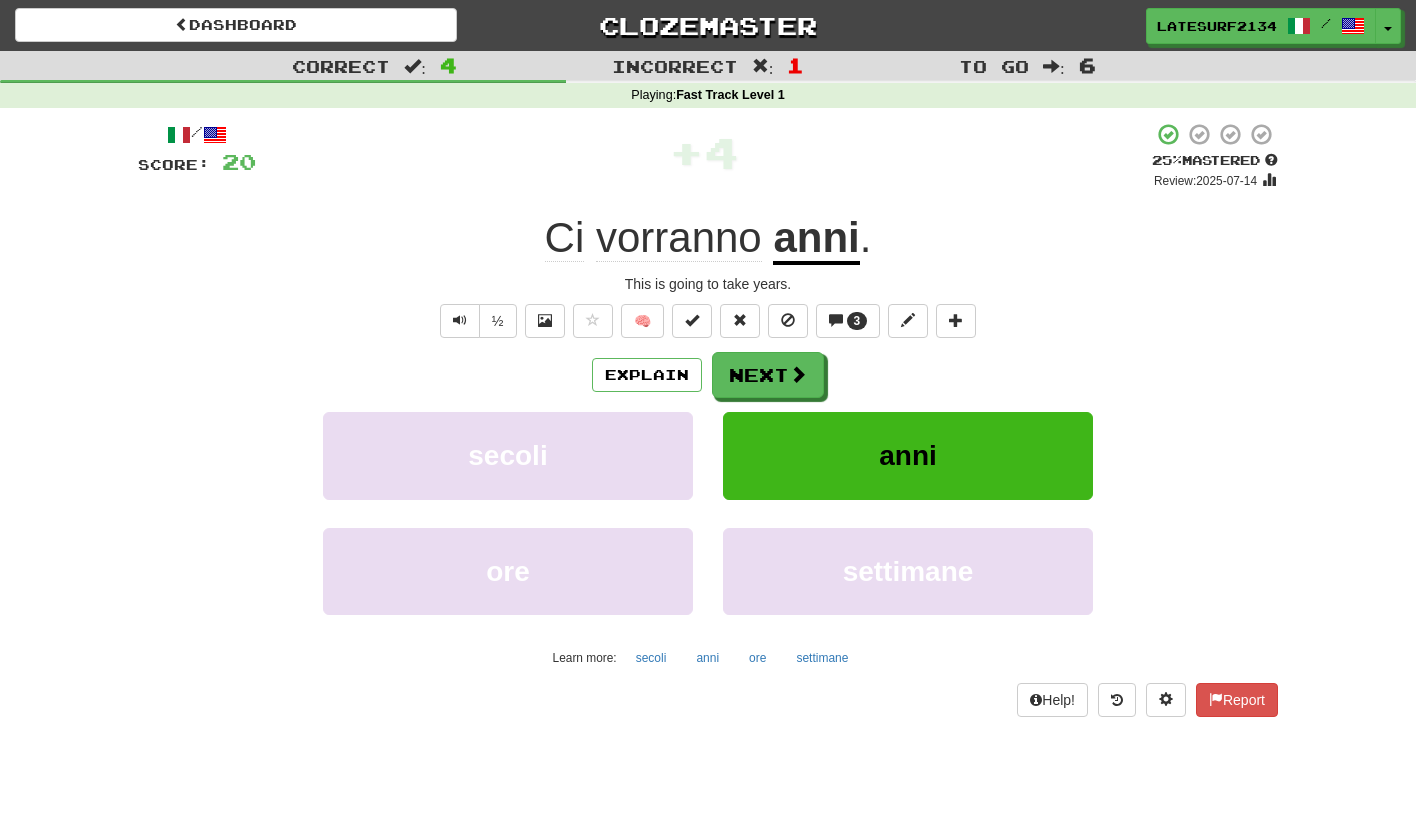 click on "vorranno" 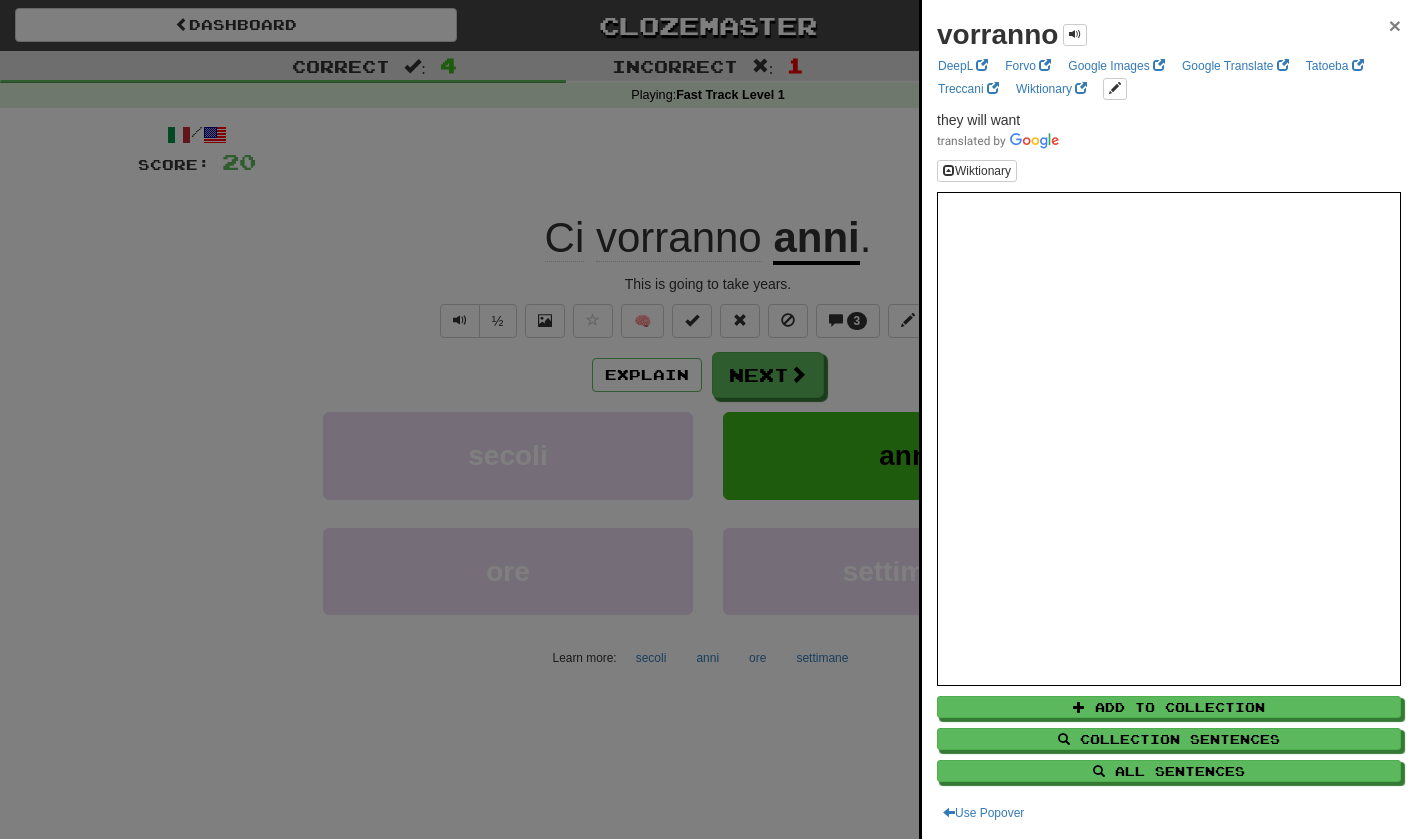 click on "×" at bounding box center (1395, 25) 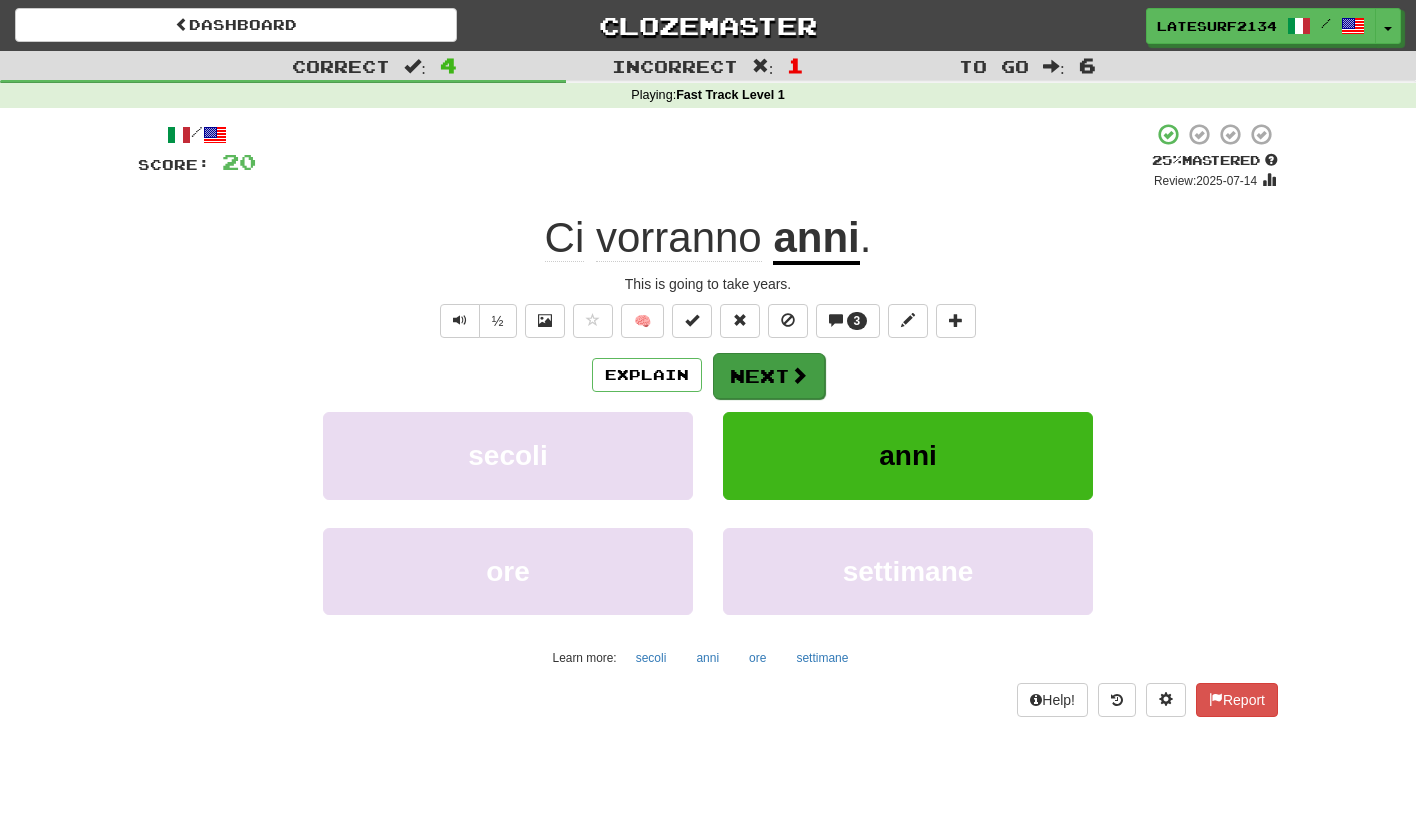 click on "Next" at bounding box center (769, 376) 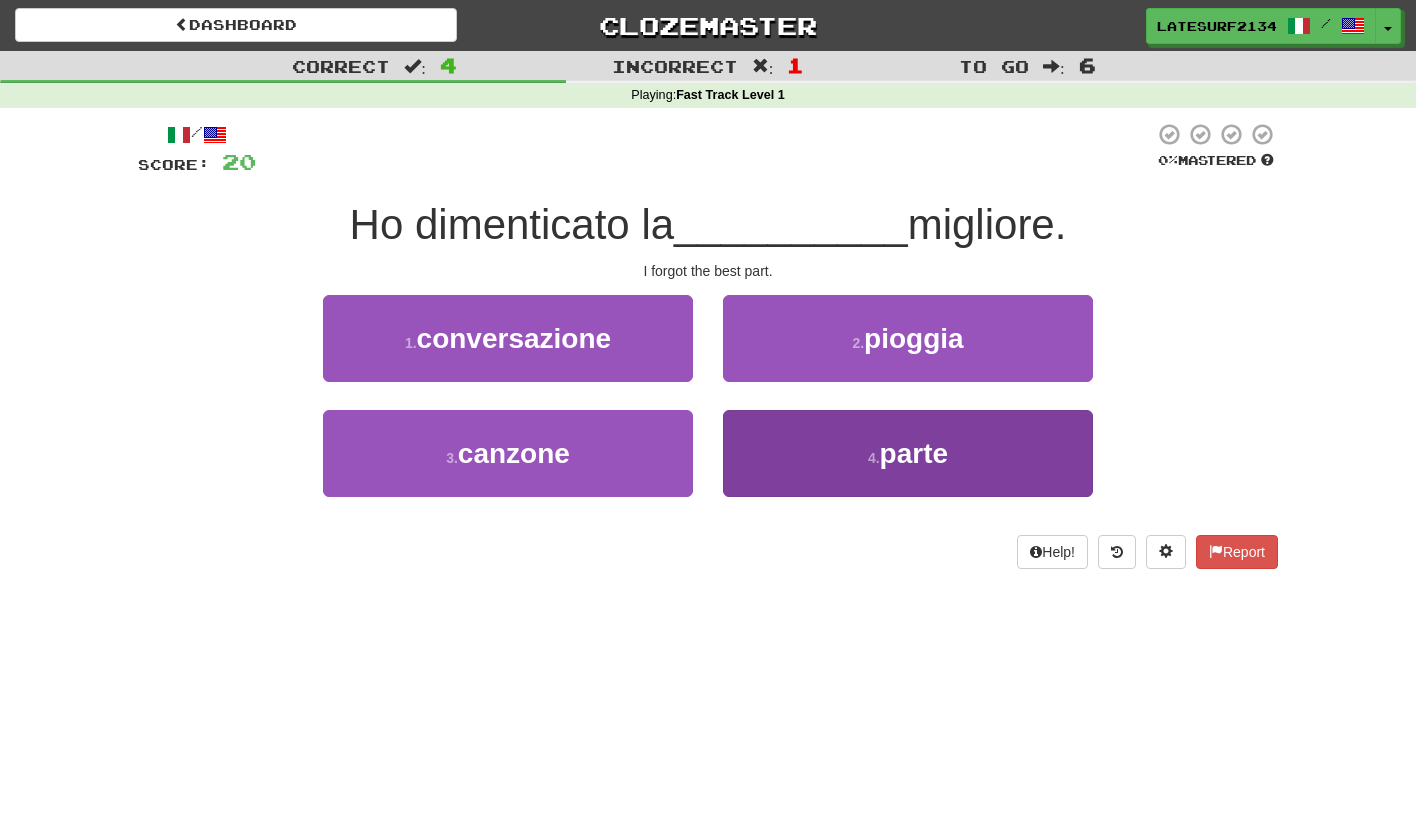 click on "4 .  parte" at bounding box center (908, 453) 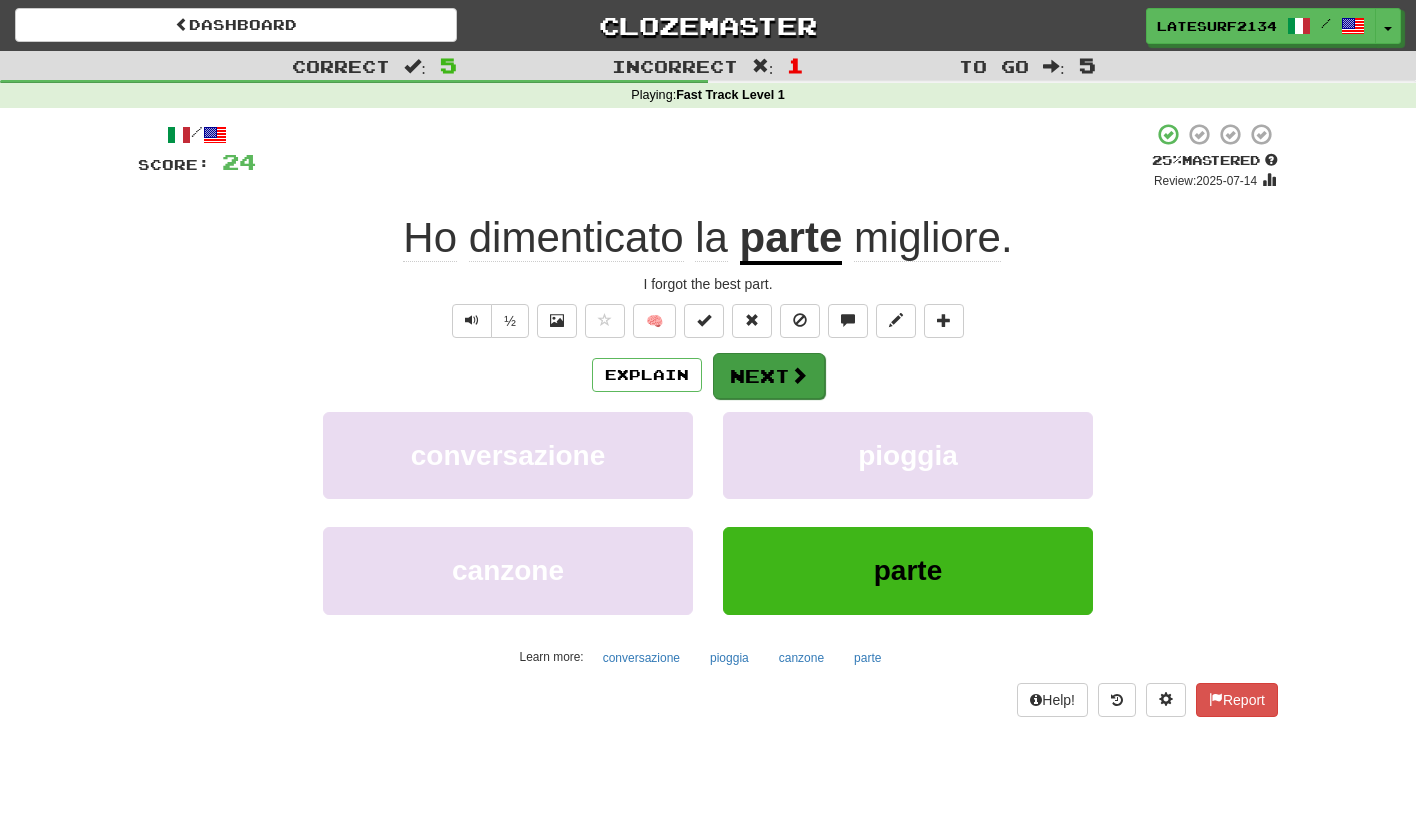 click at bounding box center (799, 375) 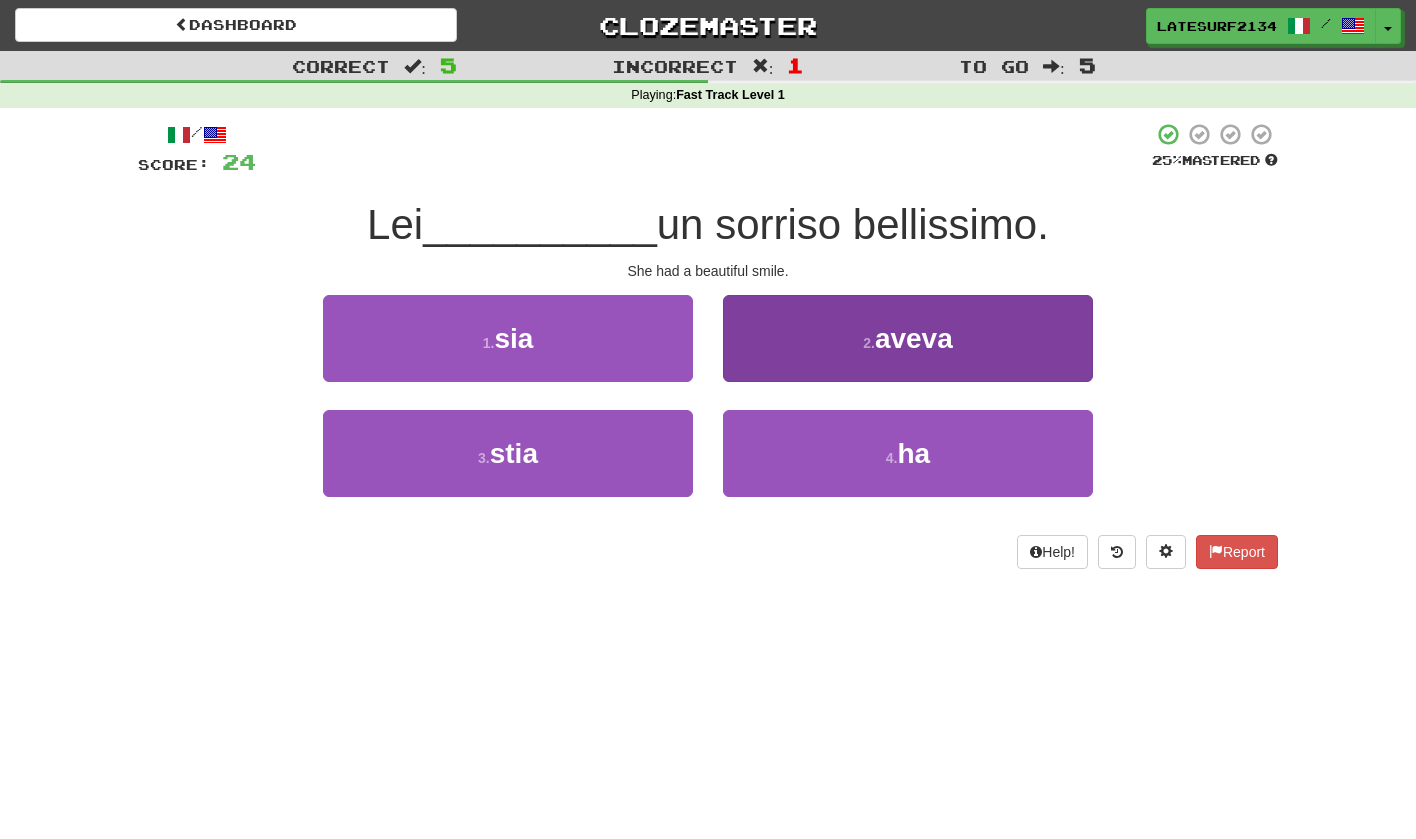 click on "aveva" at bounding box center (914, 338) 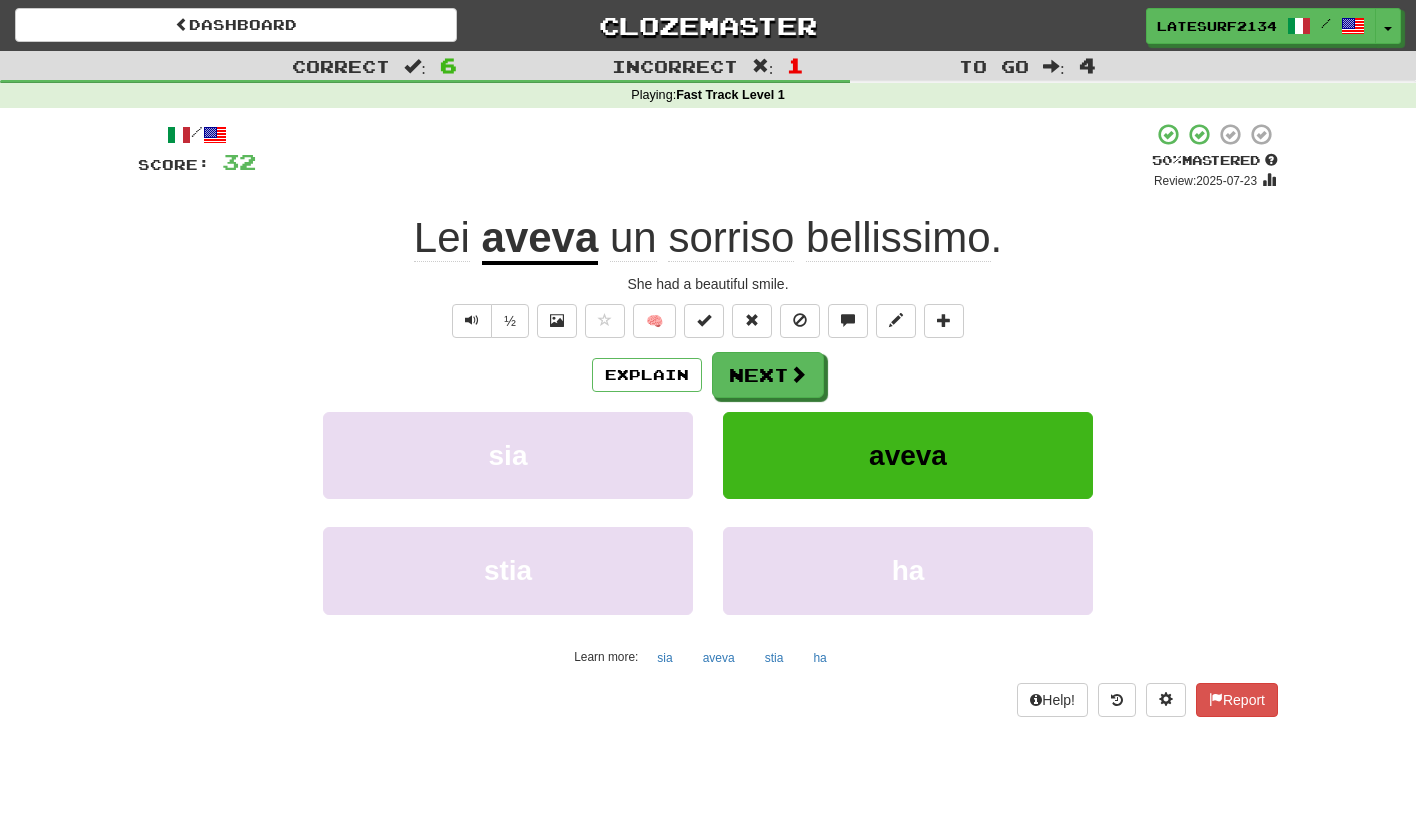 click on "aveva" at bounding box center [540, 239] 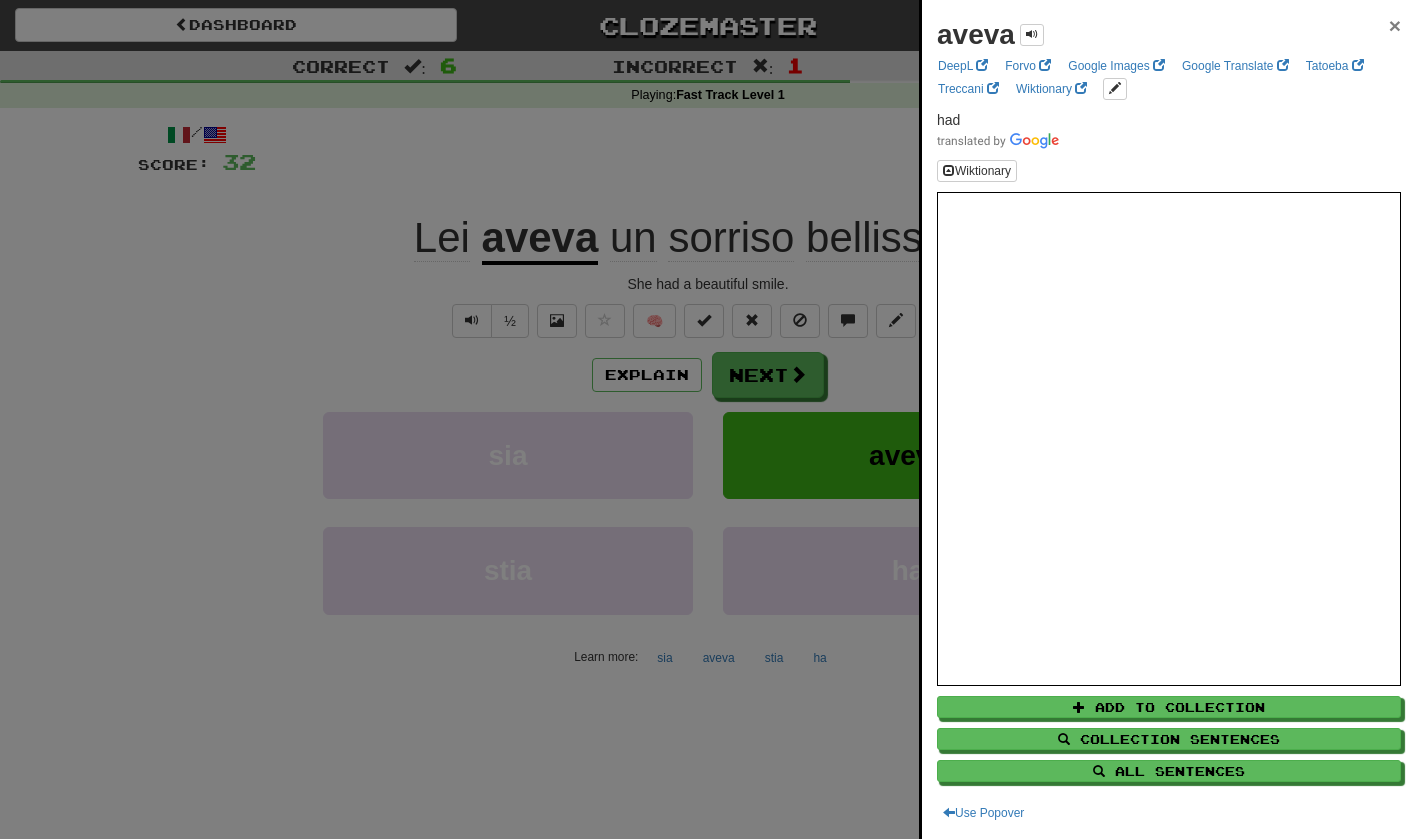click on "×" at bounding box center (1395, 25) 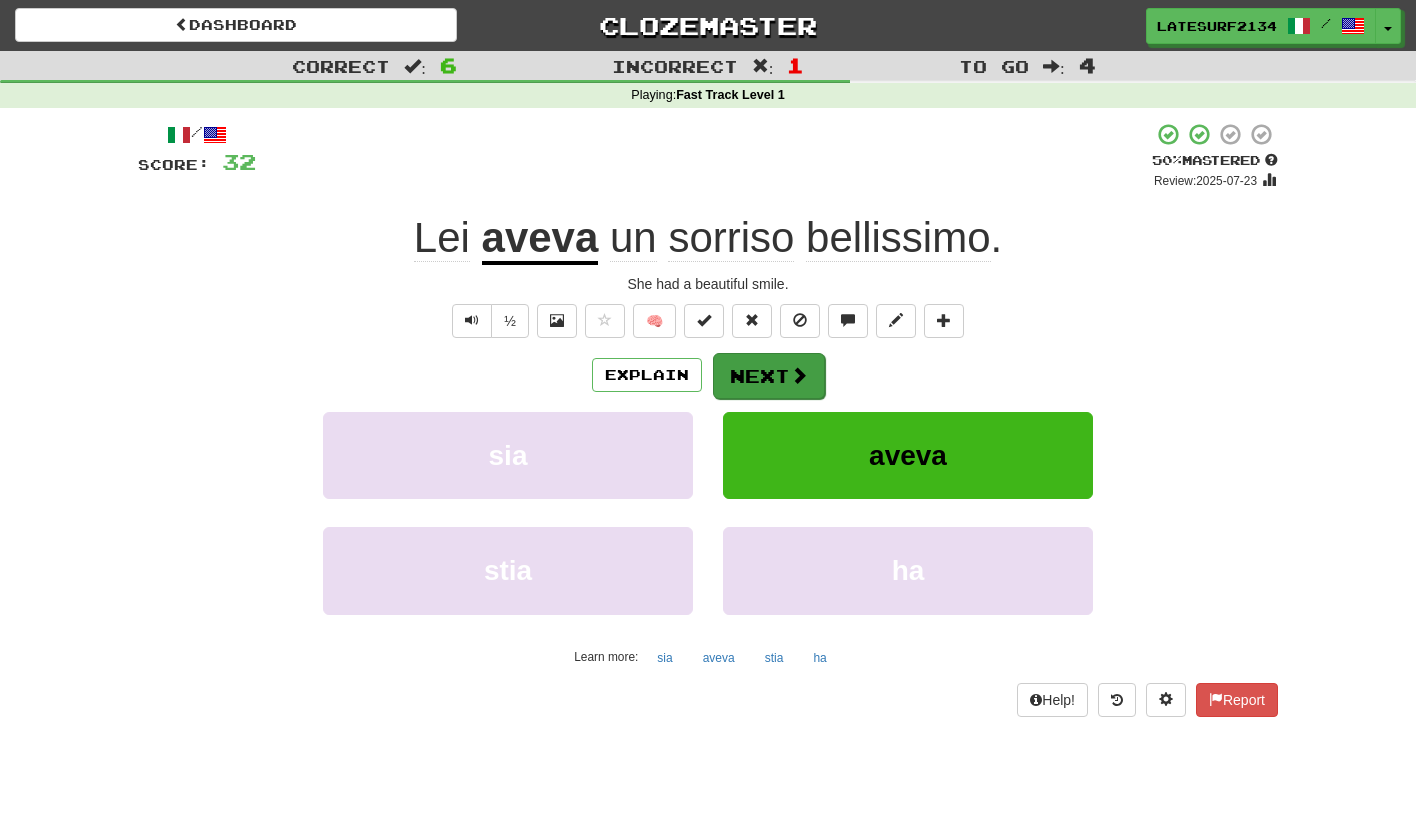 click at bounding box center (799, 375) 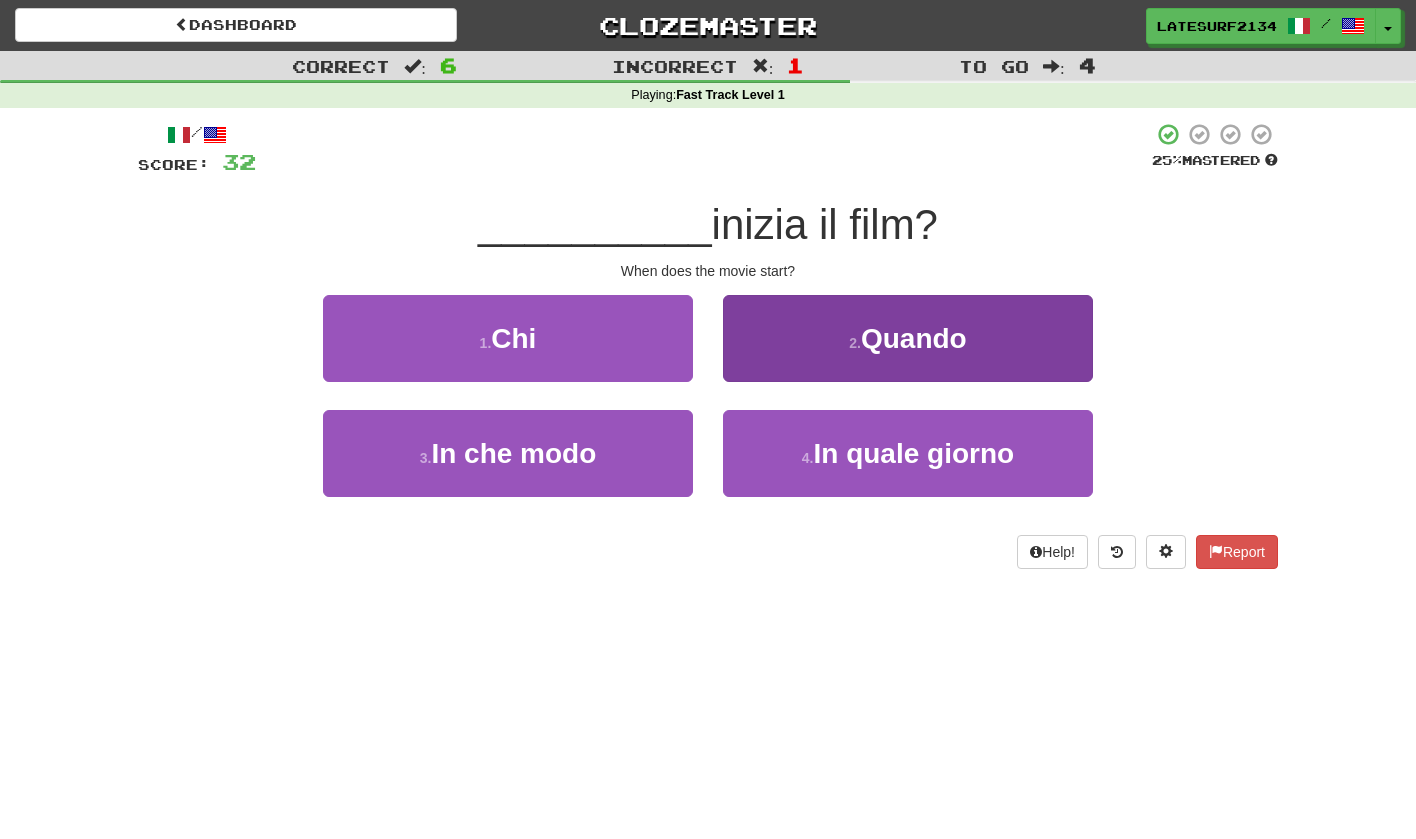 click on "Quando" at bounding box center [914, 338] 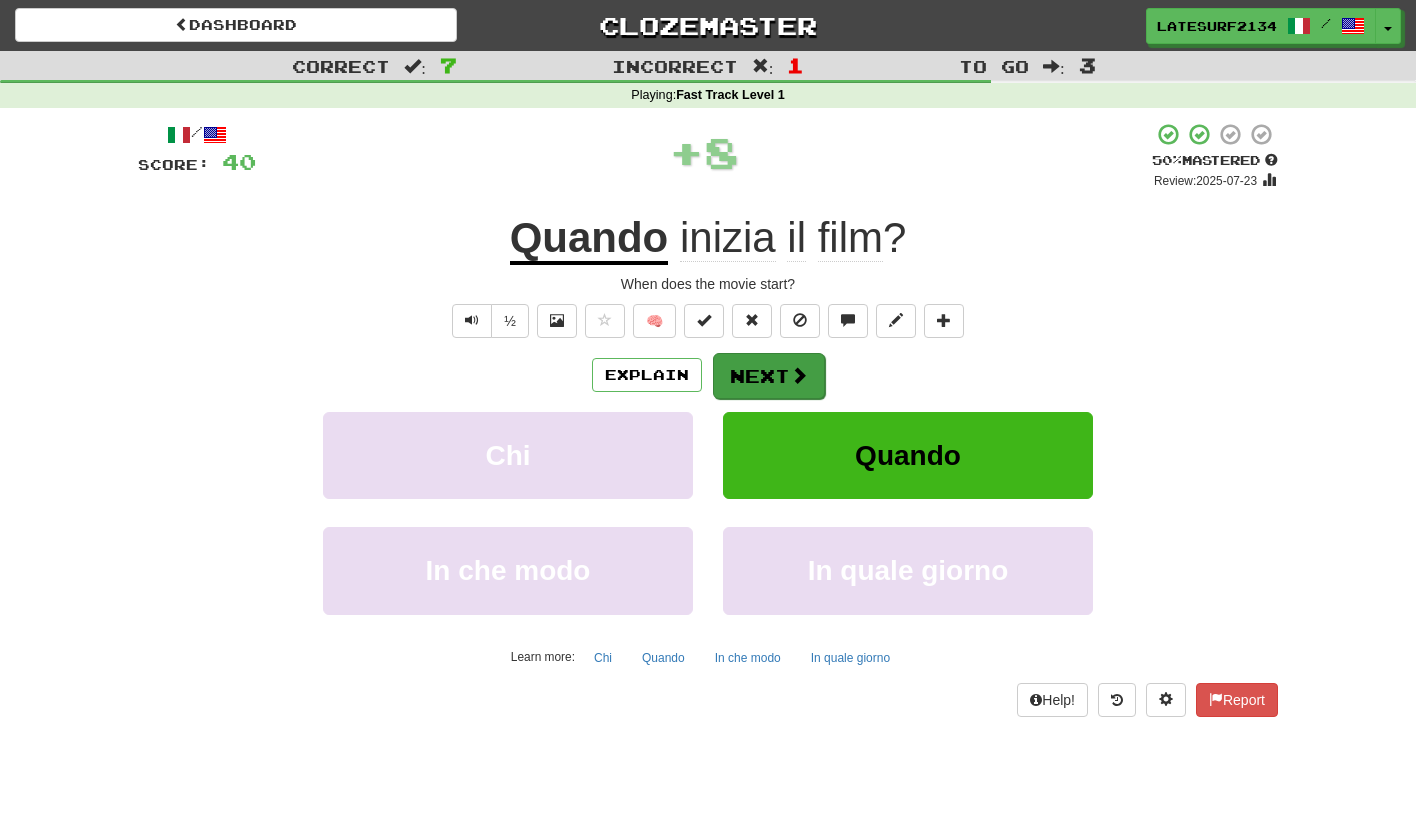 click on "Next" at bounding box center [769, 376] 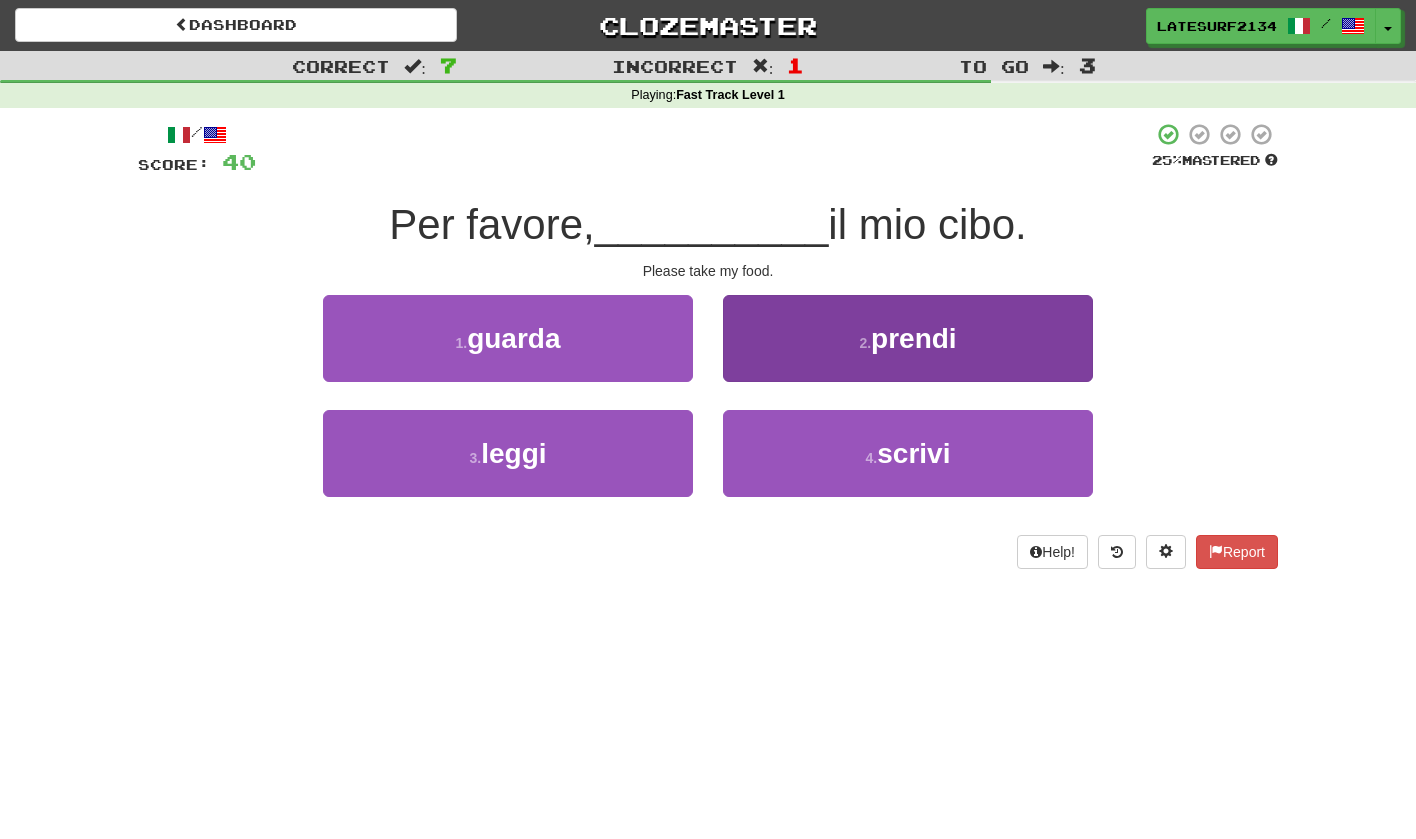 click on "prendi" at bounding box center [914, 338] 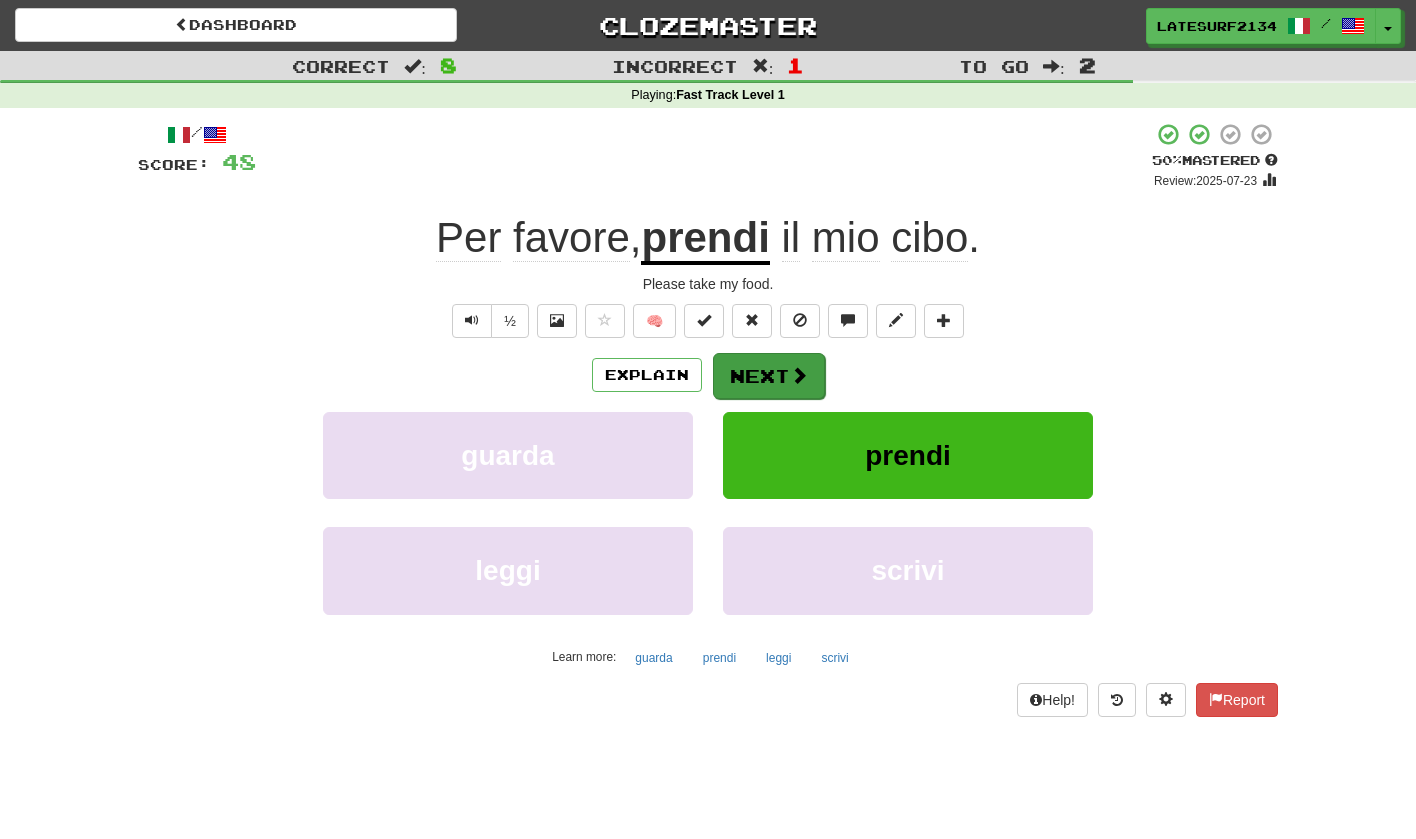 click on "Next" at bounding box center (769, 376) 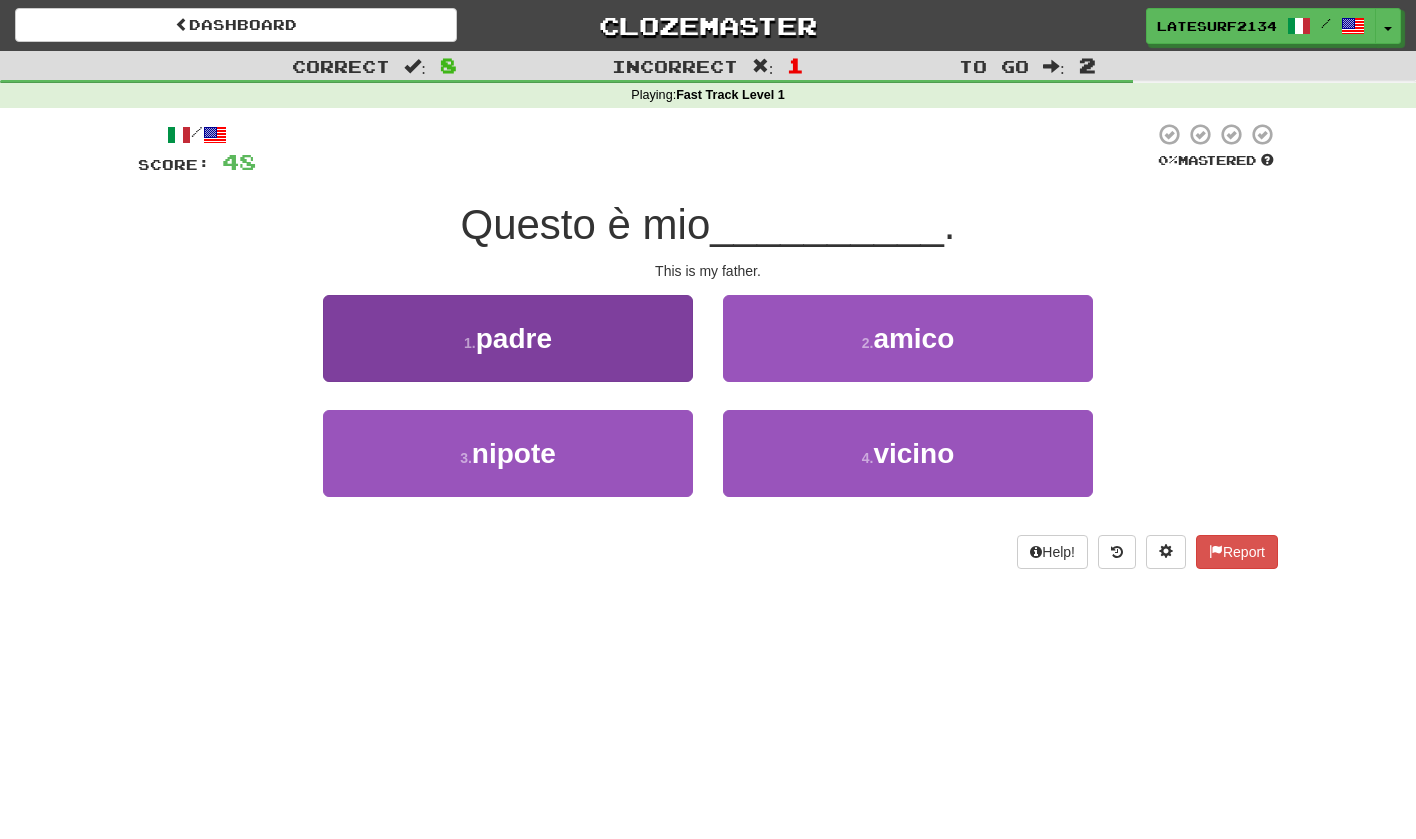 click on "1 .  padre" at bounding box center [508, 338] 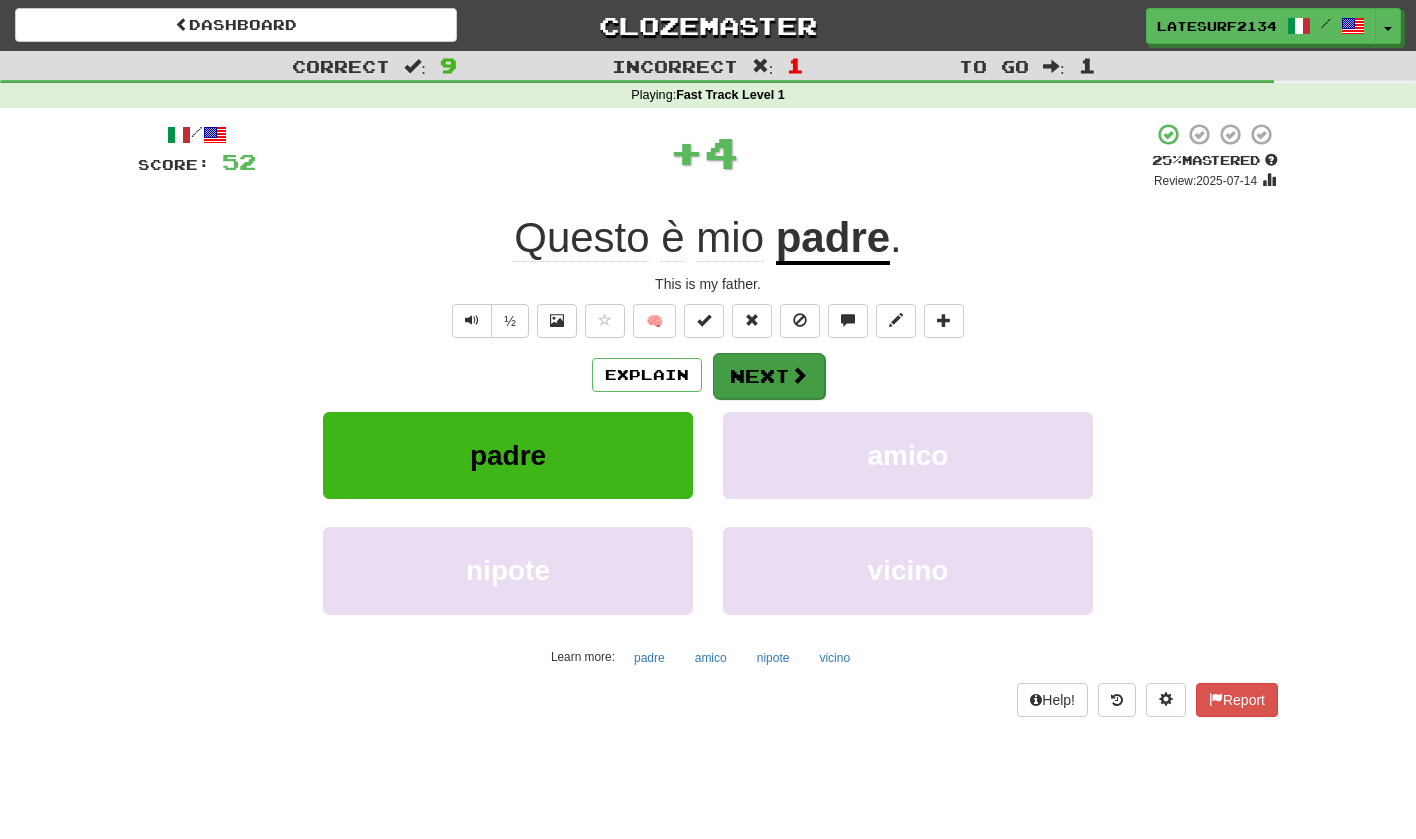 click on "Next" at bounding box center (769, 376) 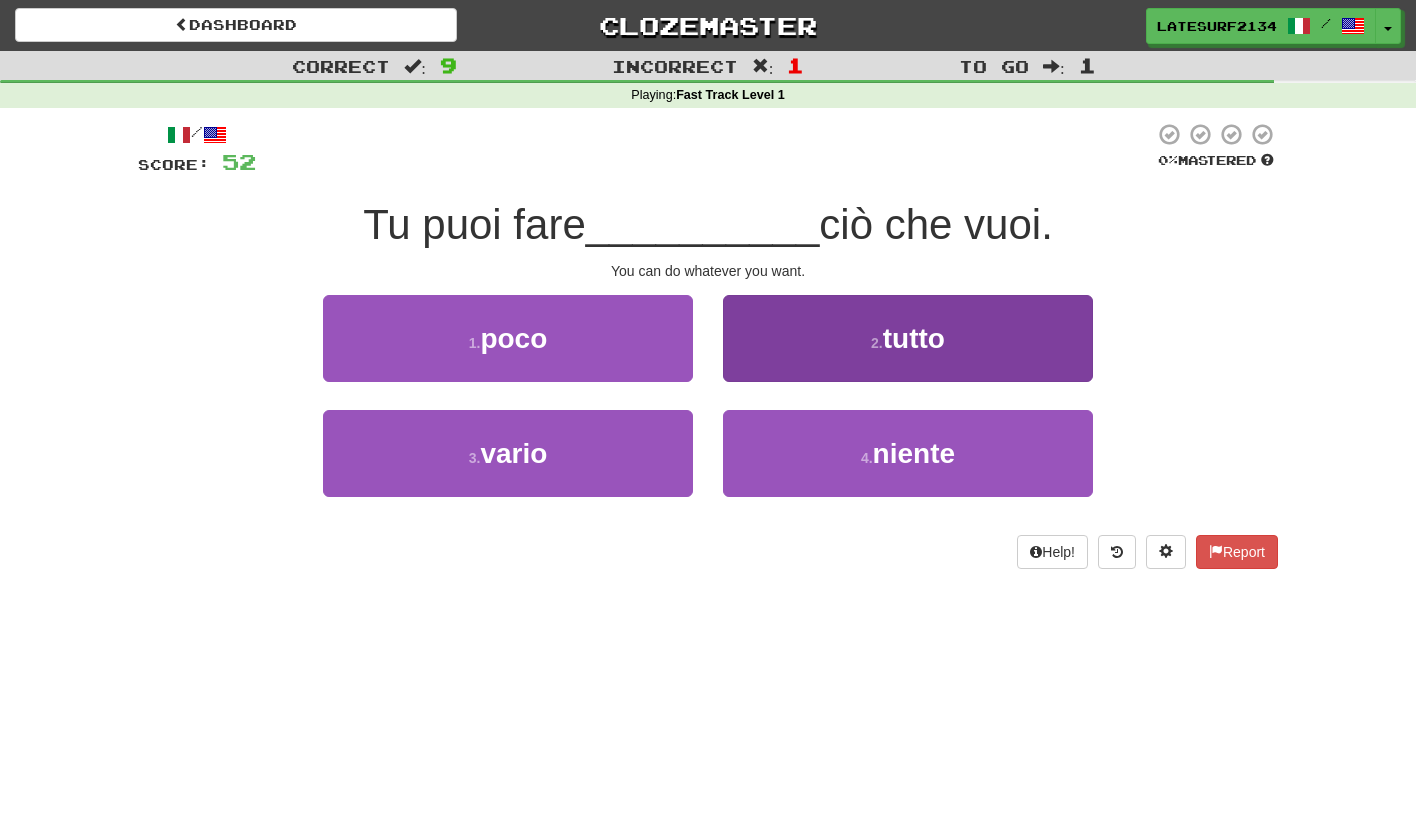 click on "tutto" at bounding box center (914, 338) 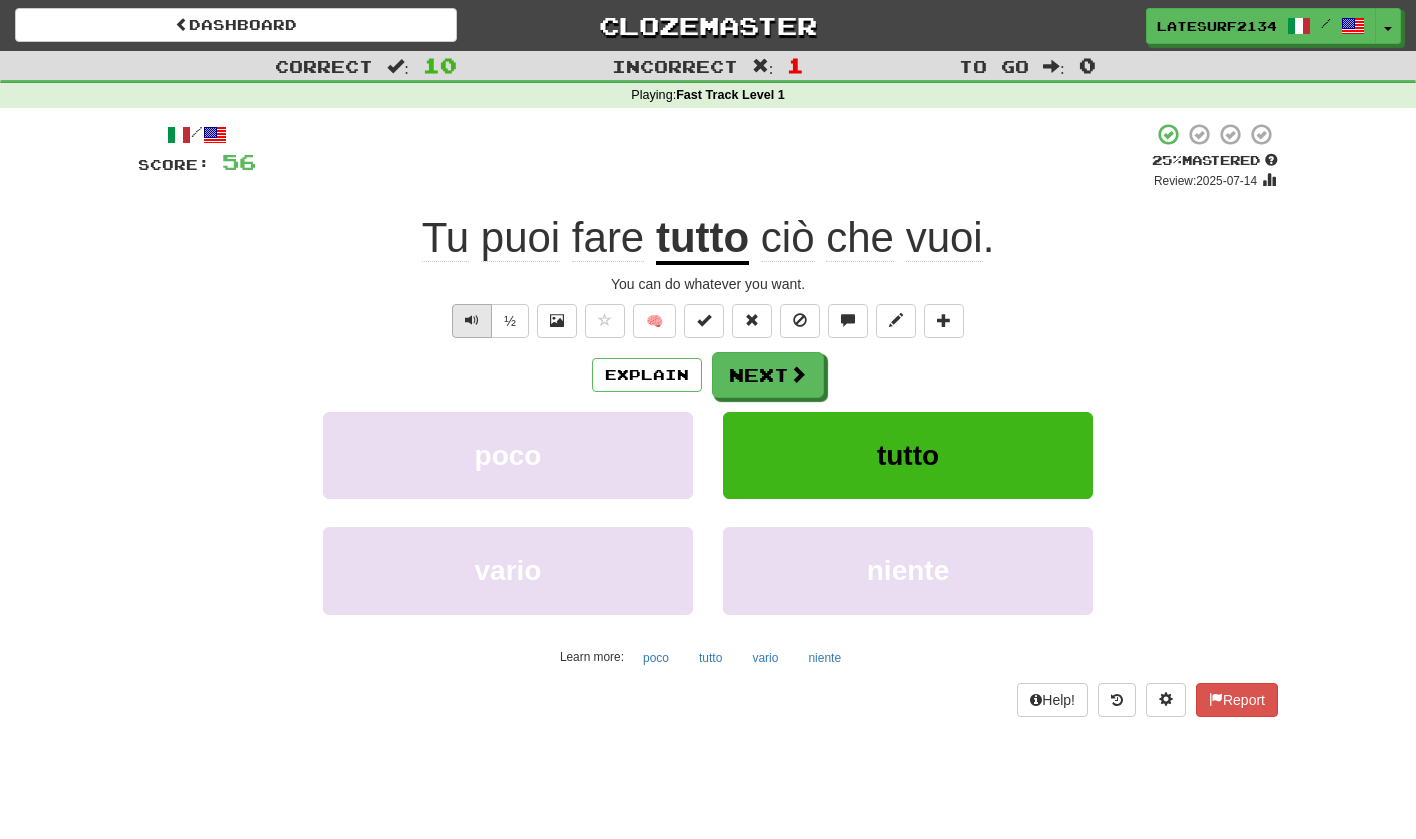 click at bounding box center (472, 320) 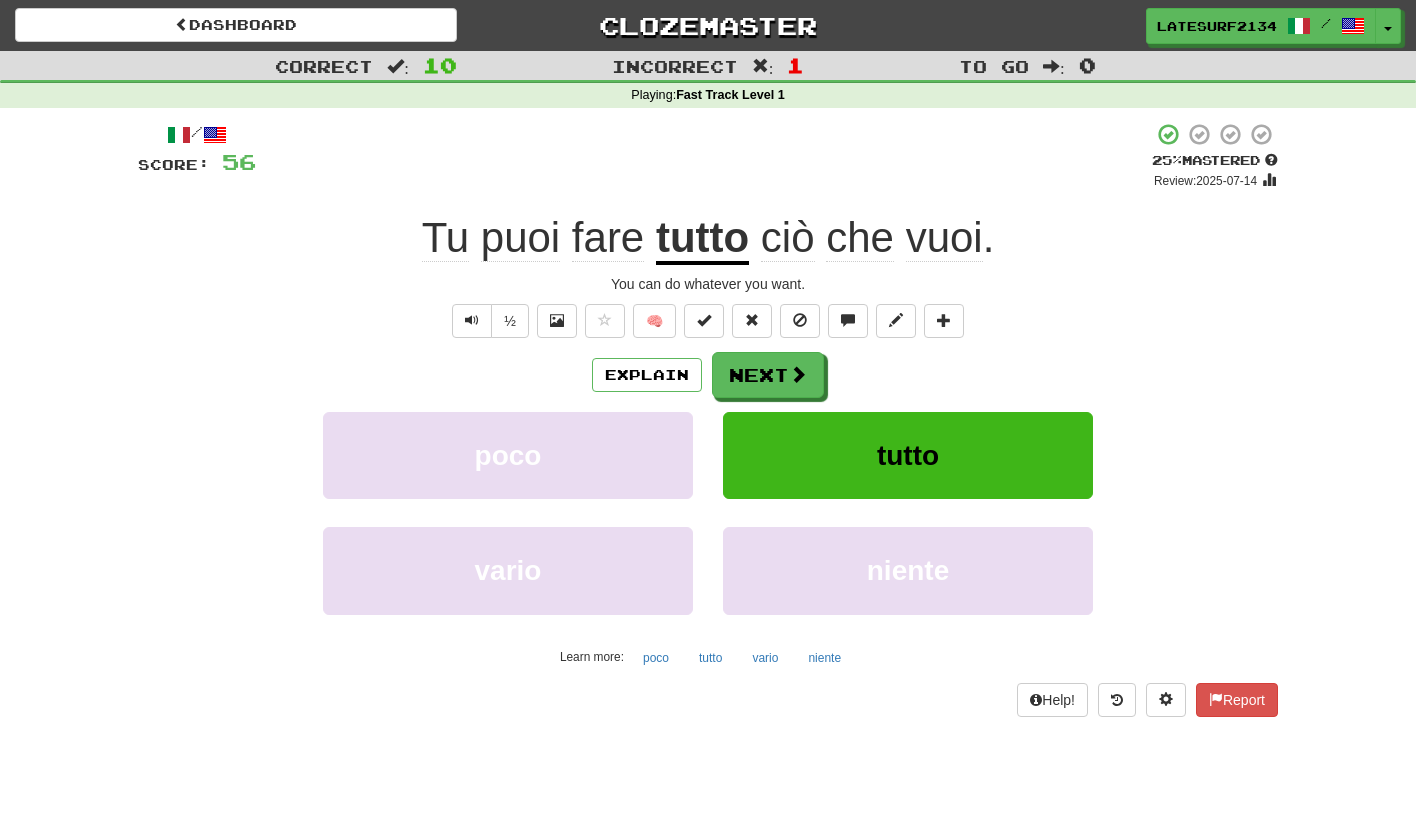 click on "ciò" at bounding box center [788, 238] 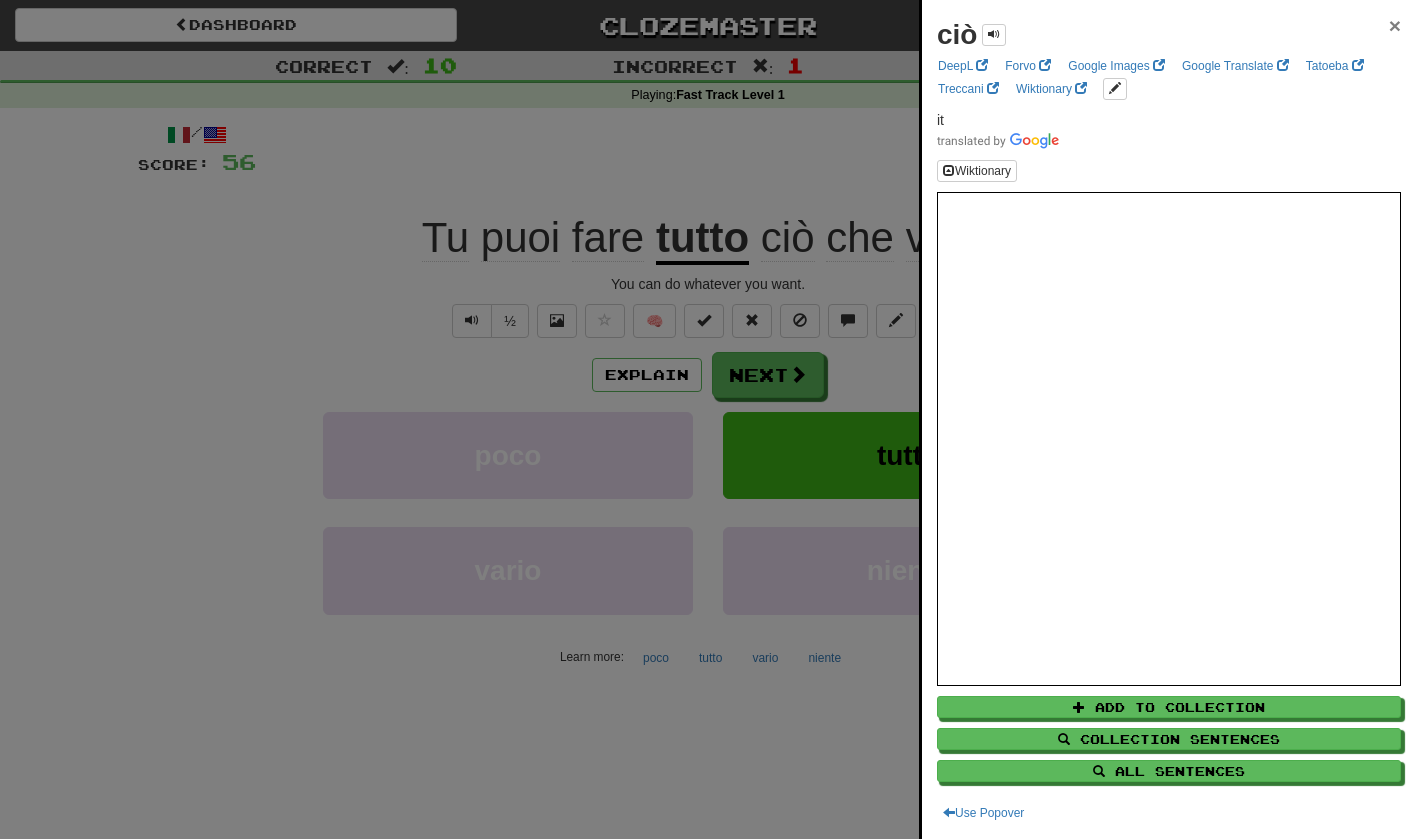 click on "×" at bounding box center (1395, 25) 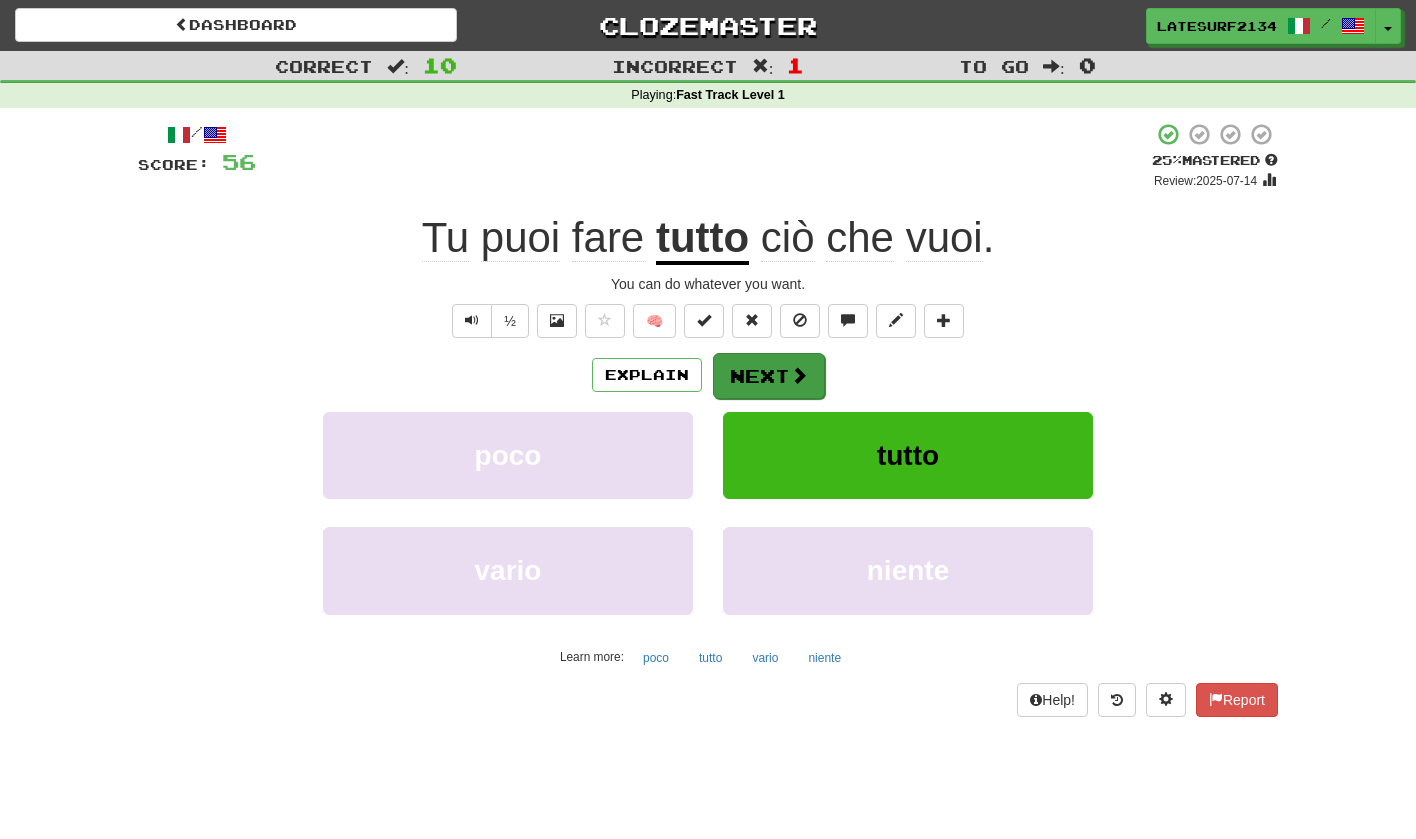 click on "Next" at bounding box center [769, 376] 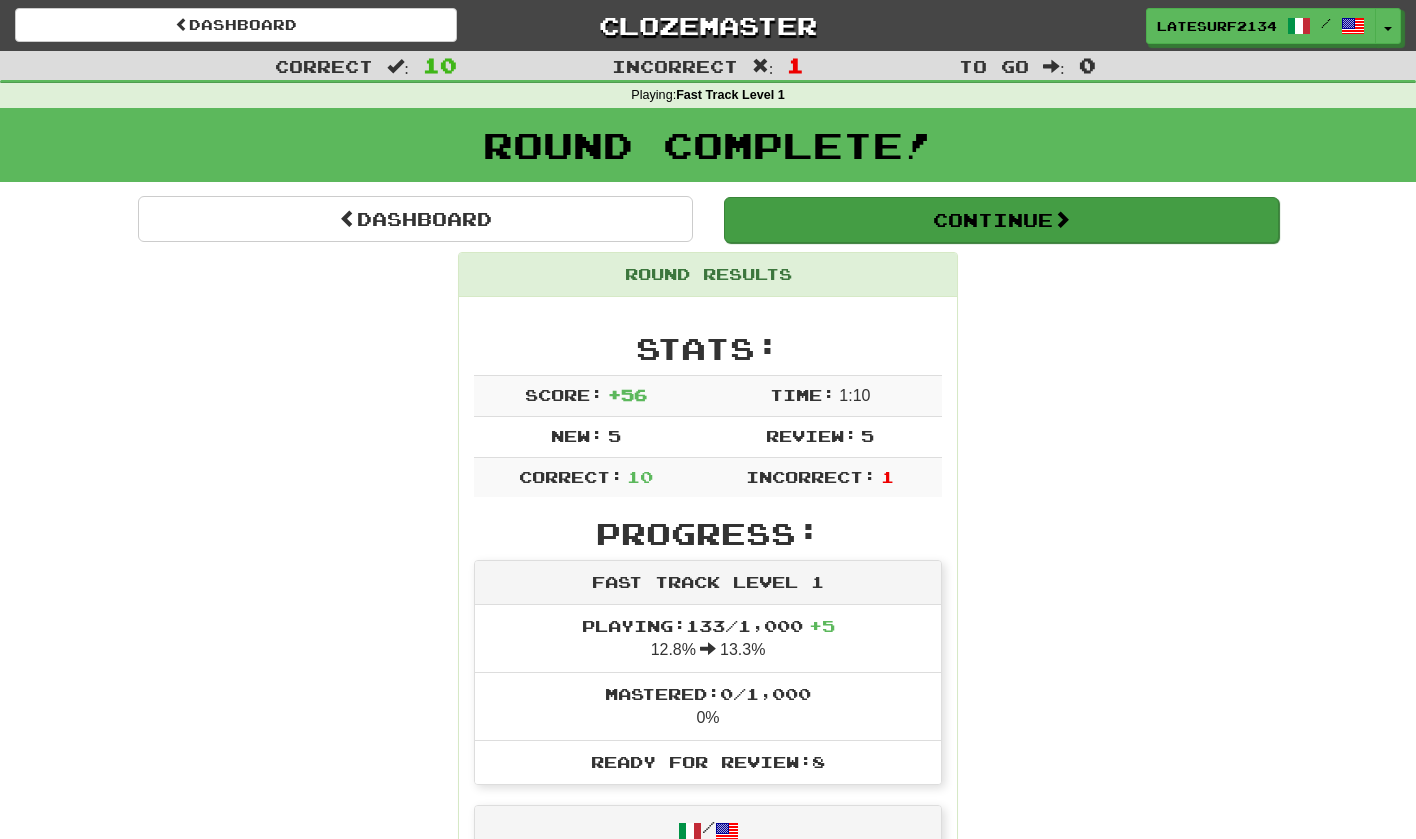 click on "Continue" at bounding box center (1001, 220) 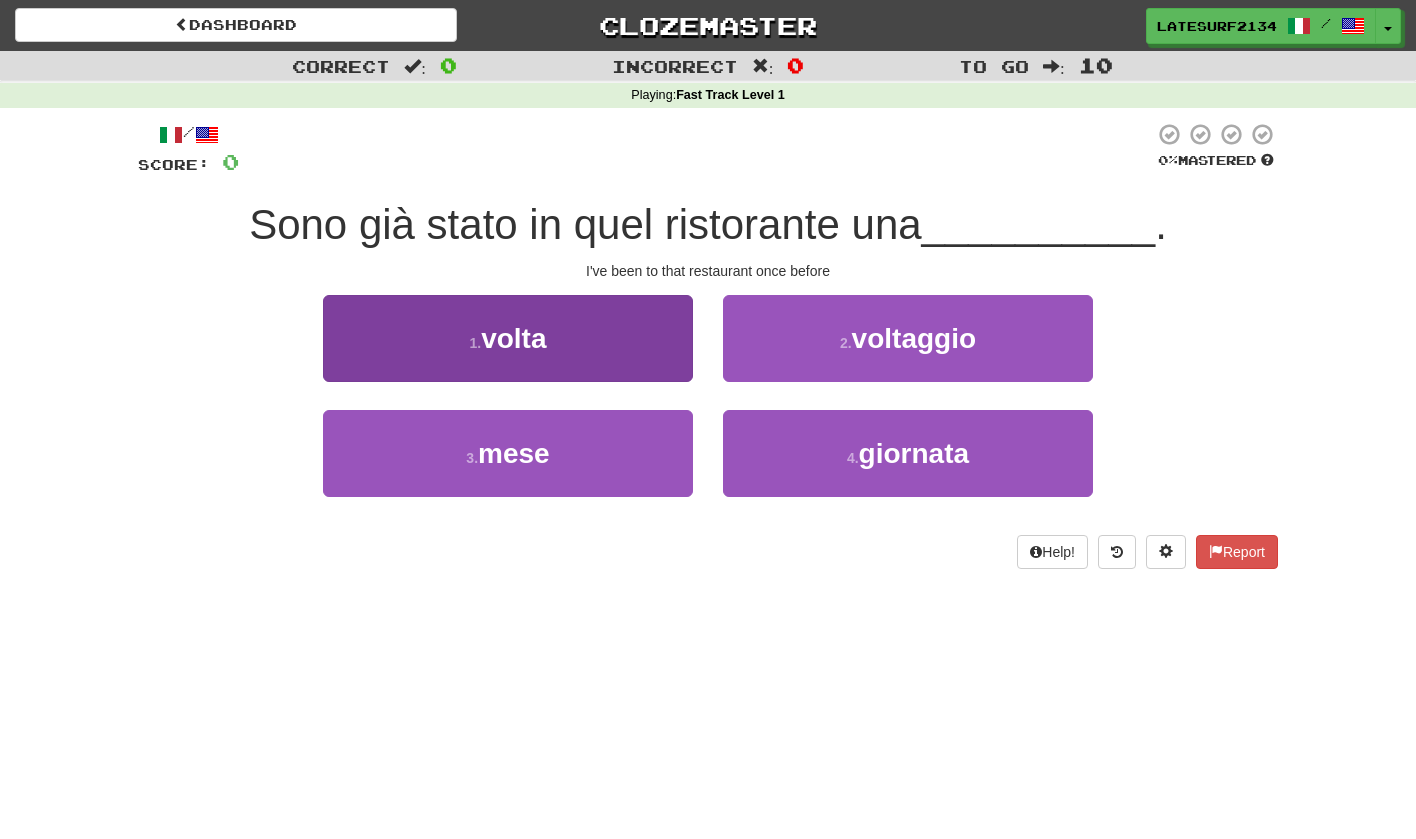 click on "1 .  volta" at bounding box center (508, 338) 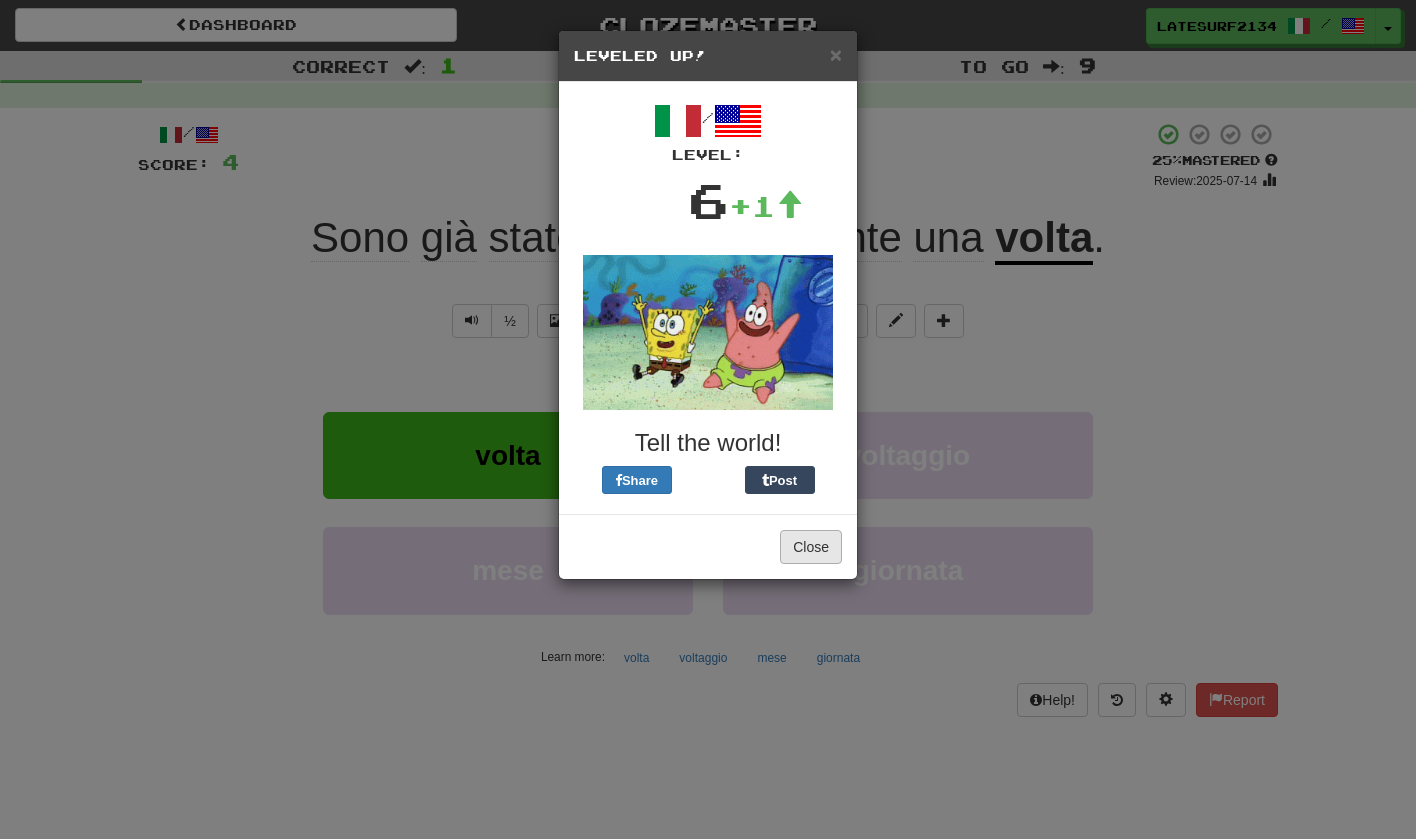 click on "Close" at bounding box center [811, 547] 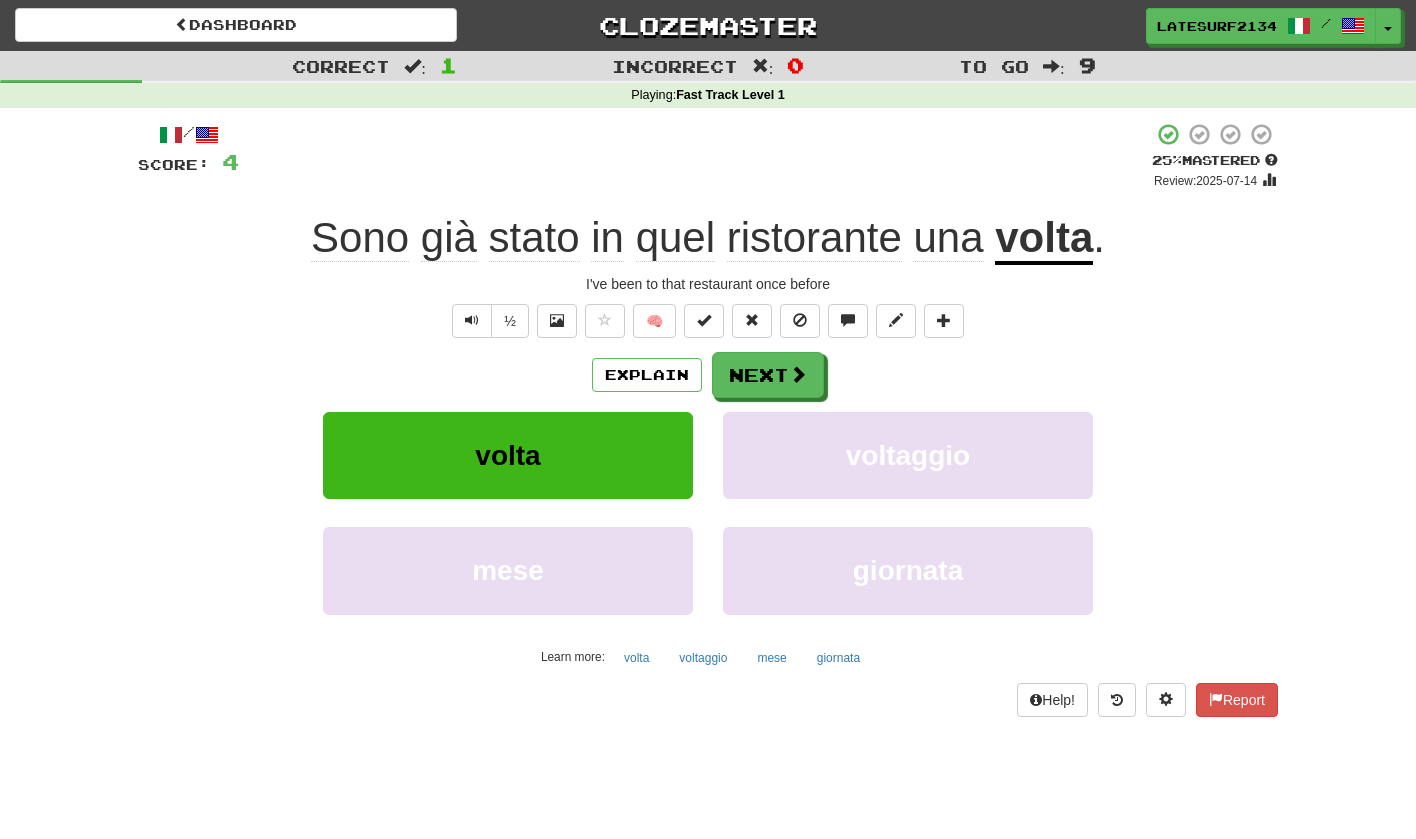 click on "già" 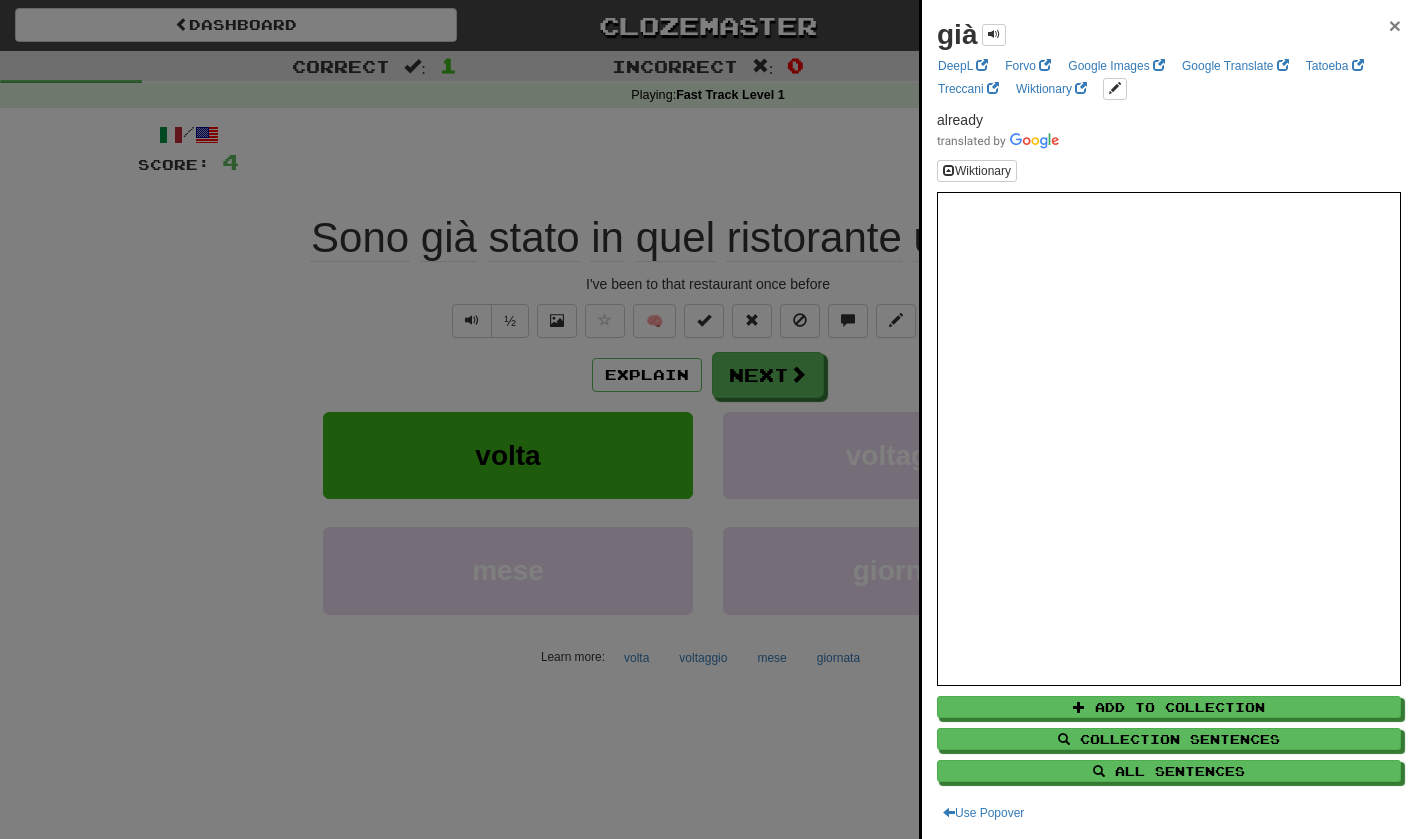 click on "×" at bounding box center (1395, 25) 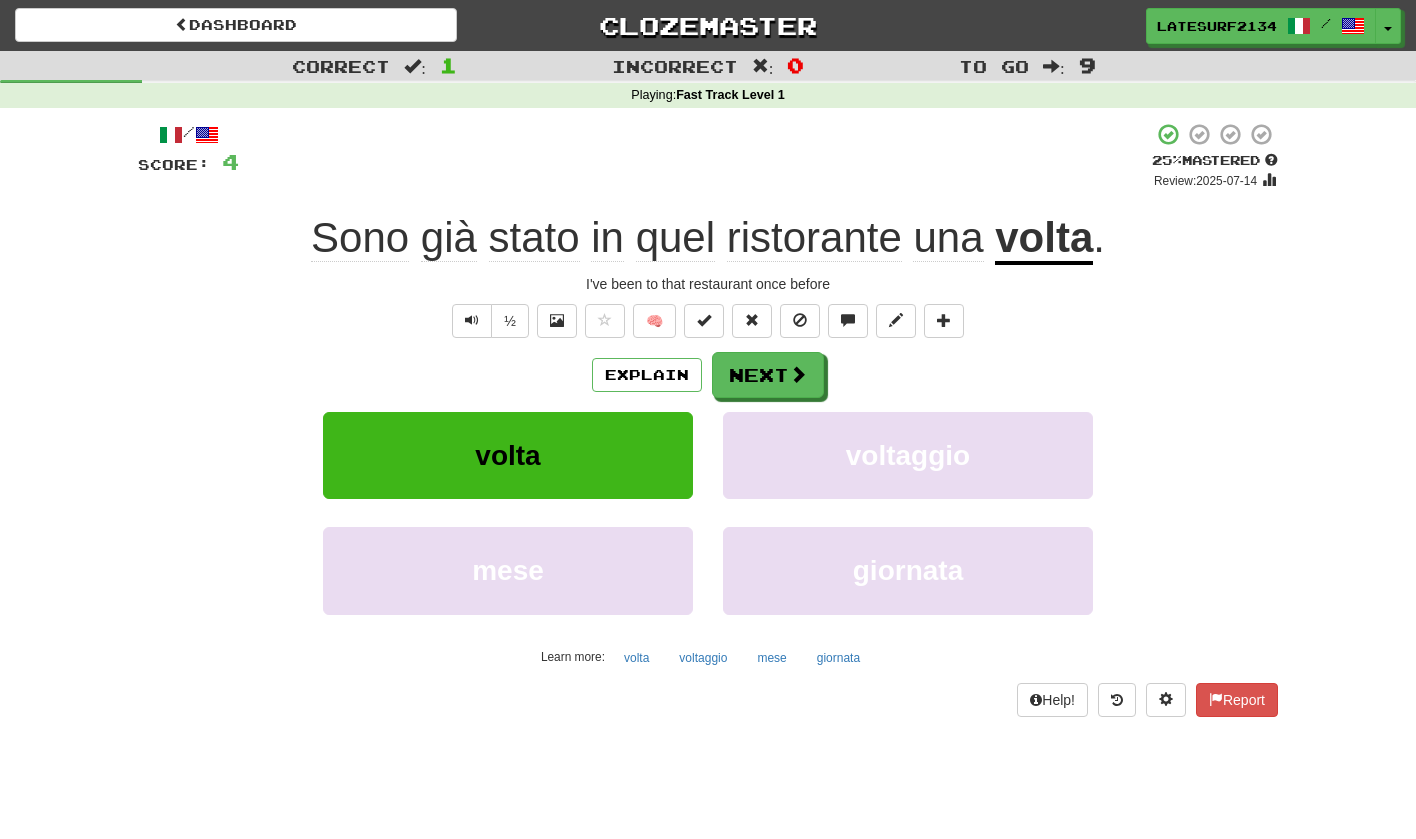 click on "stato" 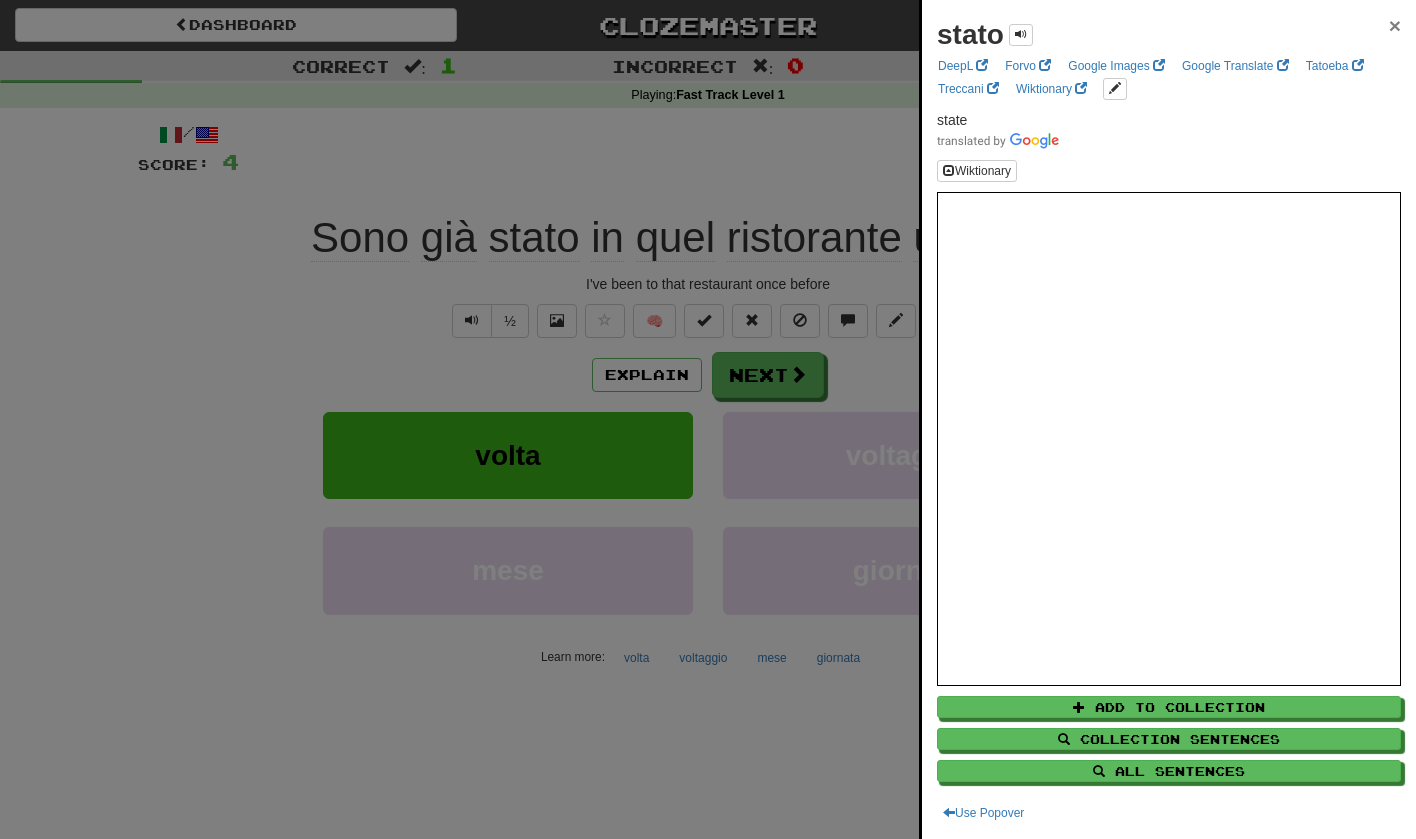click on "×" at bounding box center [1395, 25] 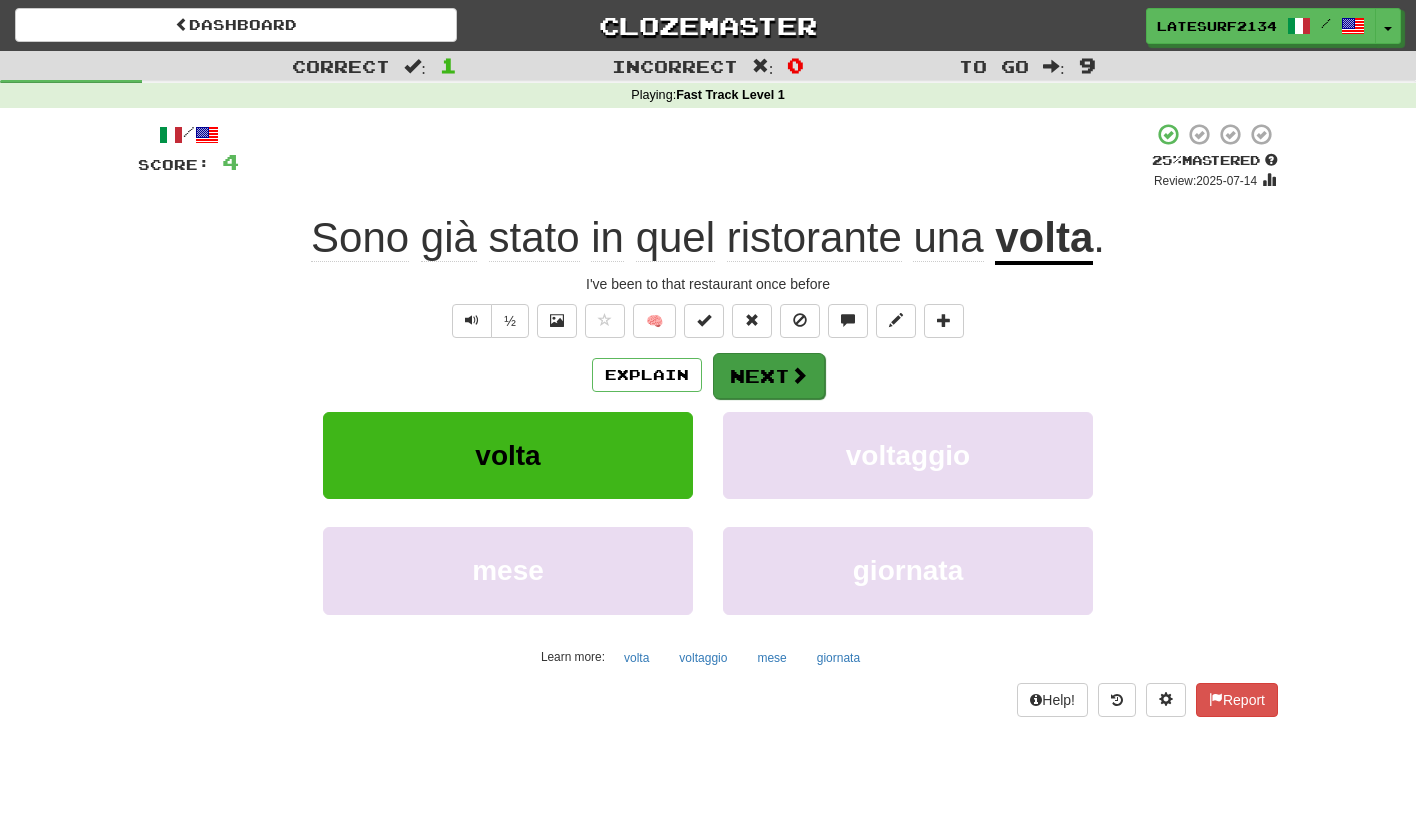 click at bounding box center (799, 375) 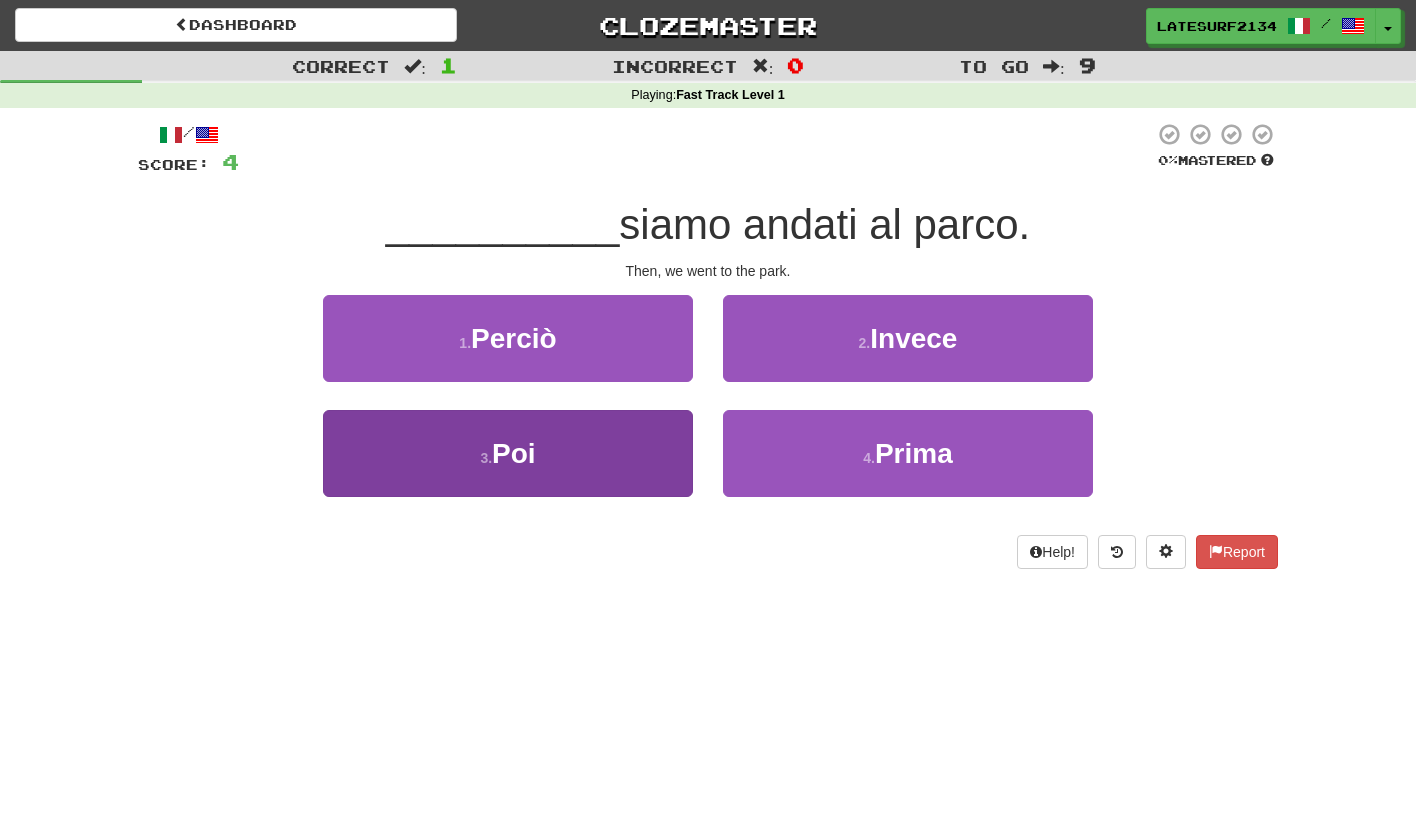 click on "Poi" at bounding box center [514, 453] 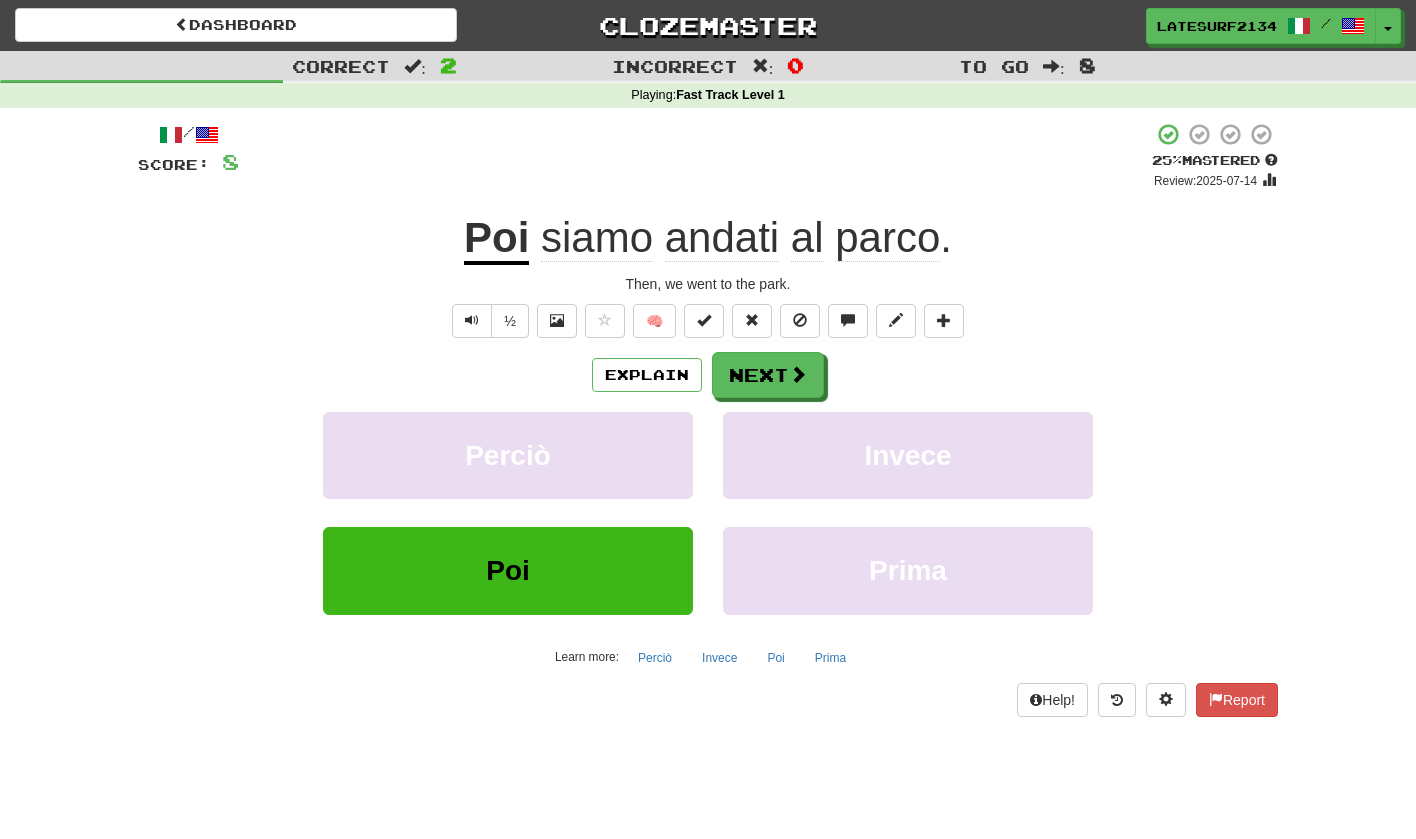 click on "Poi" at bounding box center [496, 239] 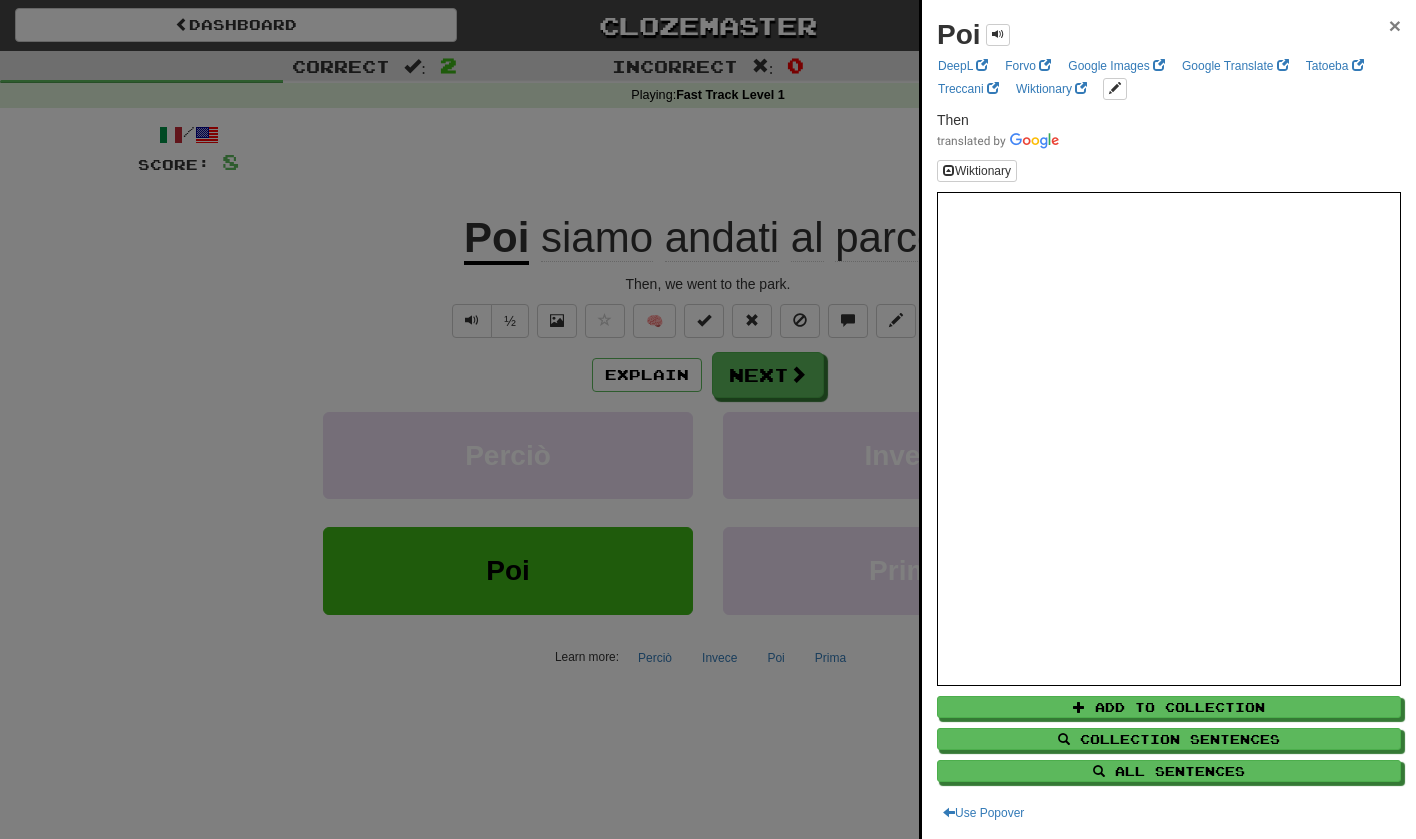 click on "×" at bounding box center [1395, 25] 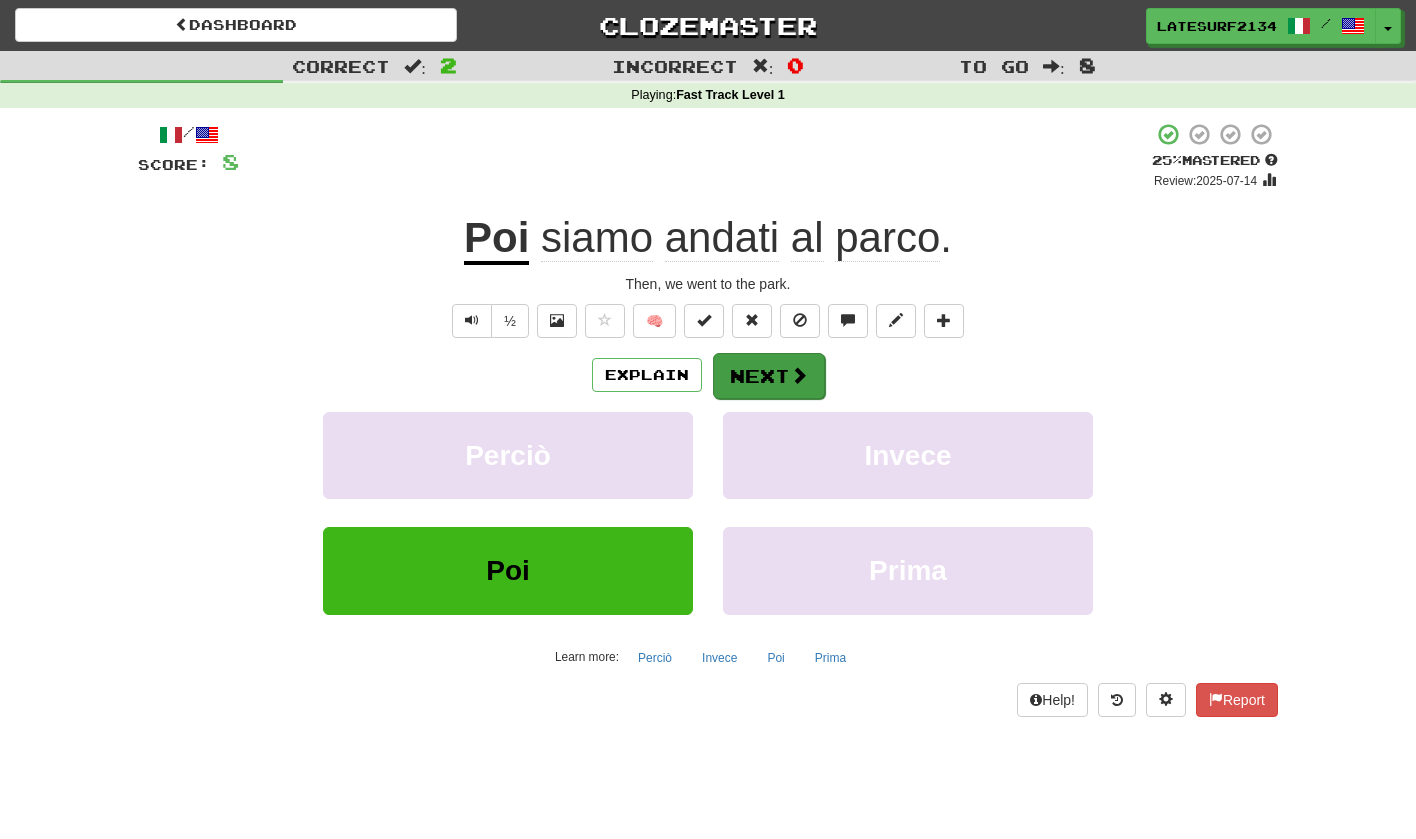 click on "Next" at bounding box center [769, 376] 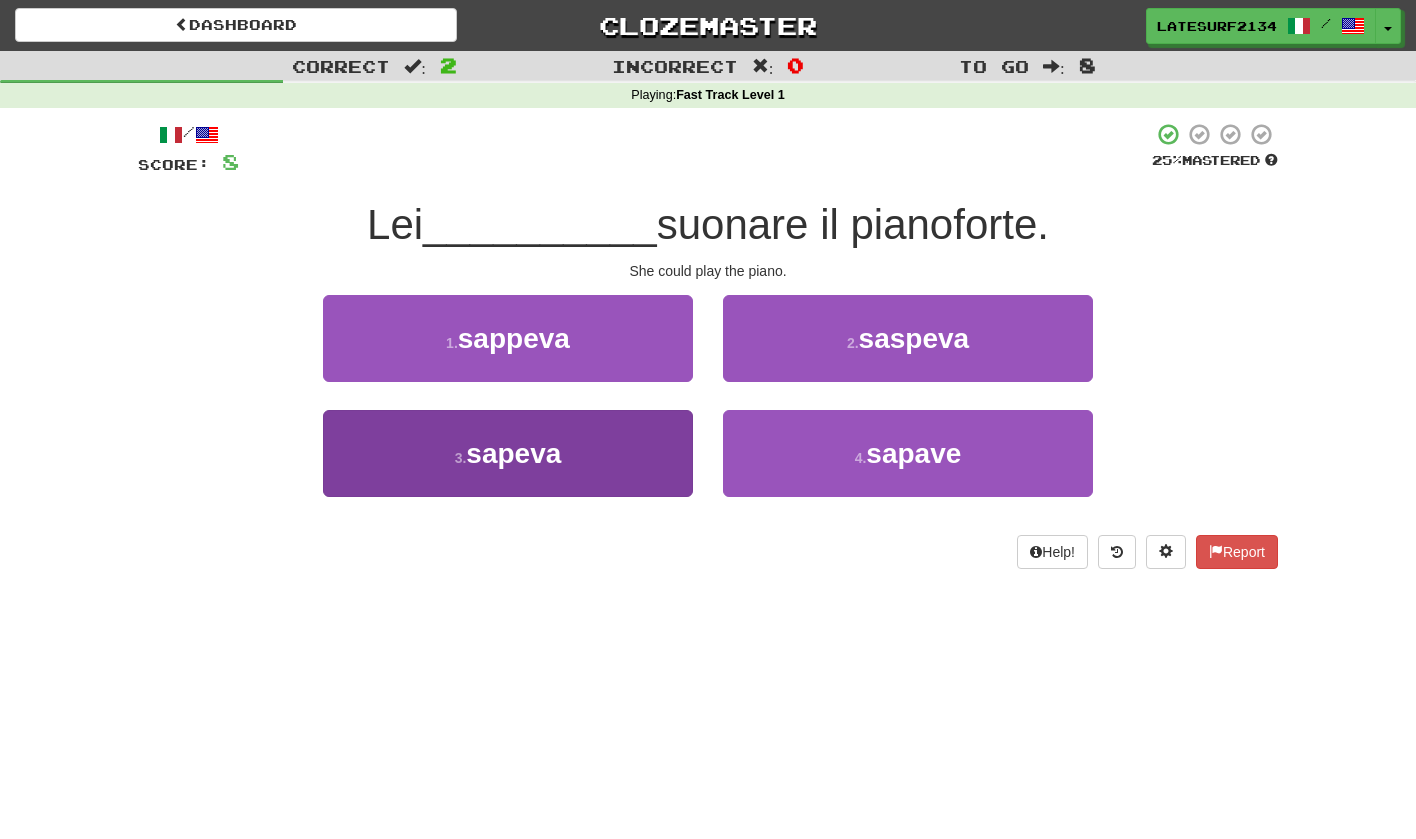 click on "sapeva" at bounding box center [513, 453] 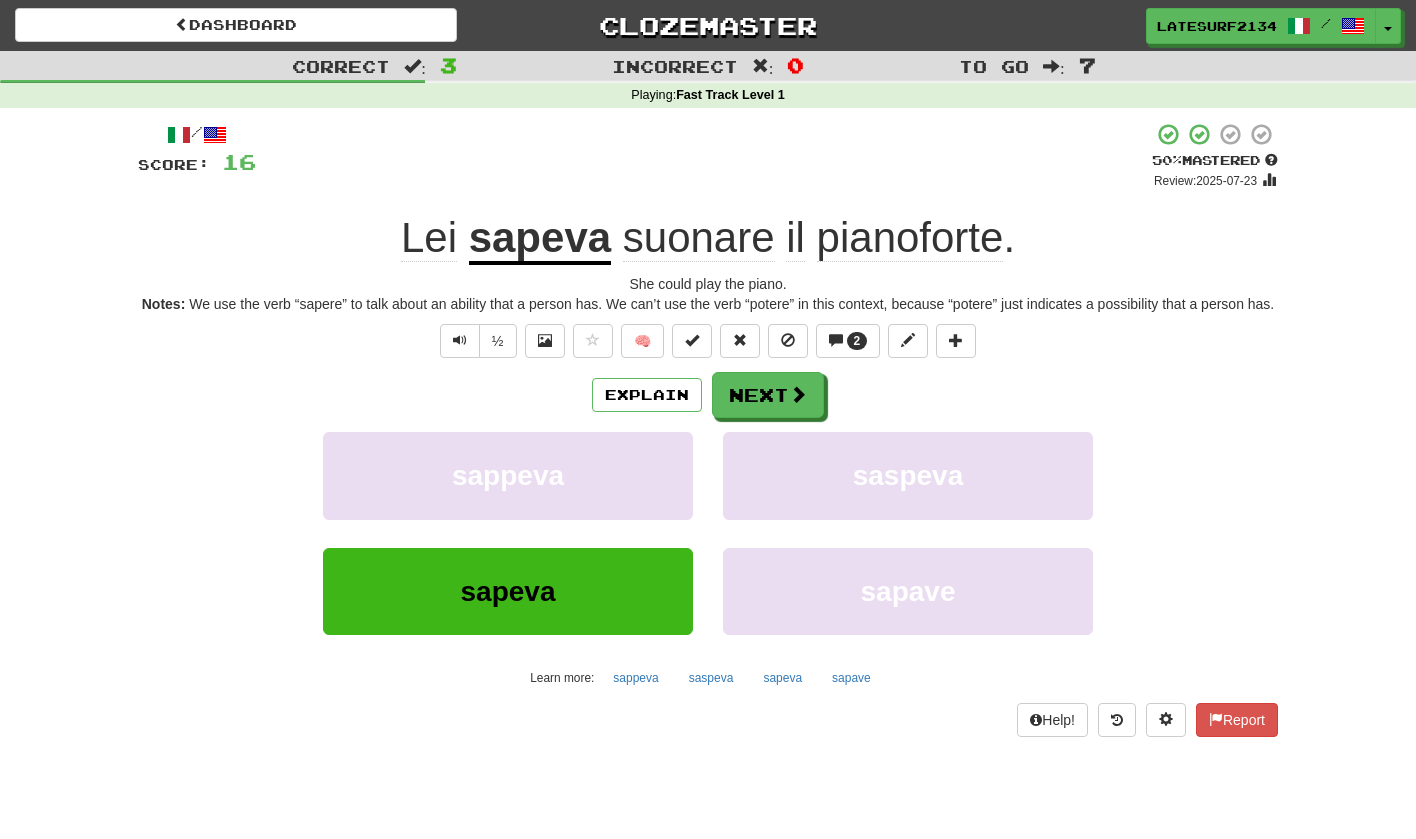 click on "sapeva" at bounding box center (540, 239) 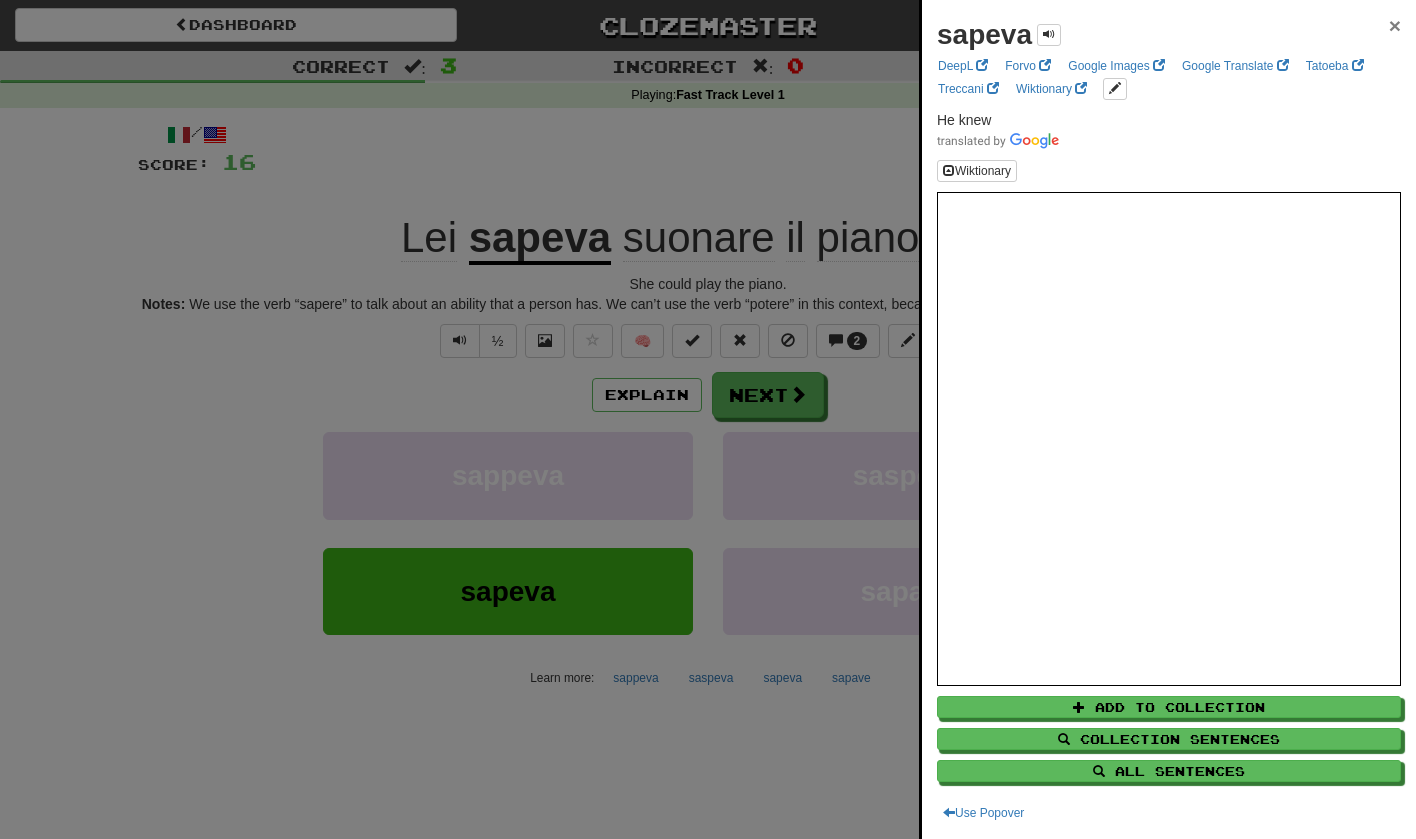 click on "×" at bounding box center (1395, 25) 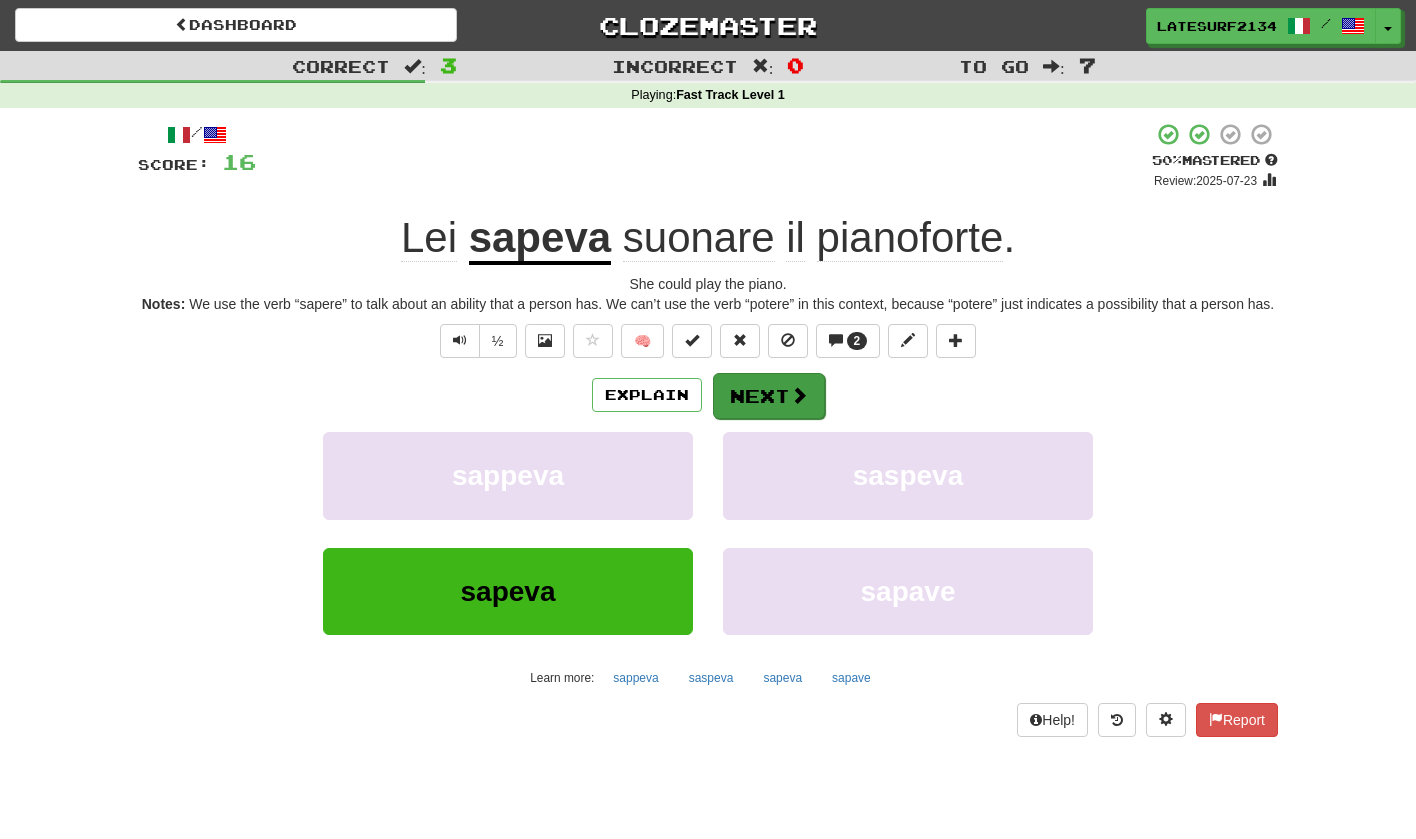 click on "Next" at bounding box center [769, 396] 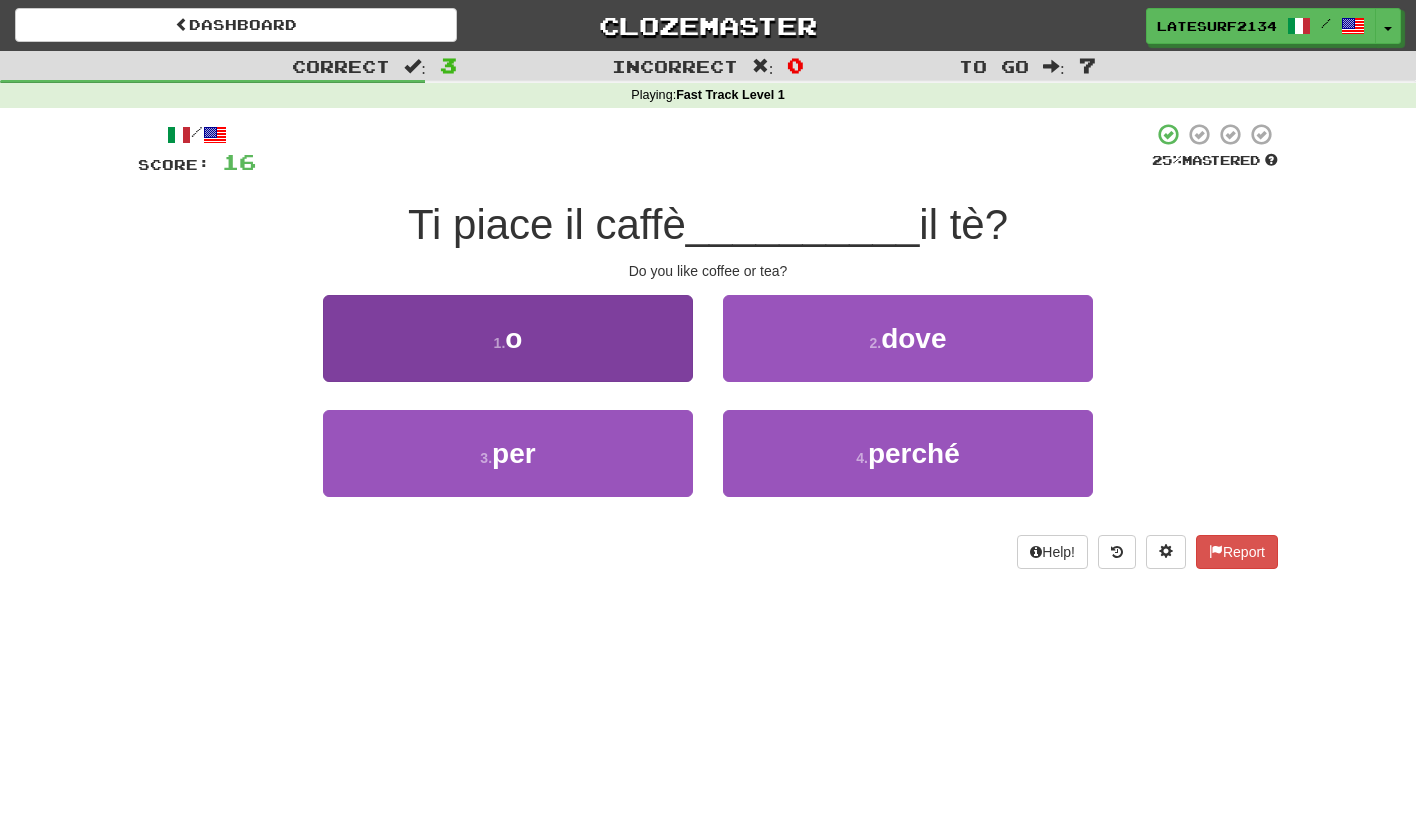 click on "1 .  o" at bounding box center [508, 338] 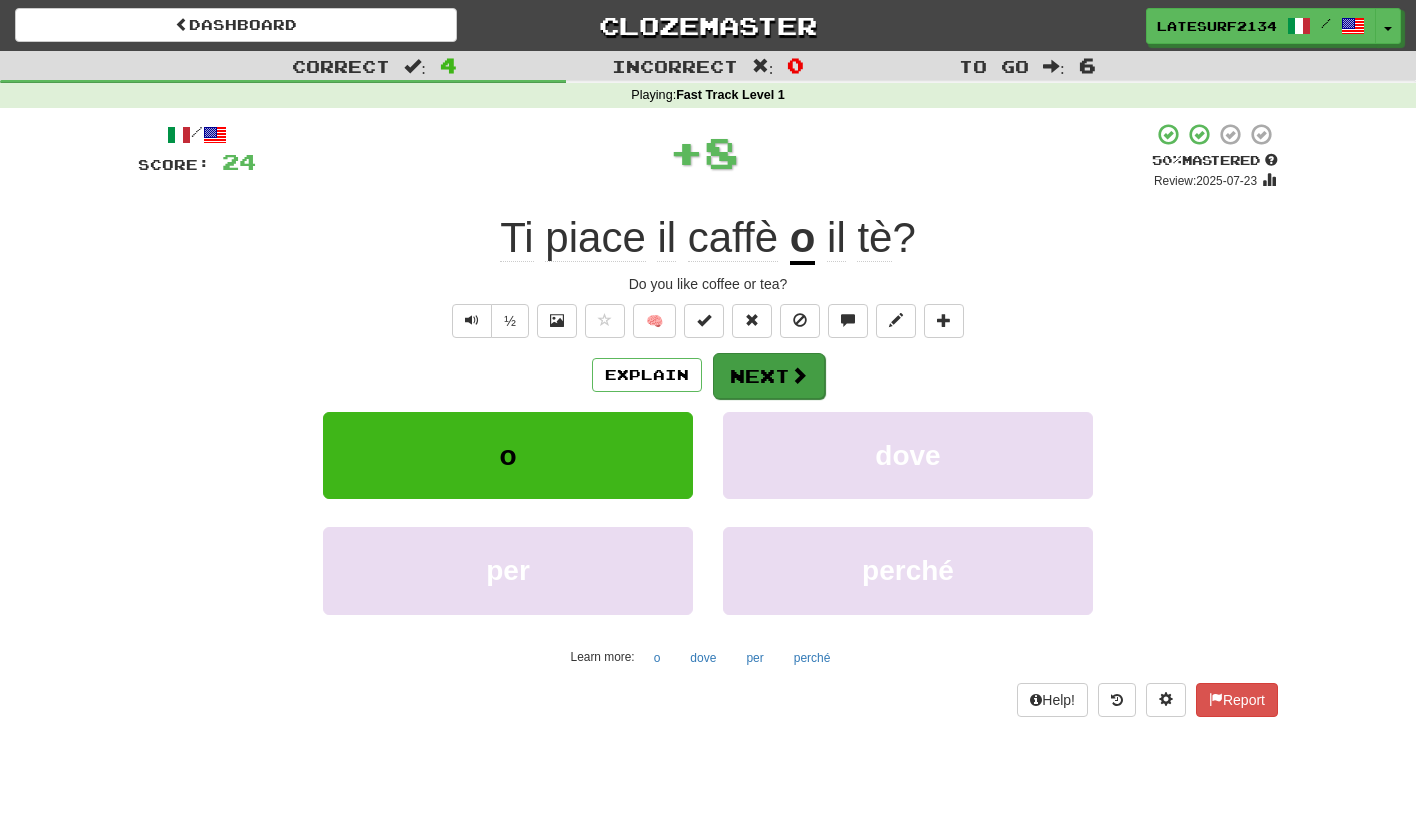 click at bounding box center (799, 375) 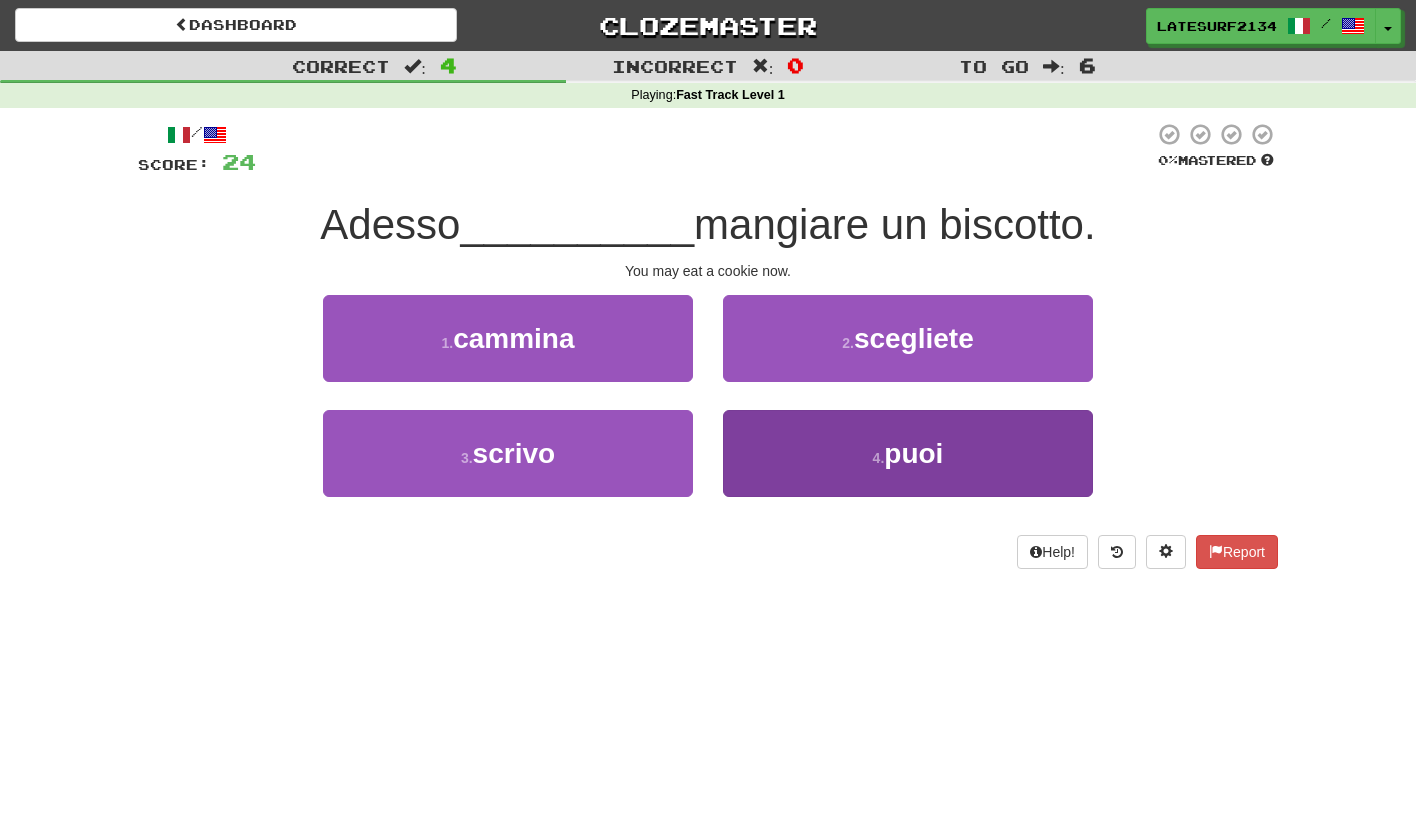 click on "puoi" at bounding box center [913, 453] 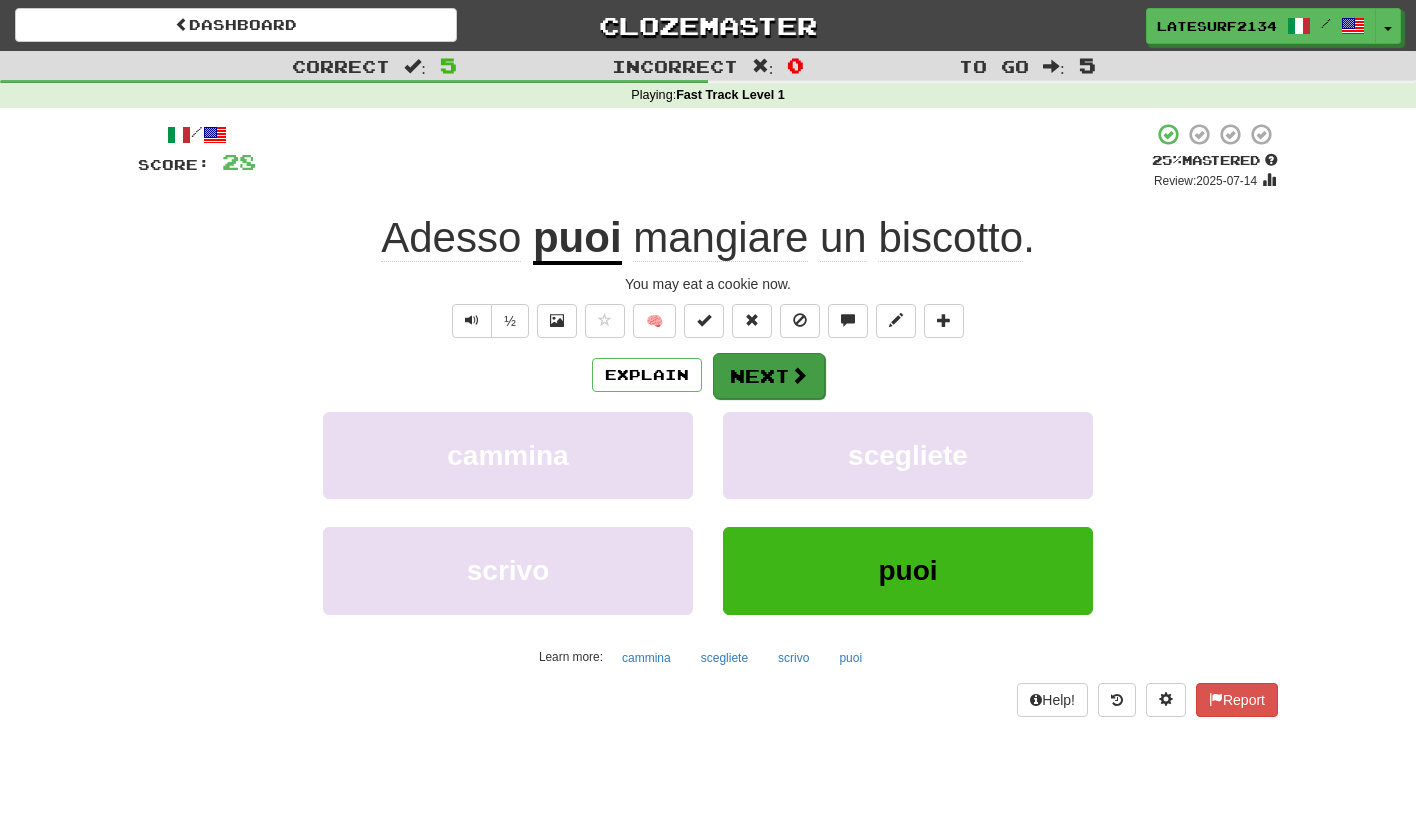 click on "Next" at bounding box center (769, 376) 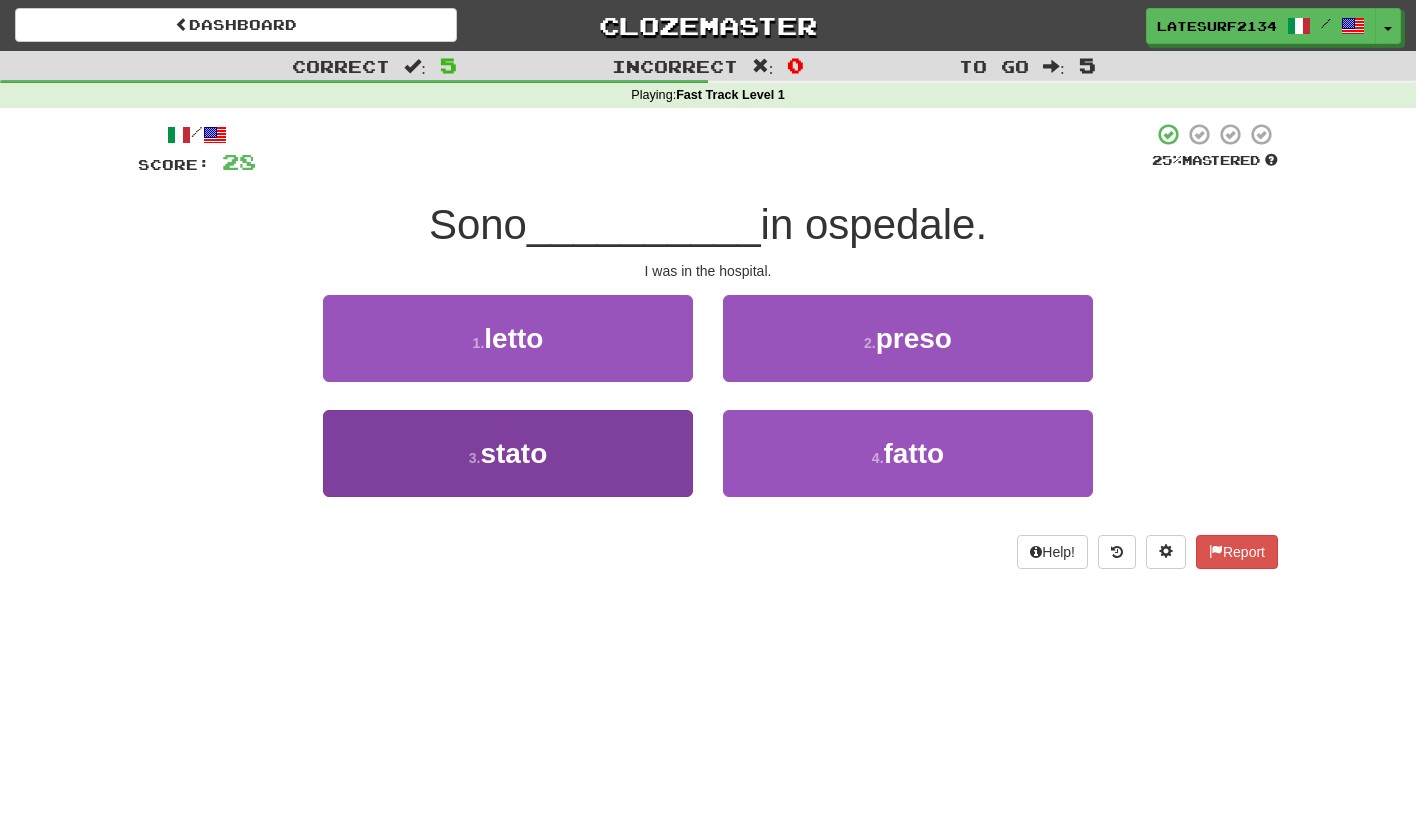 click on "stato" at bounding box center [513, 453] 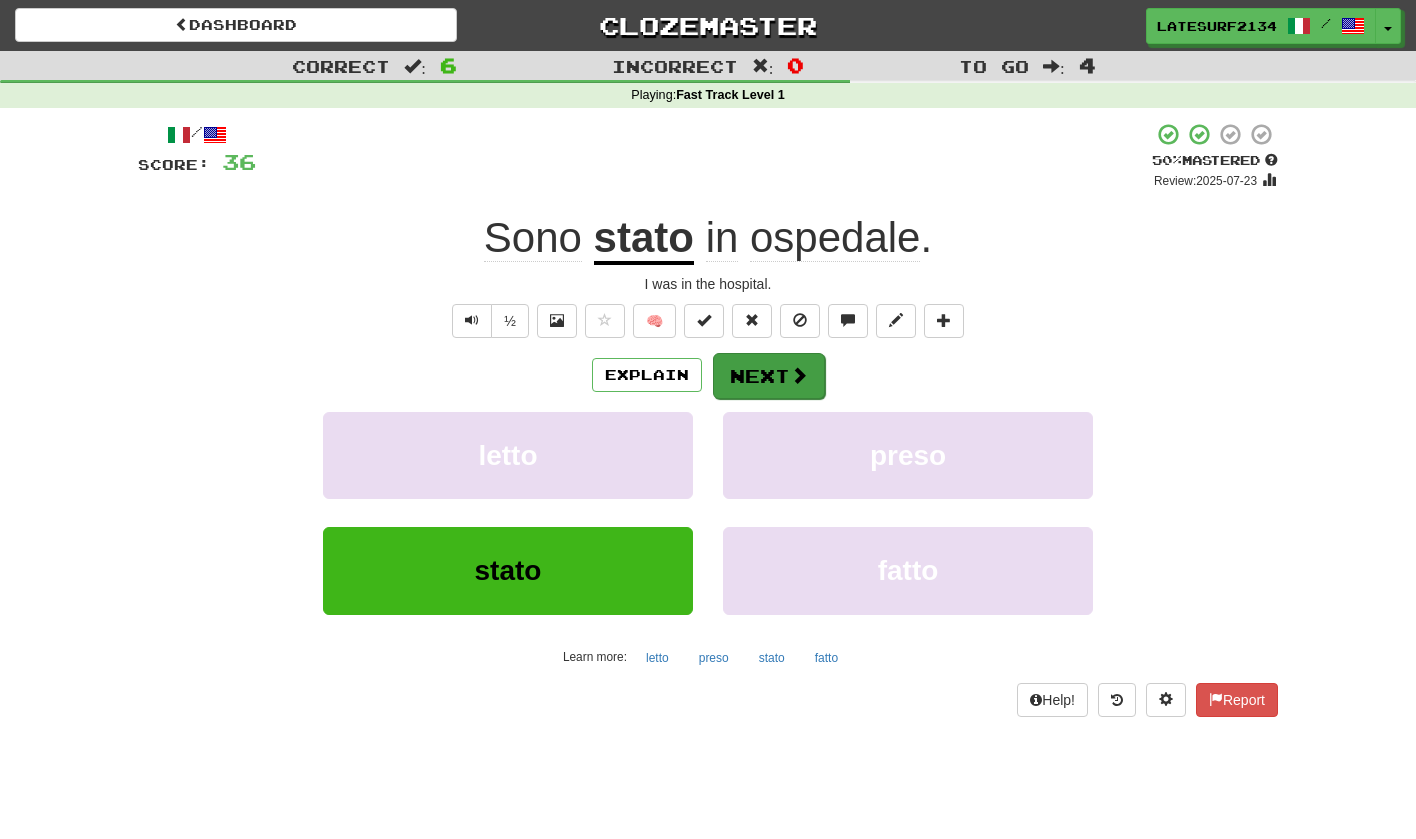 click on "Next" at bounding box center (769, 376) 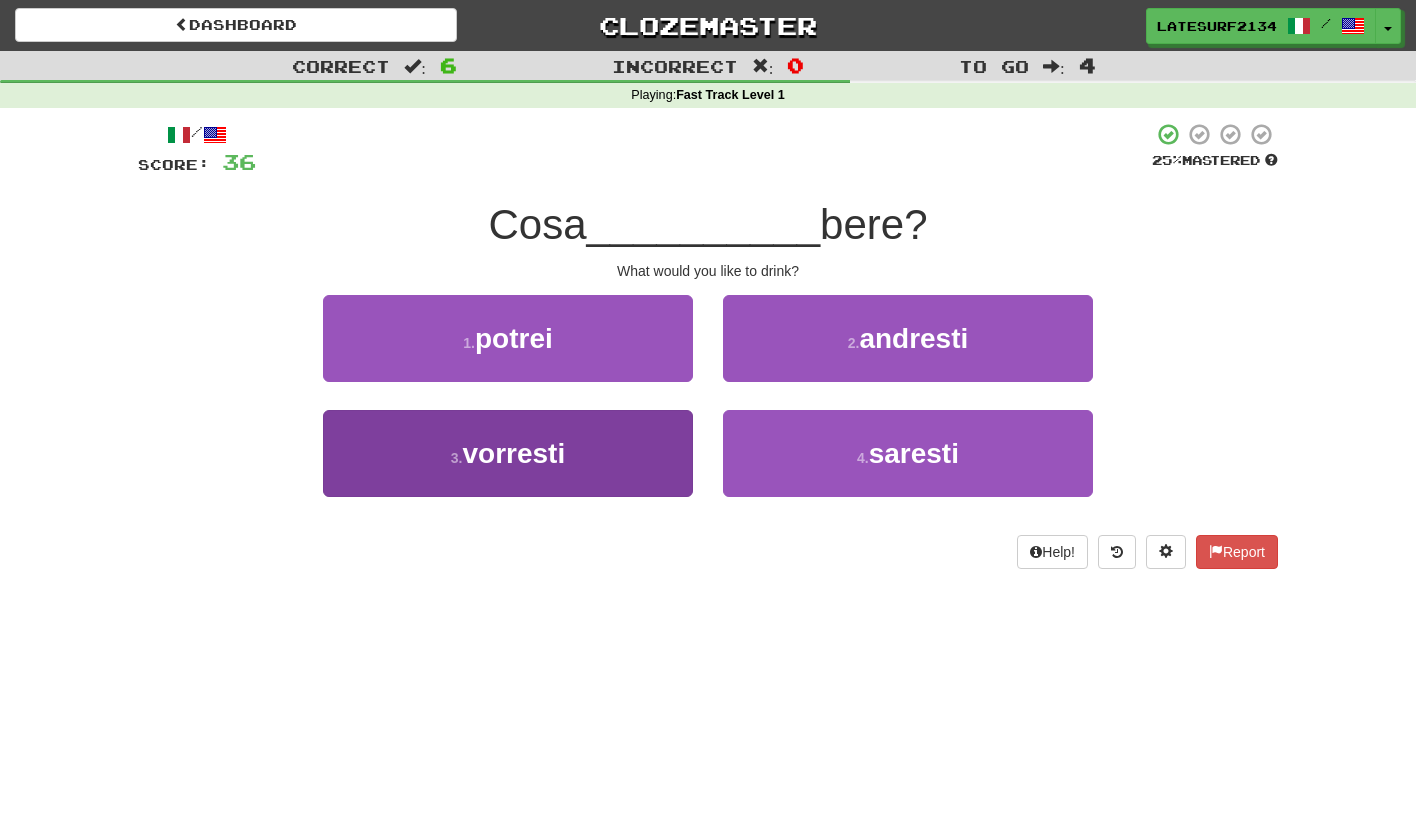 click on "3 .  vorresti" at bounding box center [508, 453] 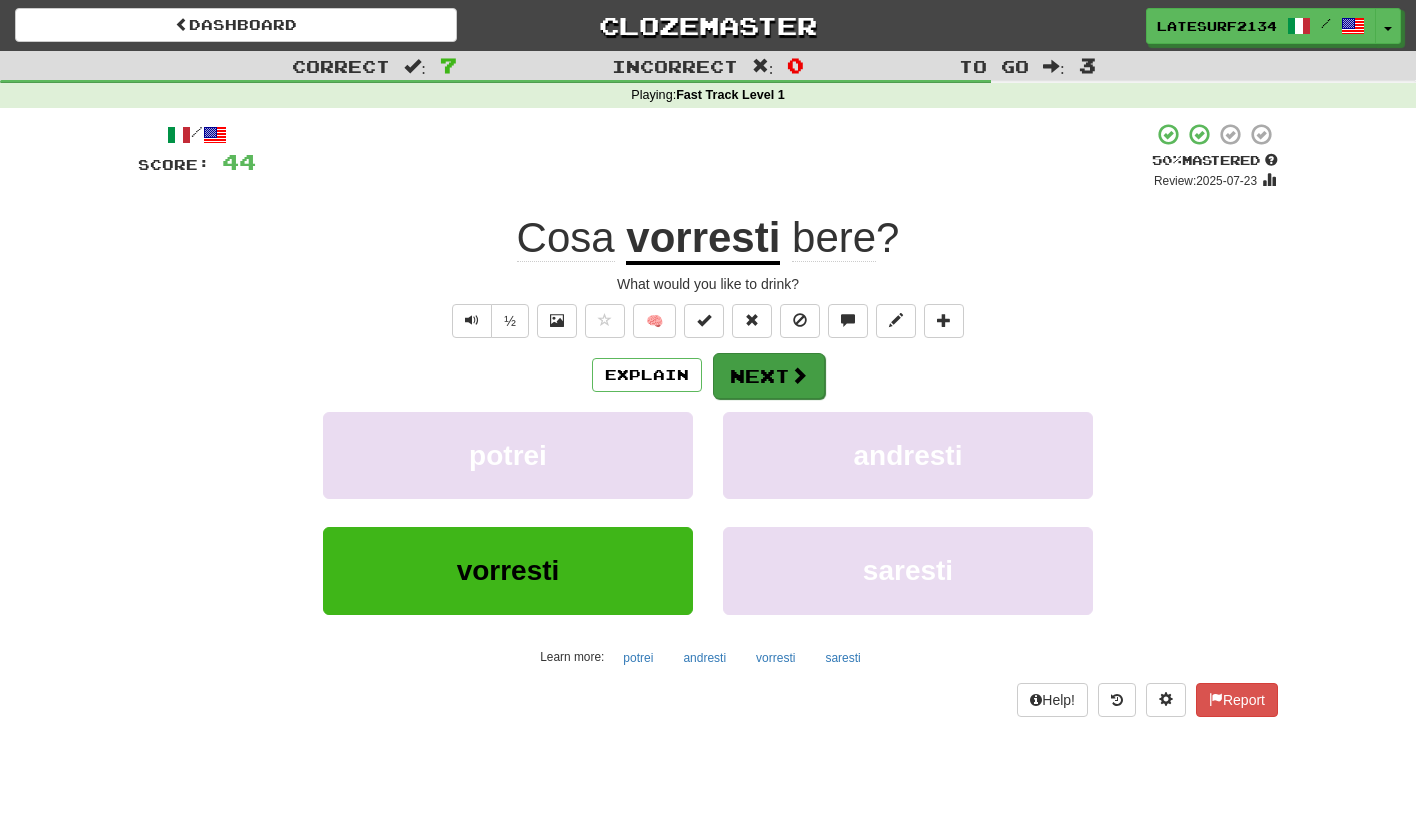 click on "Next" at bounding box center (769, 376) 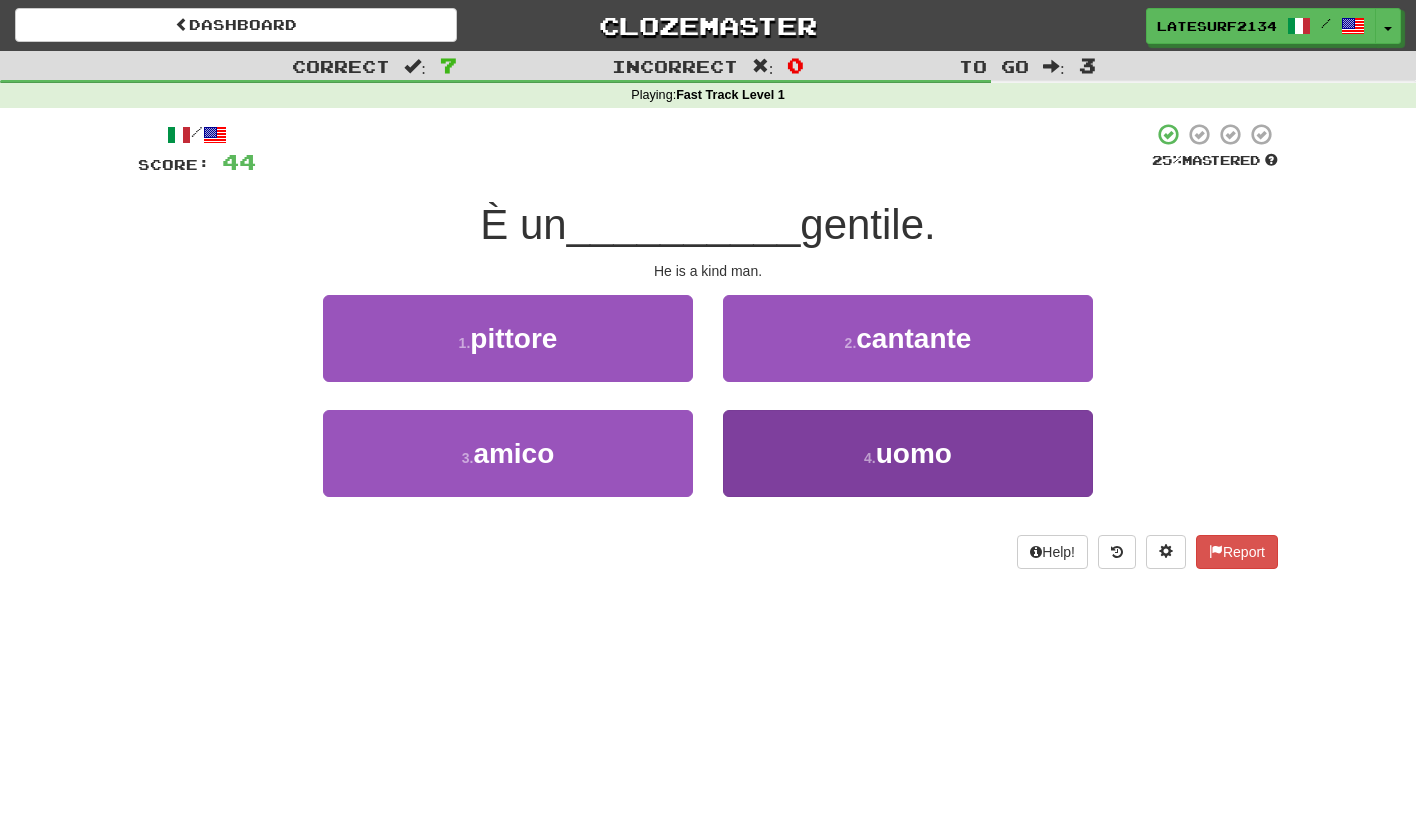 click on "uomo" at bounding box center (914, 453) 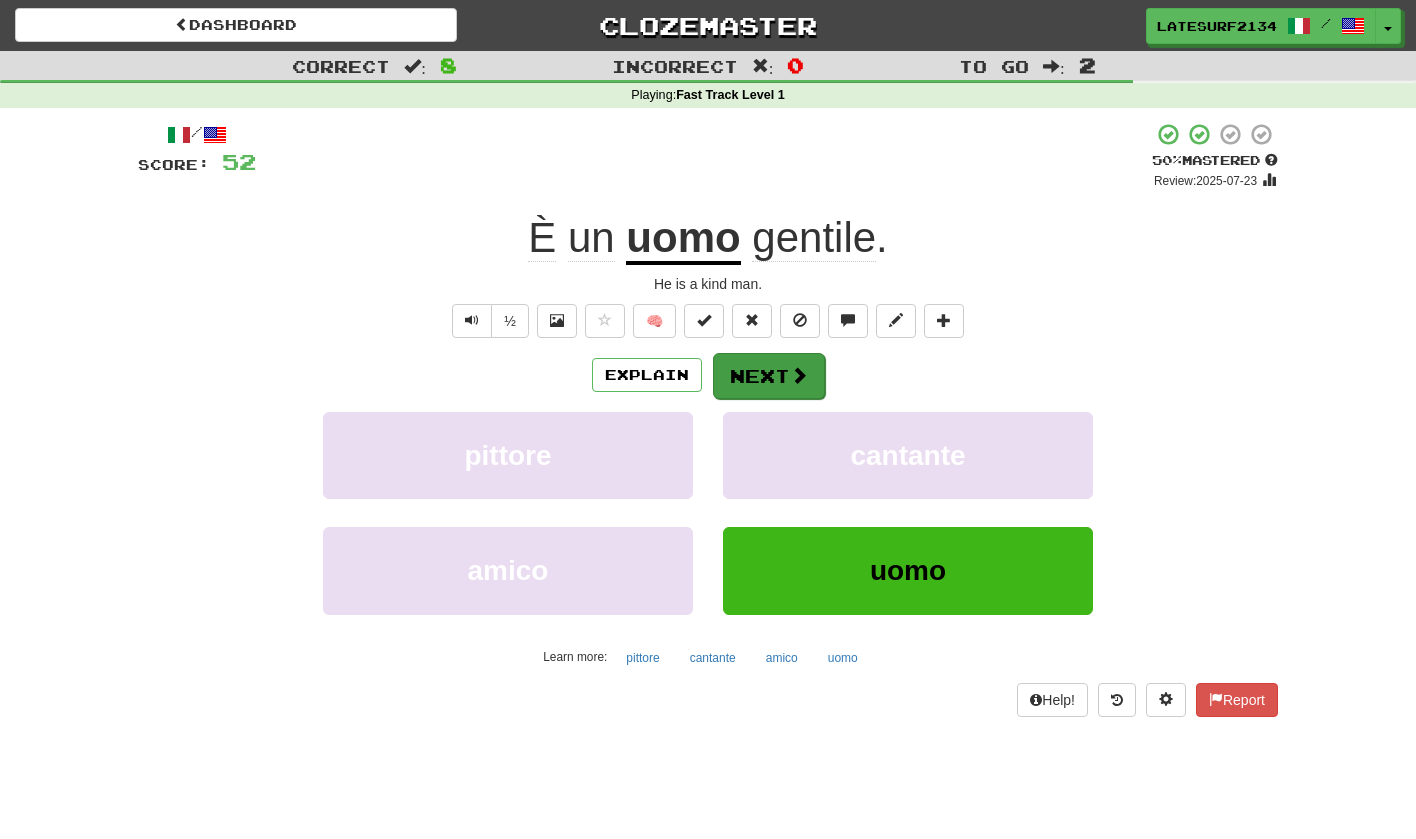 click on "Next" at bounding box center [769, 376] 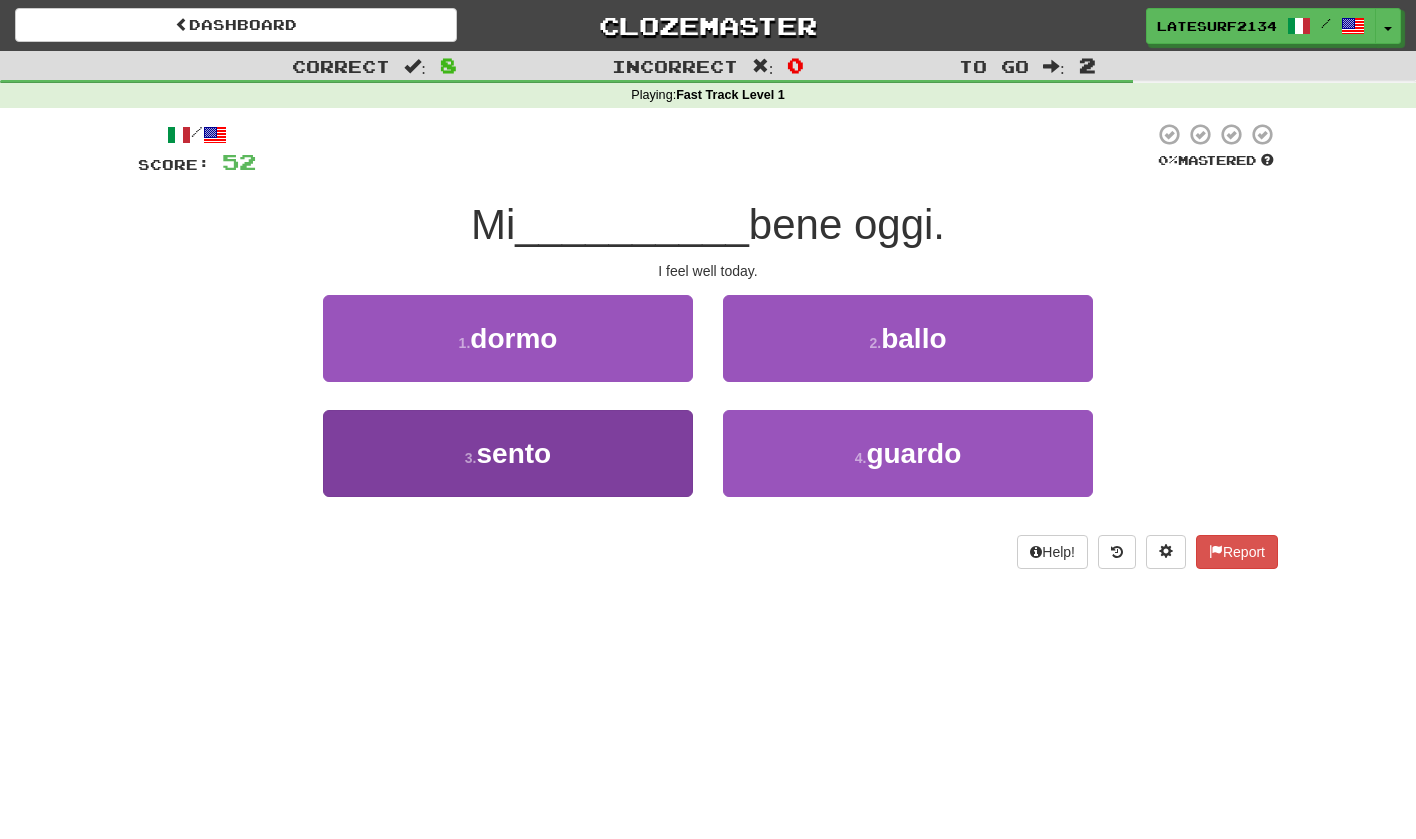 click on "3 .  sento" at bounding box center (508, 453) 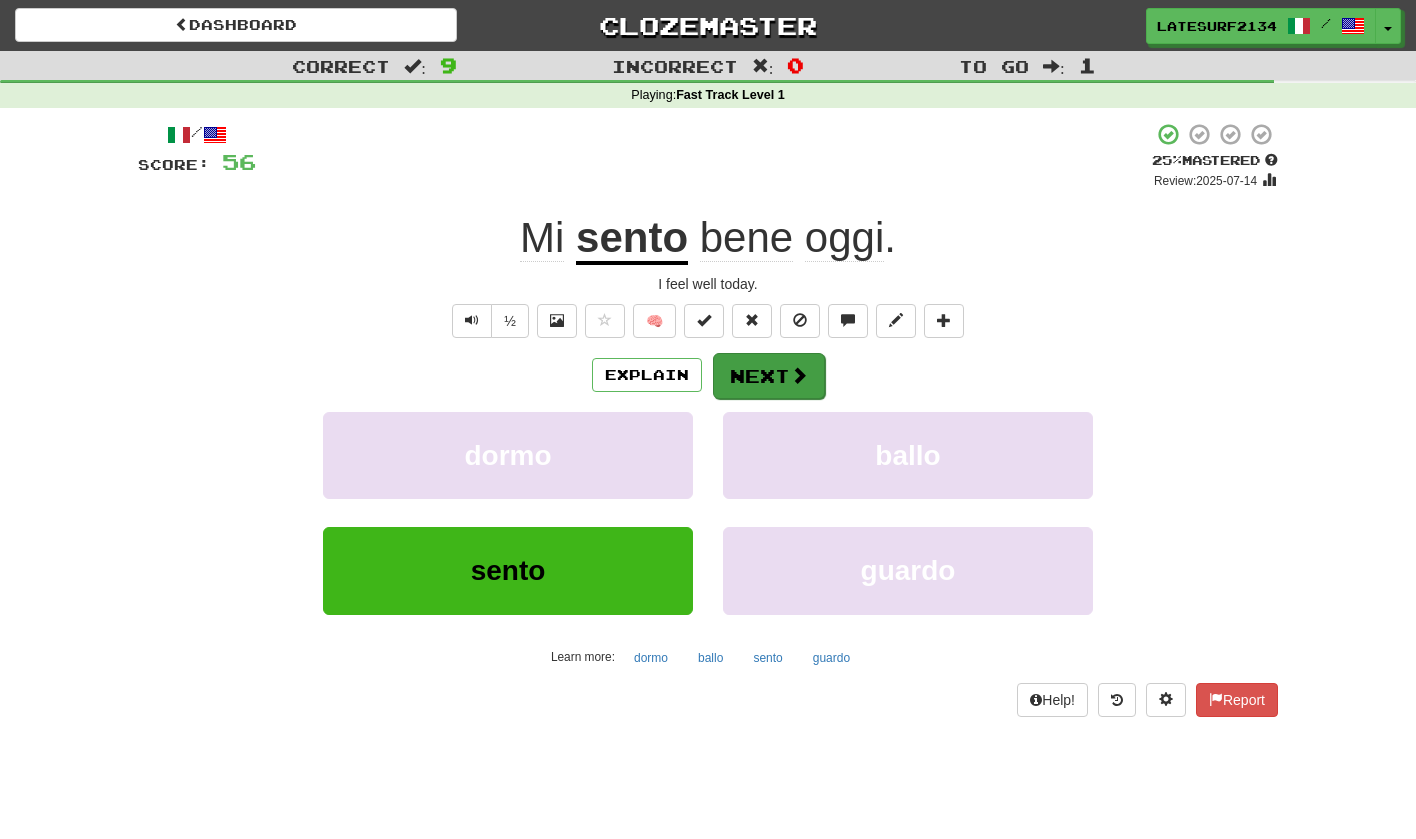 click at bounding box center [799, 375] 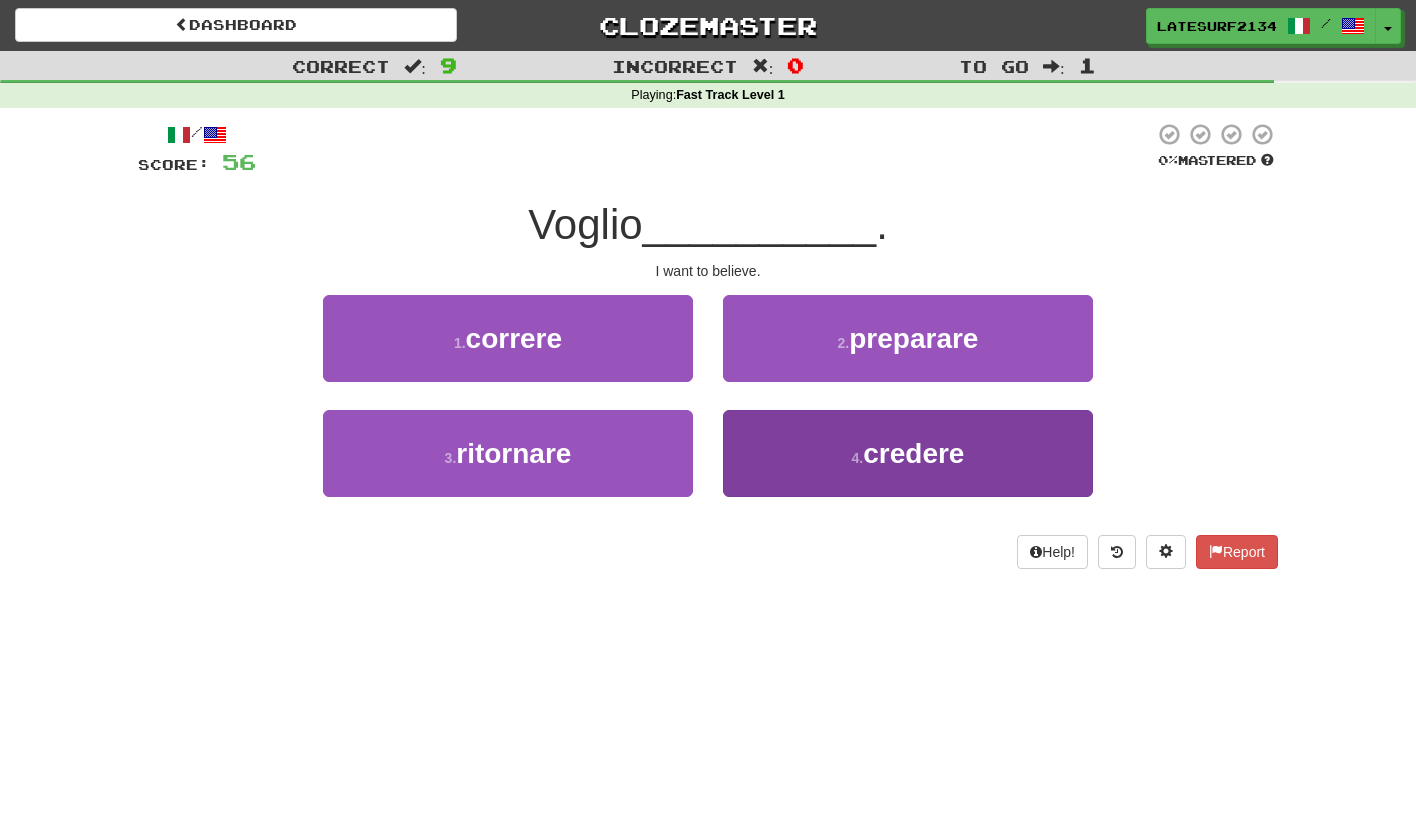 click on "4 .  credere" at bounding box center (908, 453) 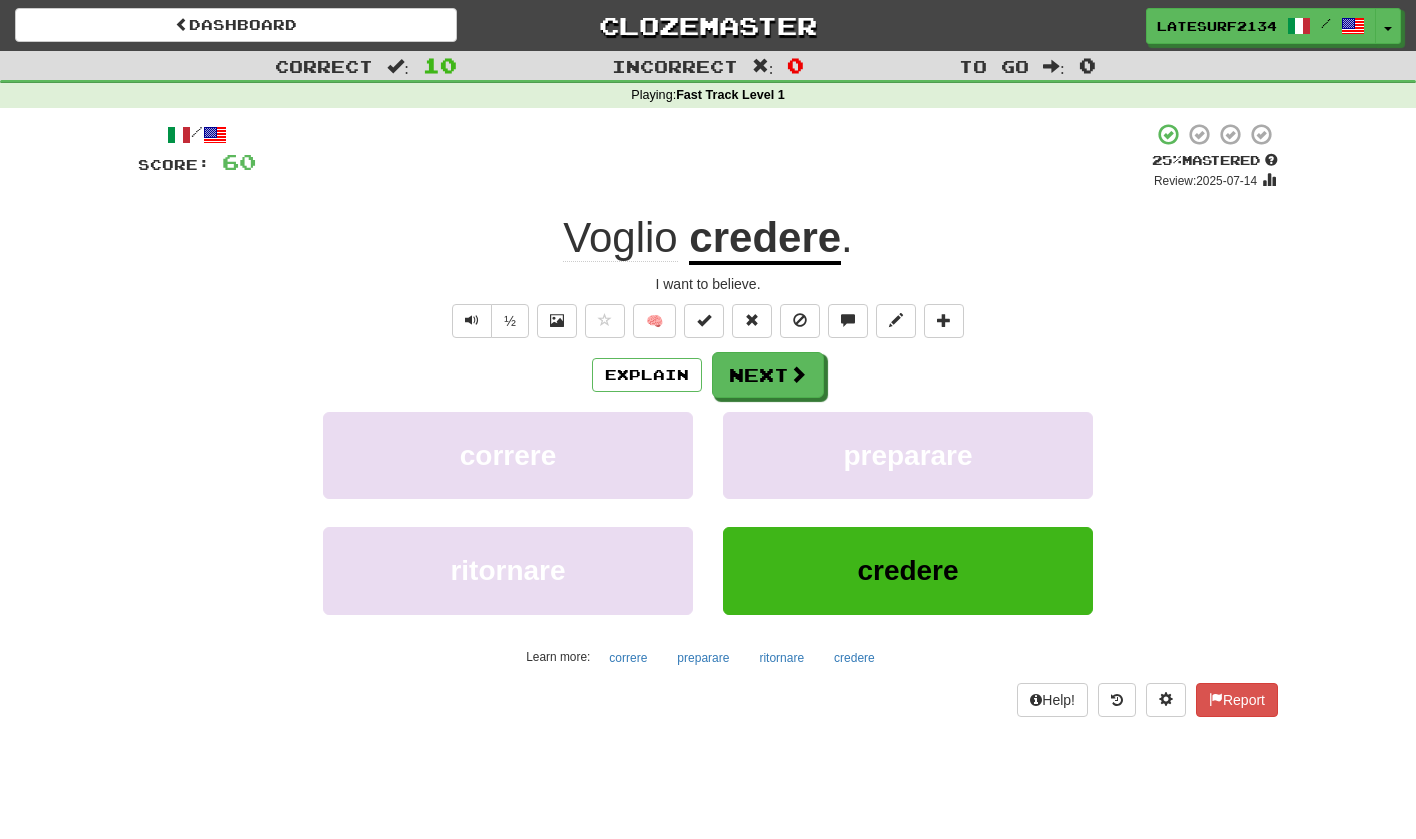 click on "credere" at bounding box center [765, 239] 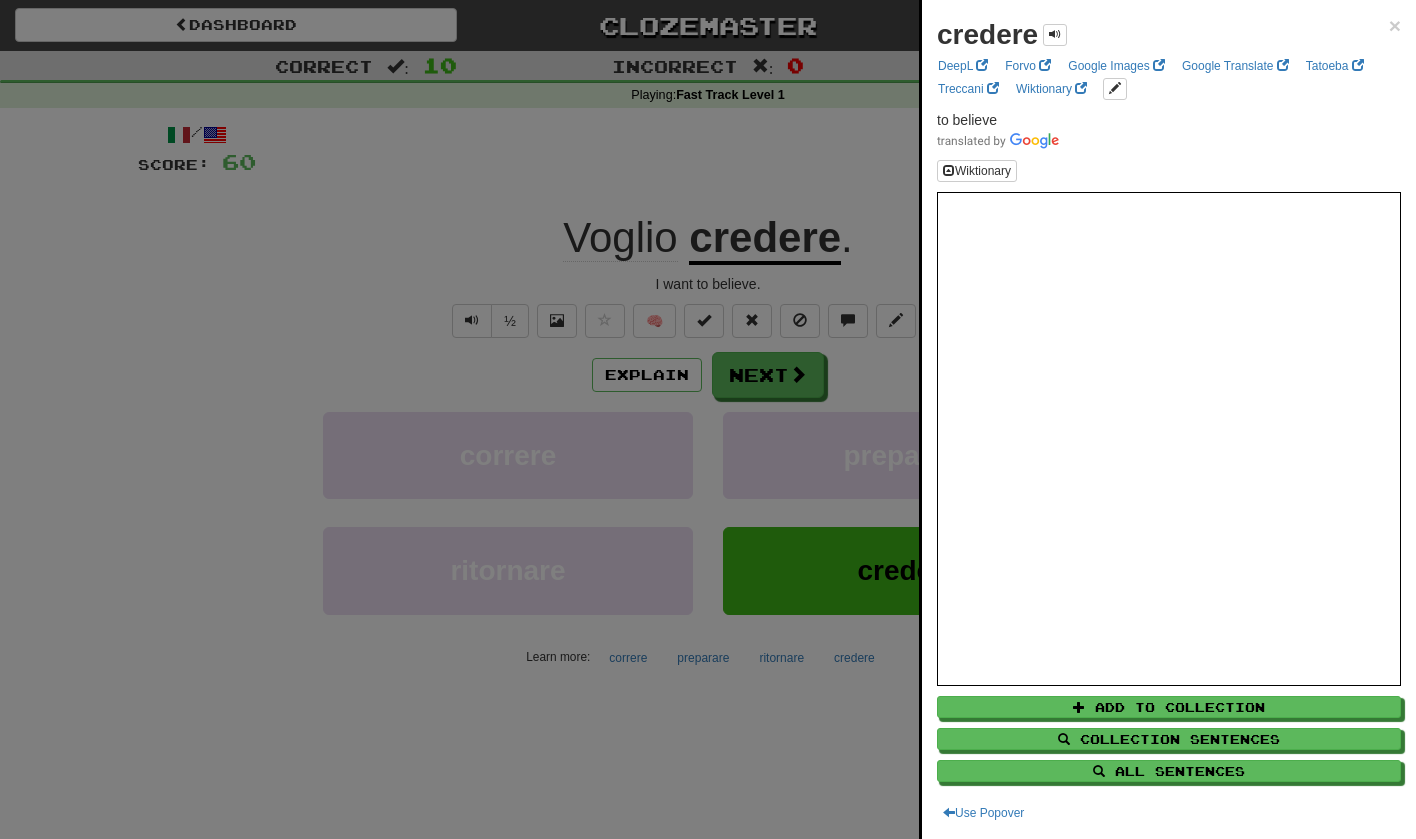 scroll, scrollTop: 0, scrollLeft: 0, axis: both 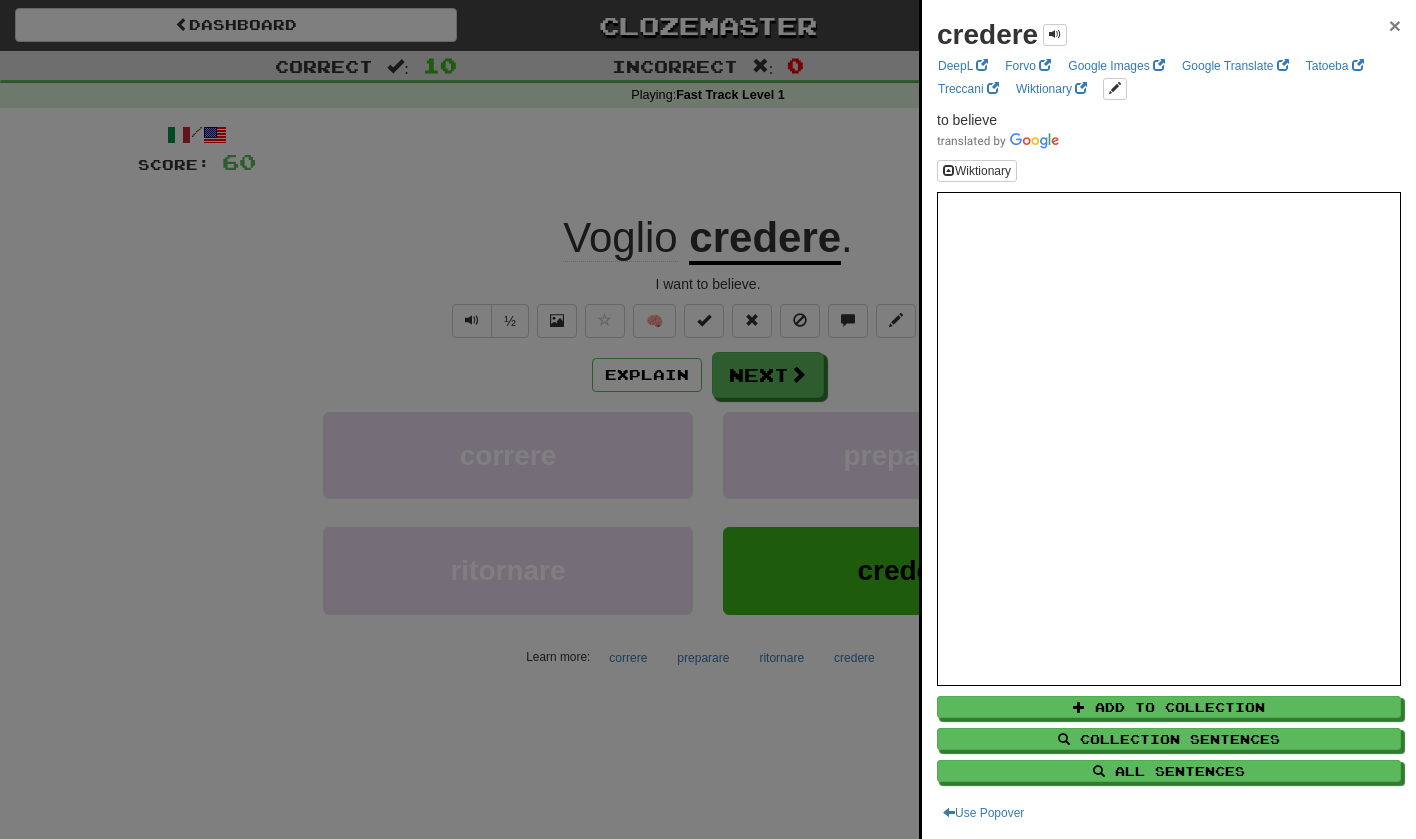 click on "×" at bounding box center (1395, 25) 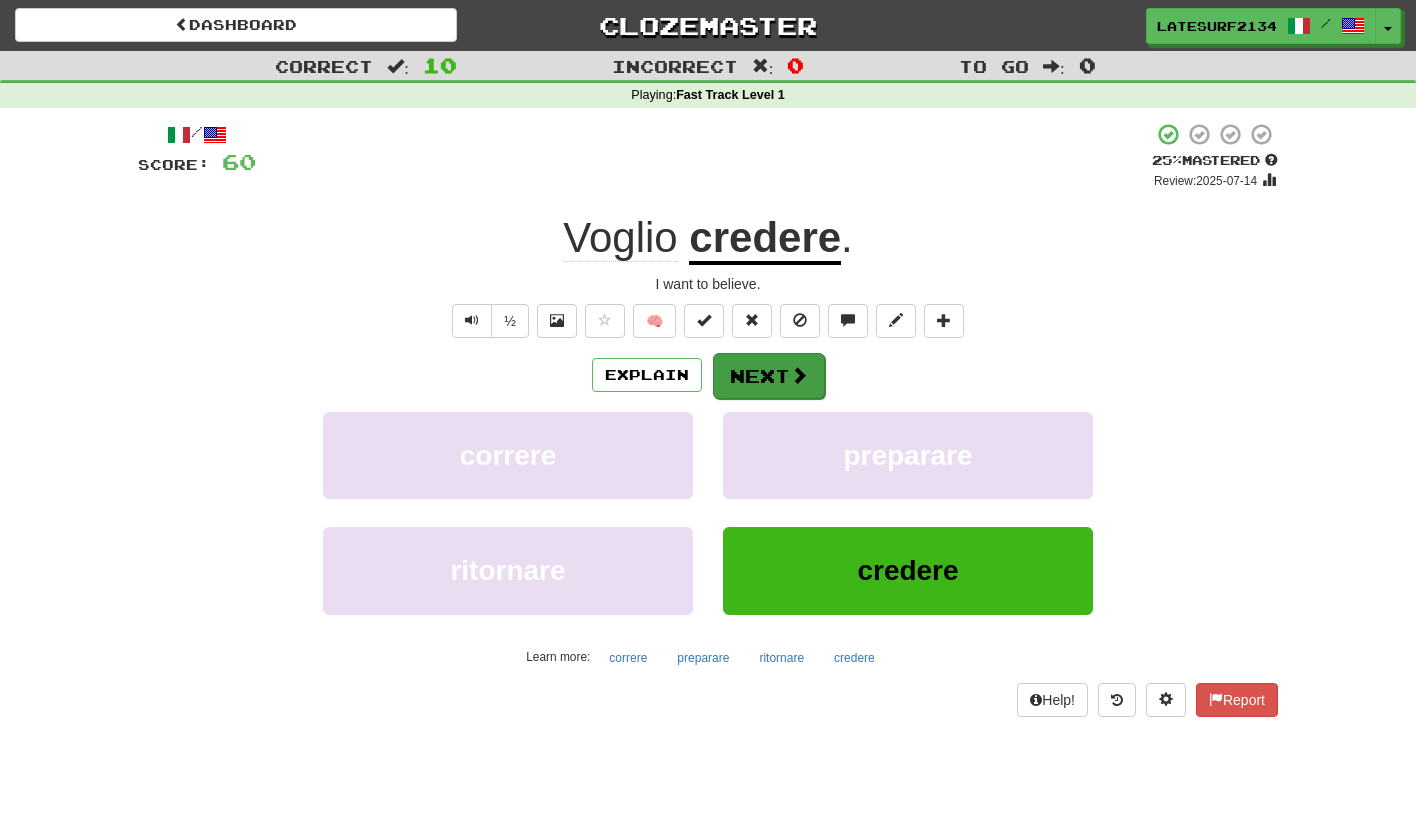 click at bounding box center [799, 375] 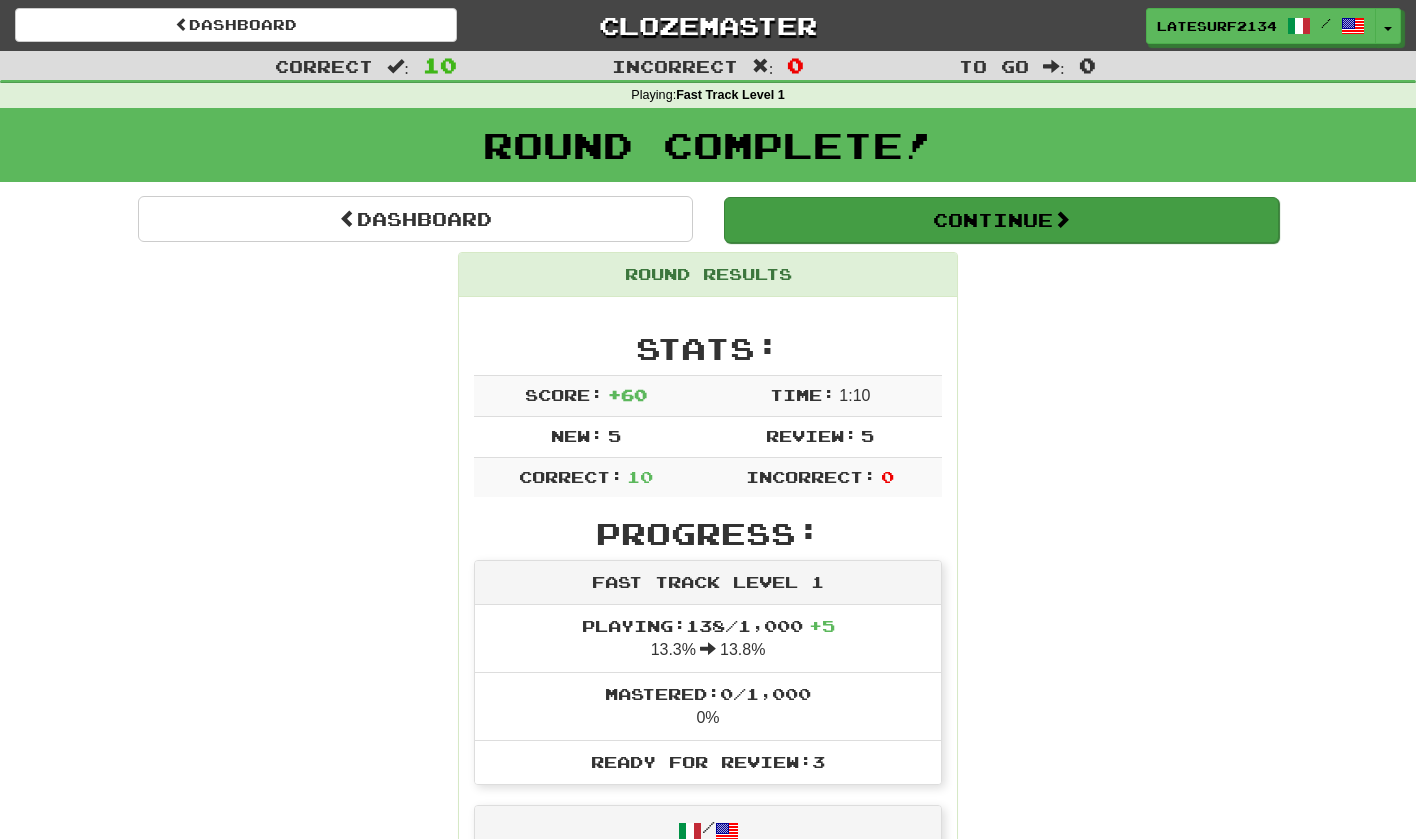 click on "Continue" at bounding box center (1001, 220) 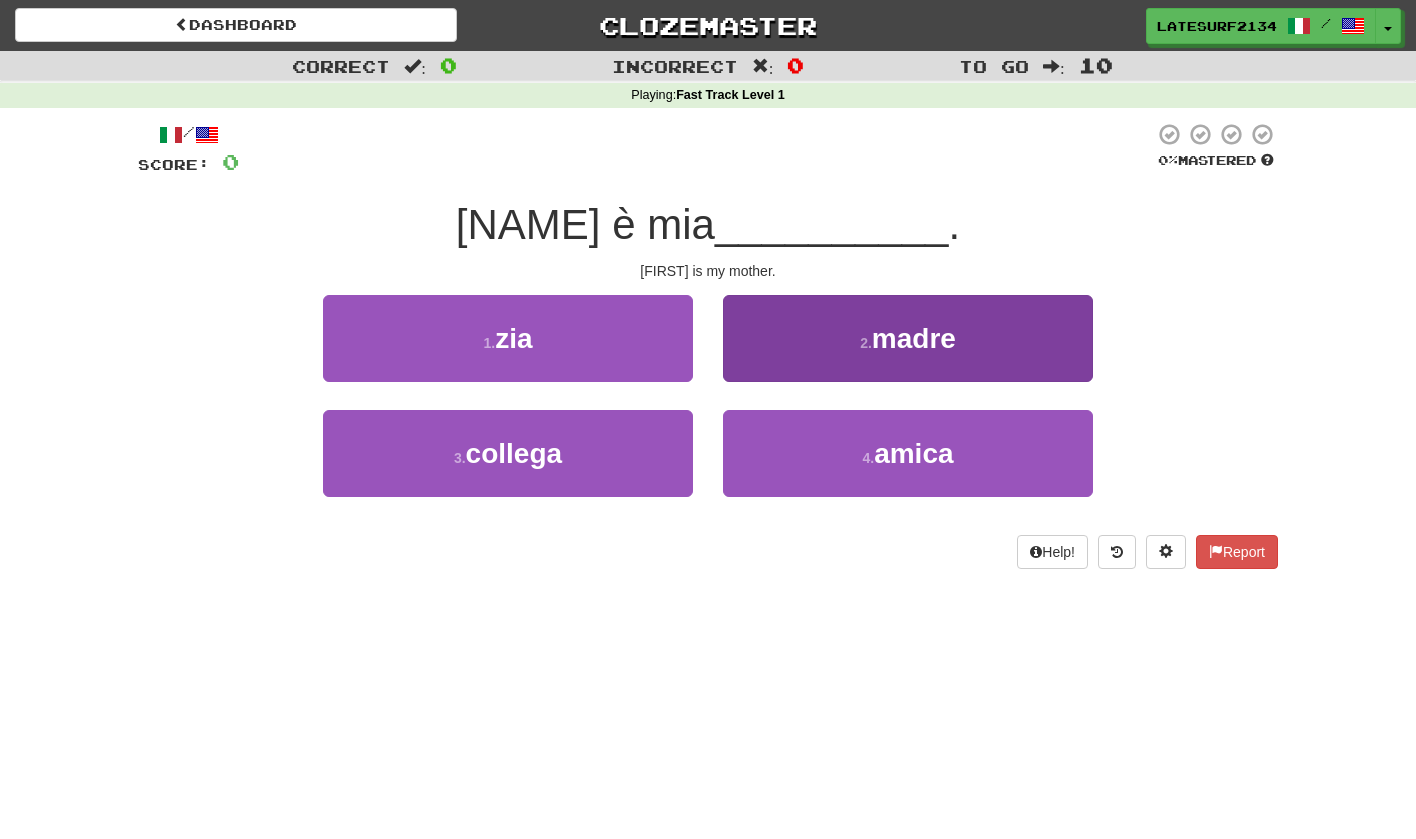 click on "madre" at bounding box center (914, 338) 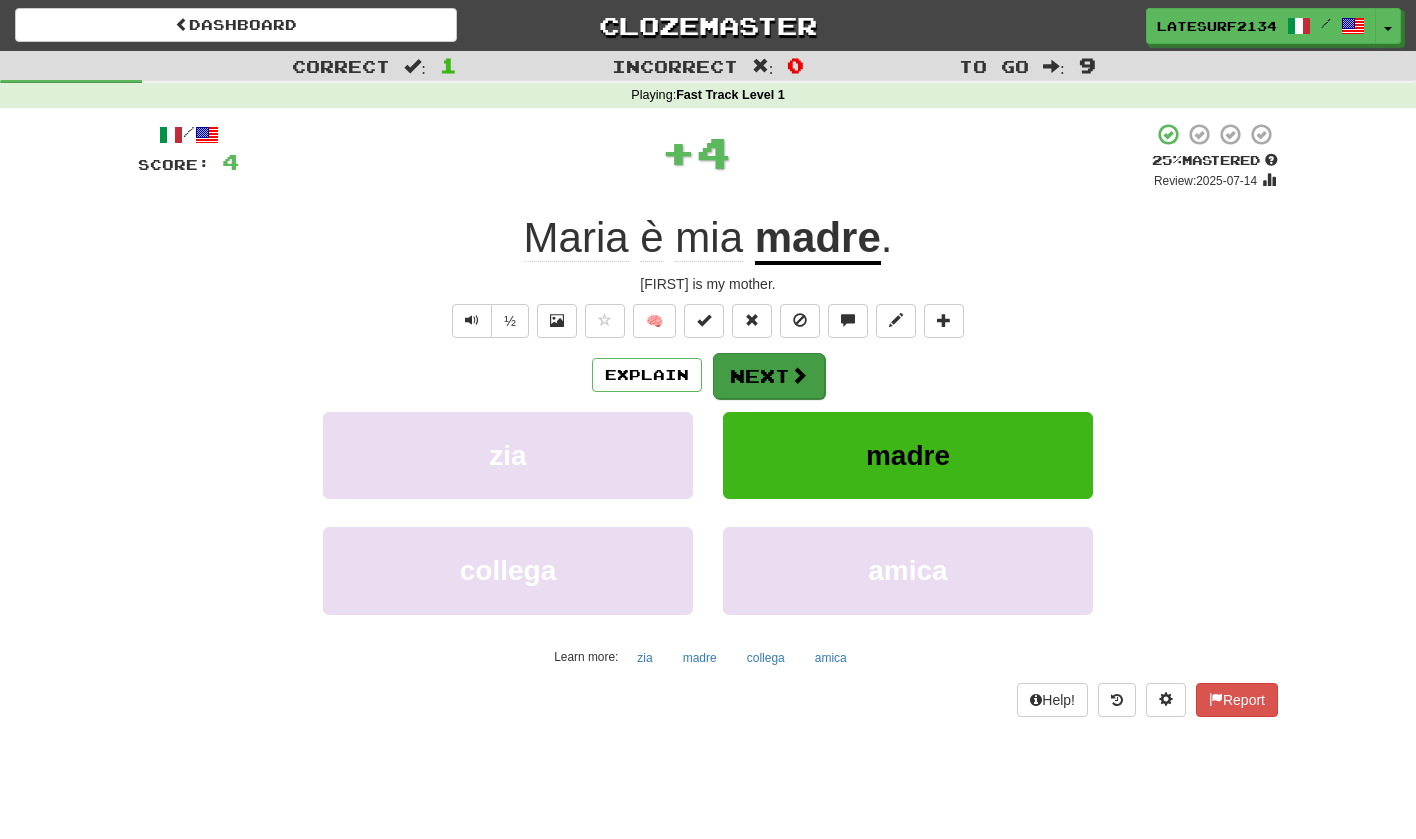 click on "Next" at bounding box center (769, 376) 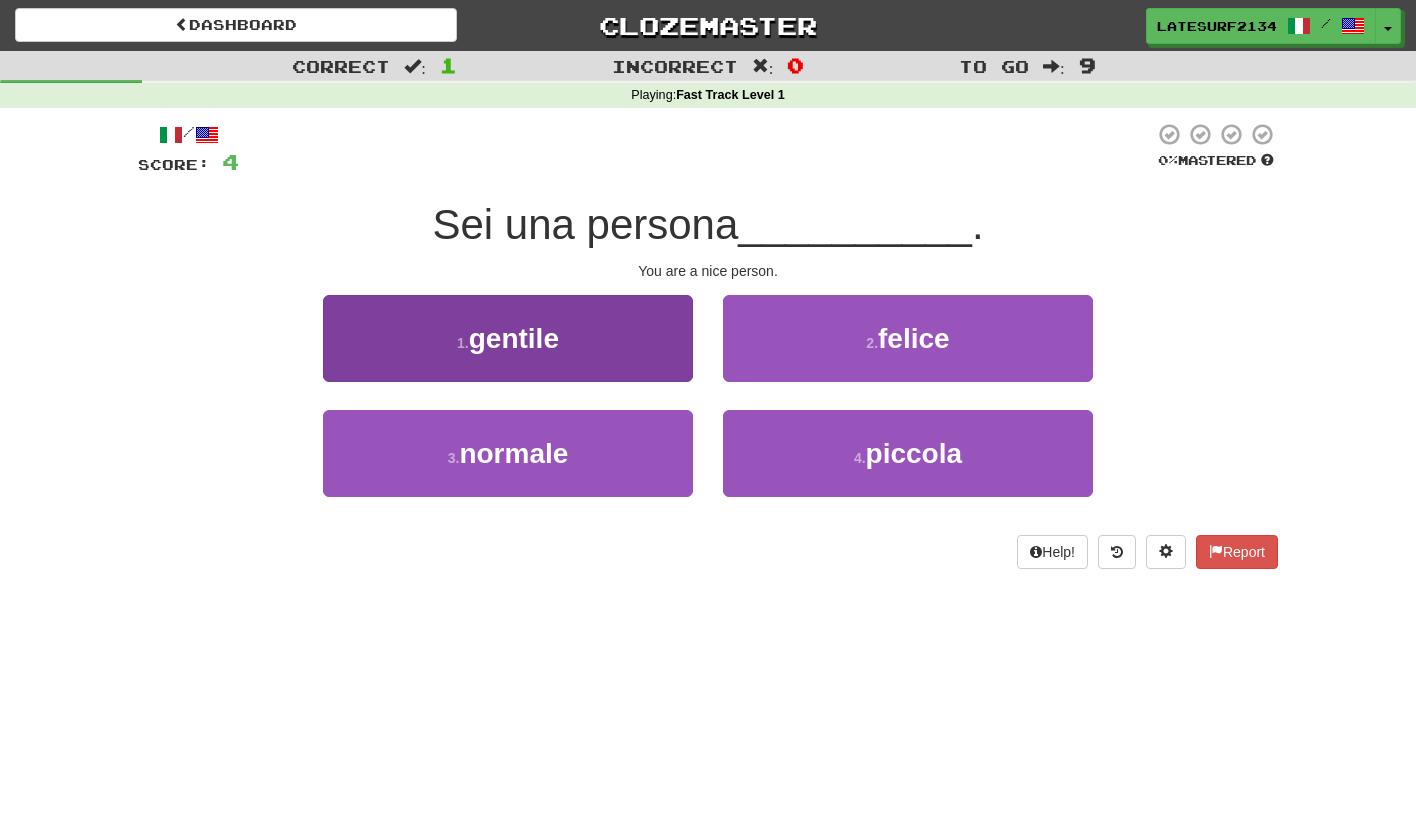 click on "gentile" at bounding box center [514, 338] 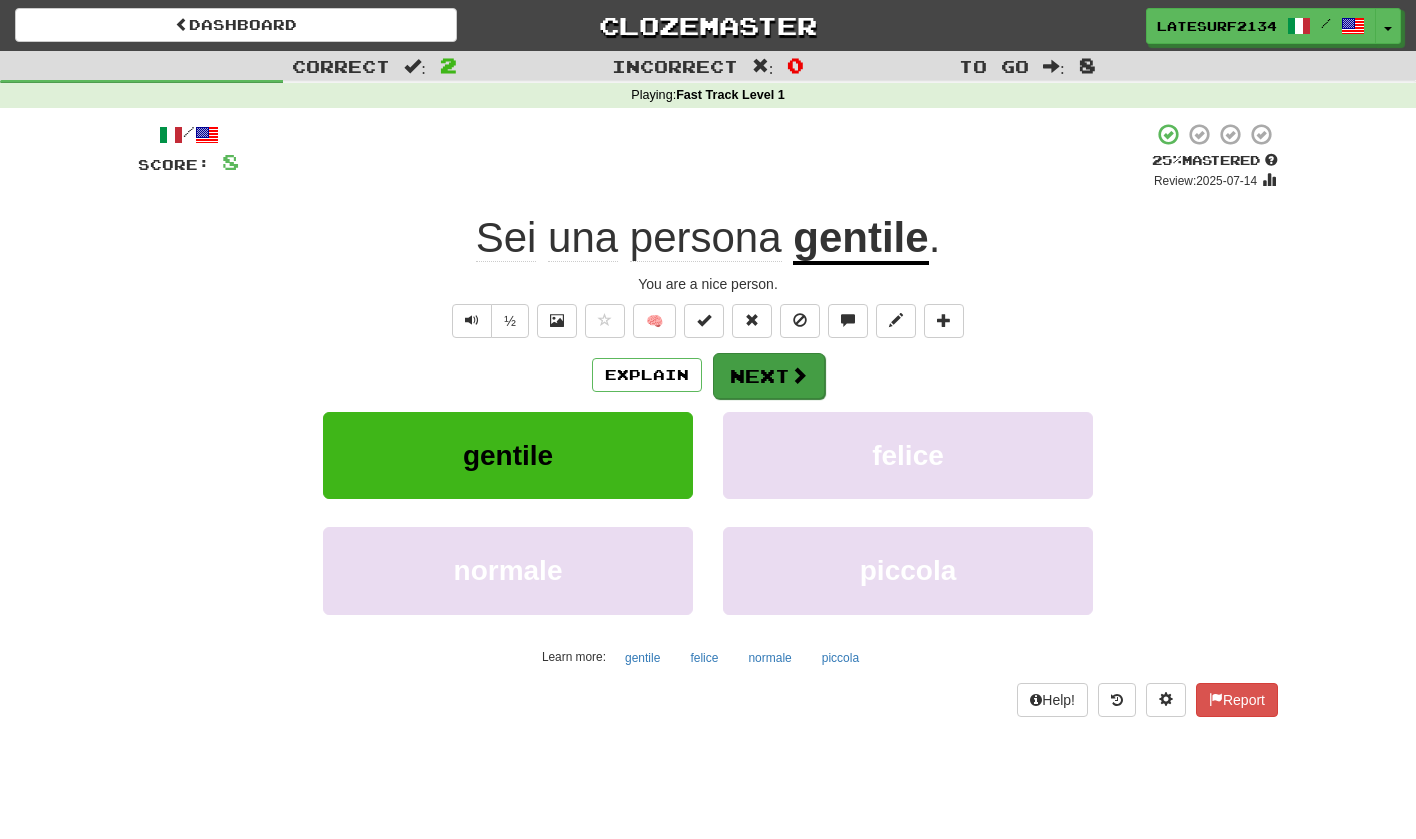 click at bounding box center [799, 375] 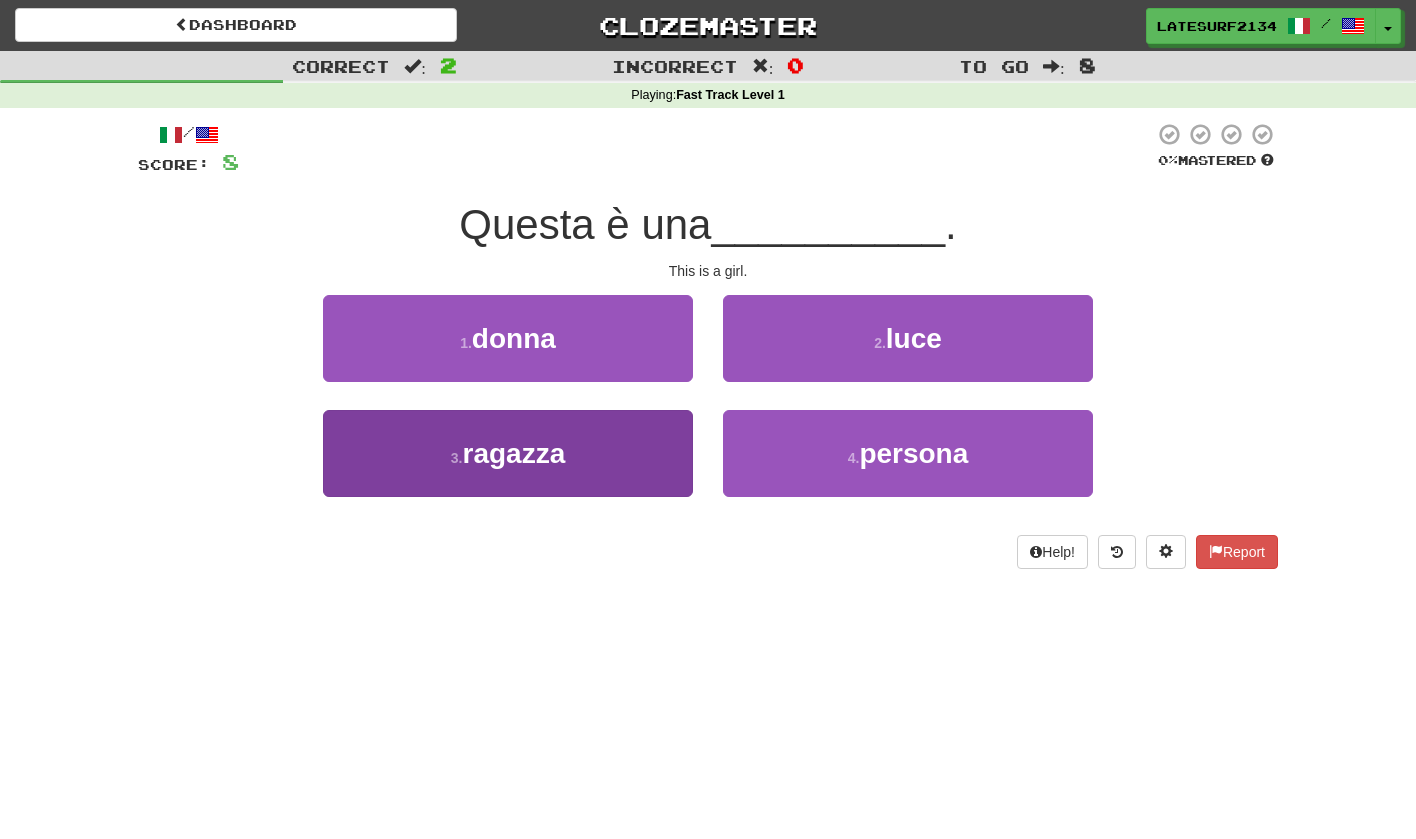 click on "3 .  ragazza" at bounding box center [508, 453] 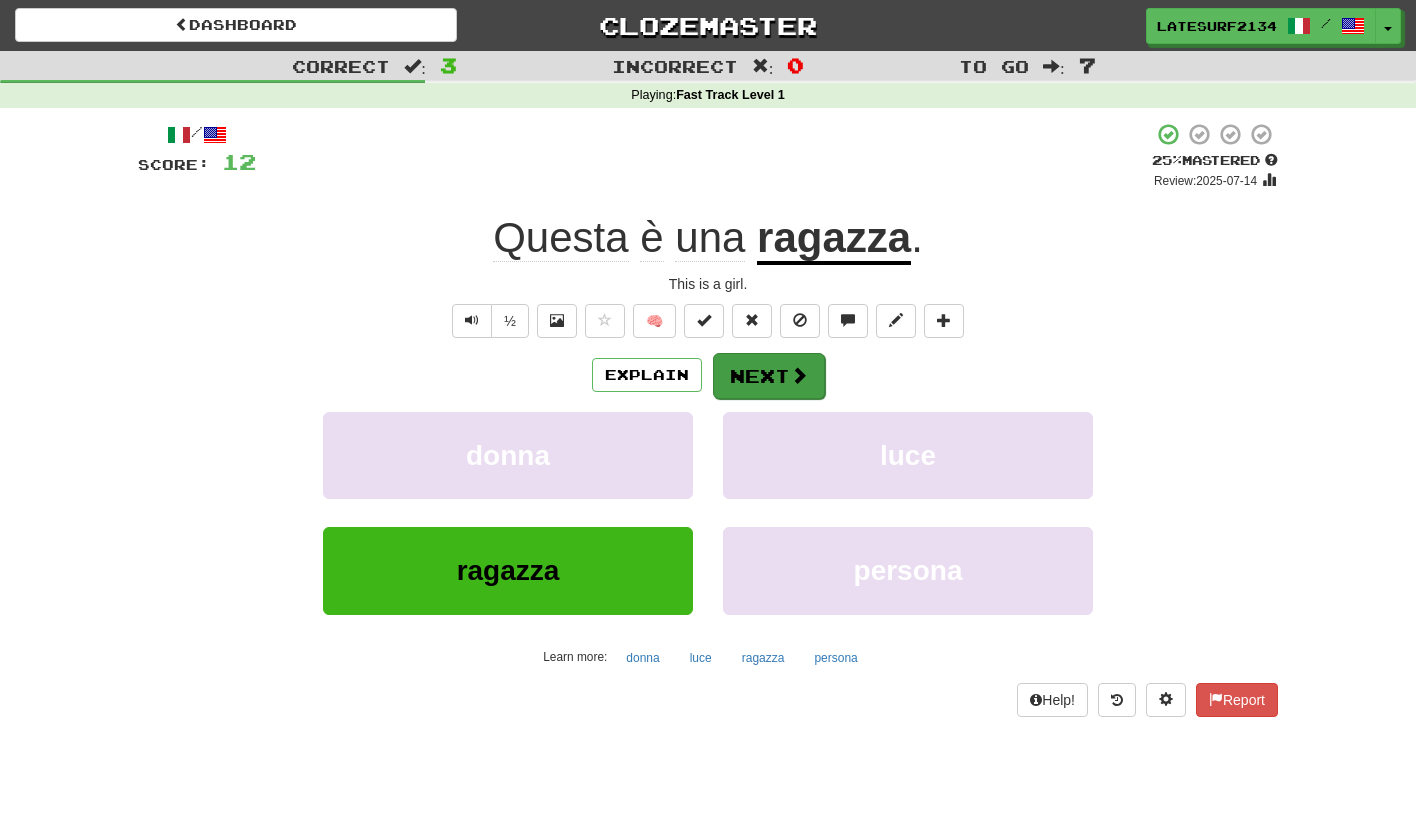 click on "Next" at bounding box center (769, 376) 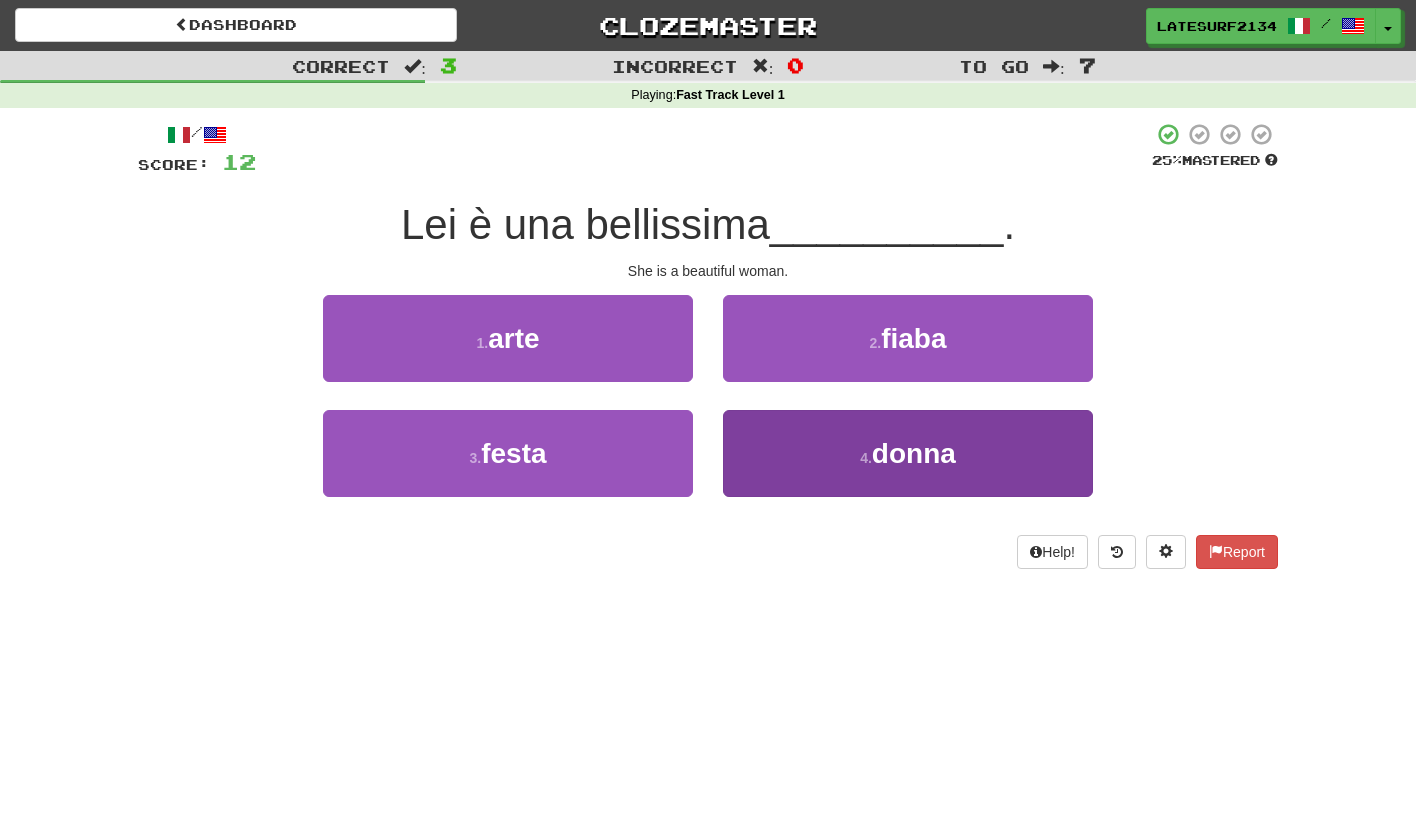 click on "donna" at bounding box center [914, 453] 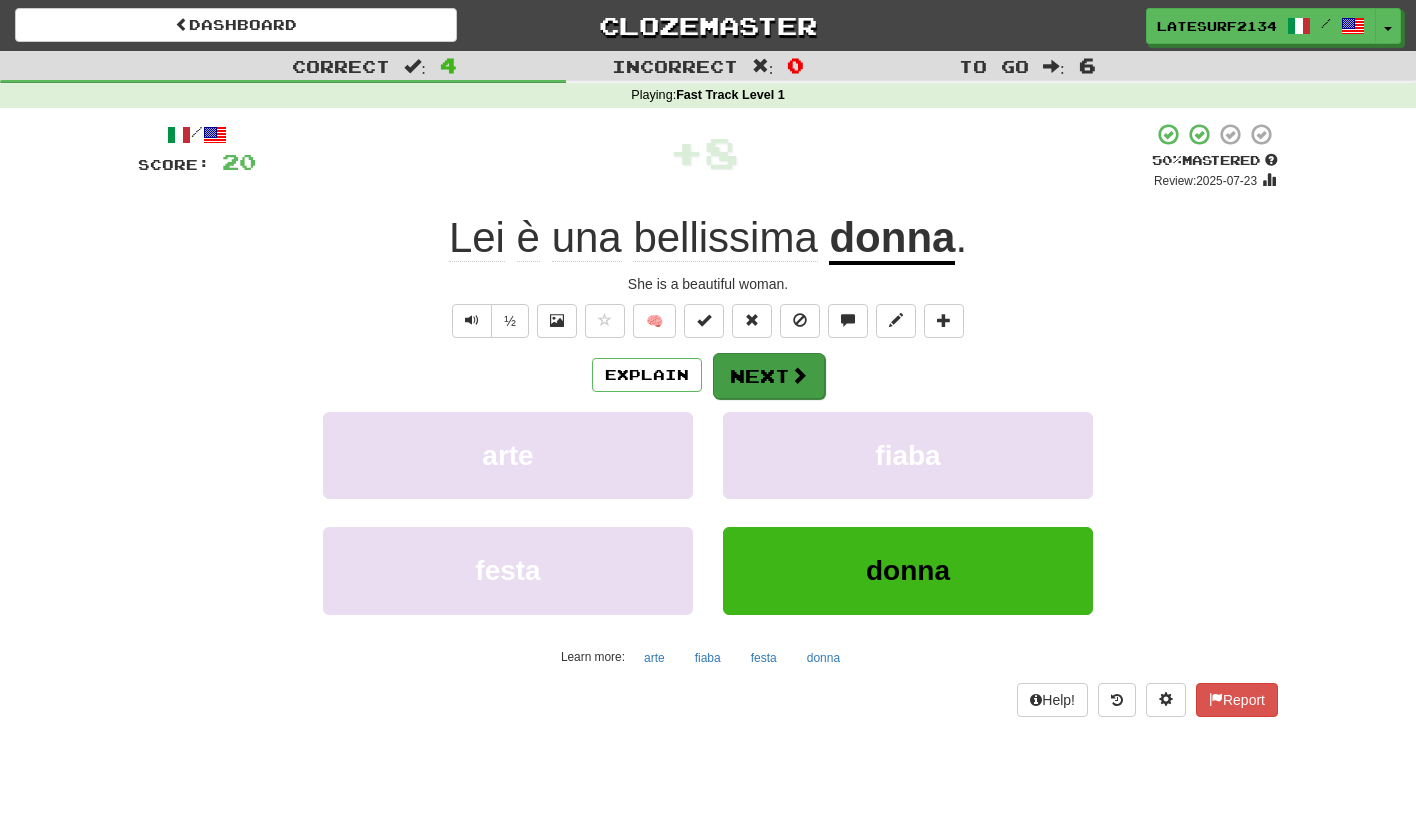 click on "Next" at bounding box center (769, 376) 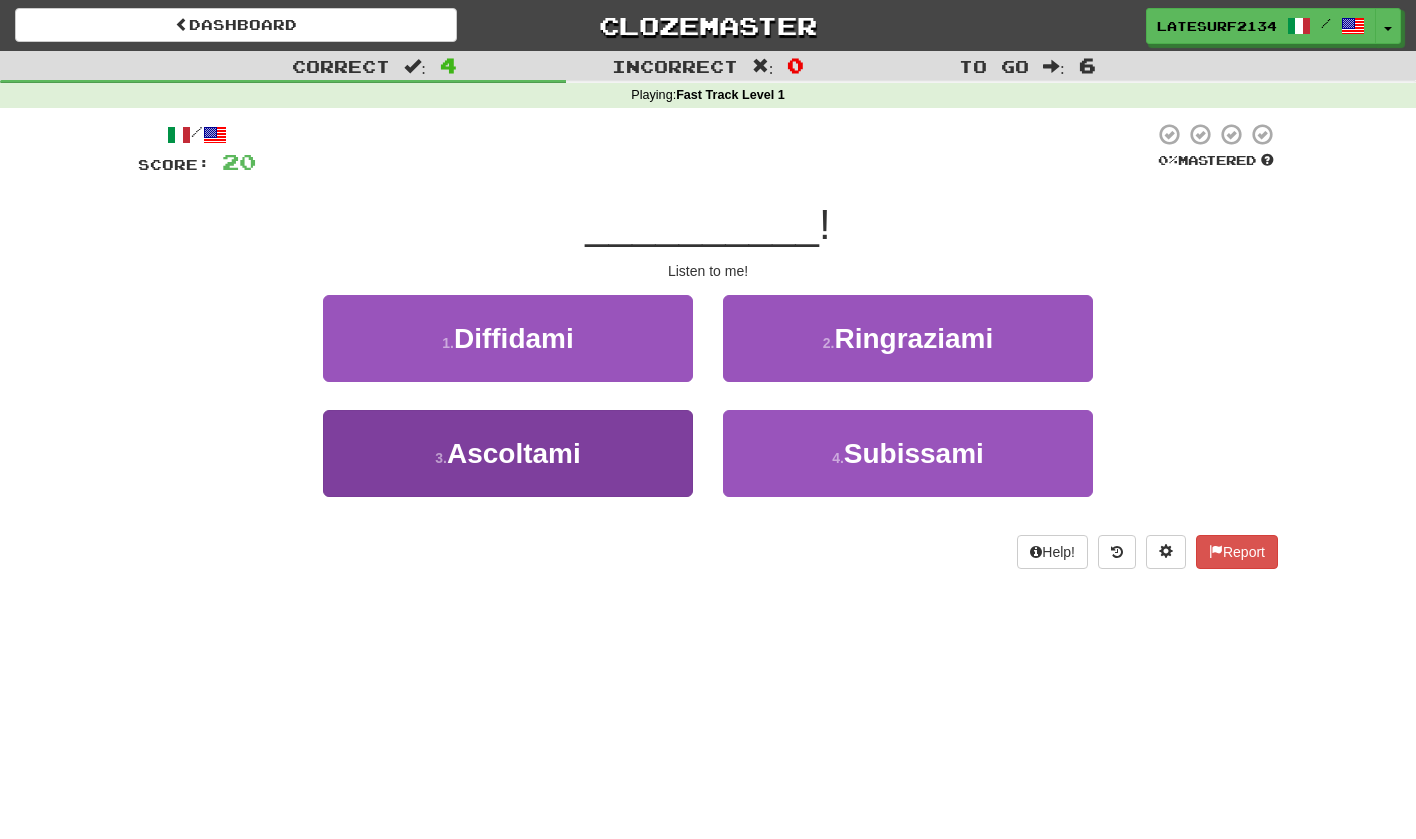 click on "3 .  Ascoltami" at bounding box center (508, 453) 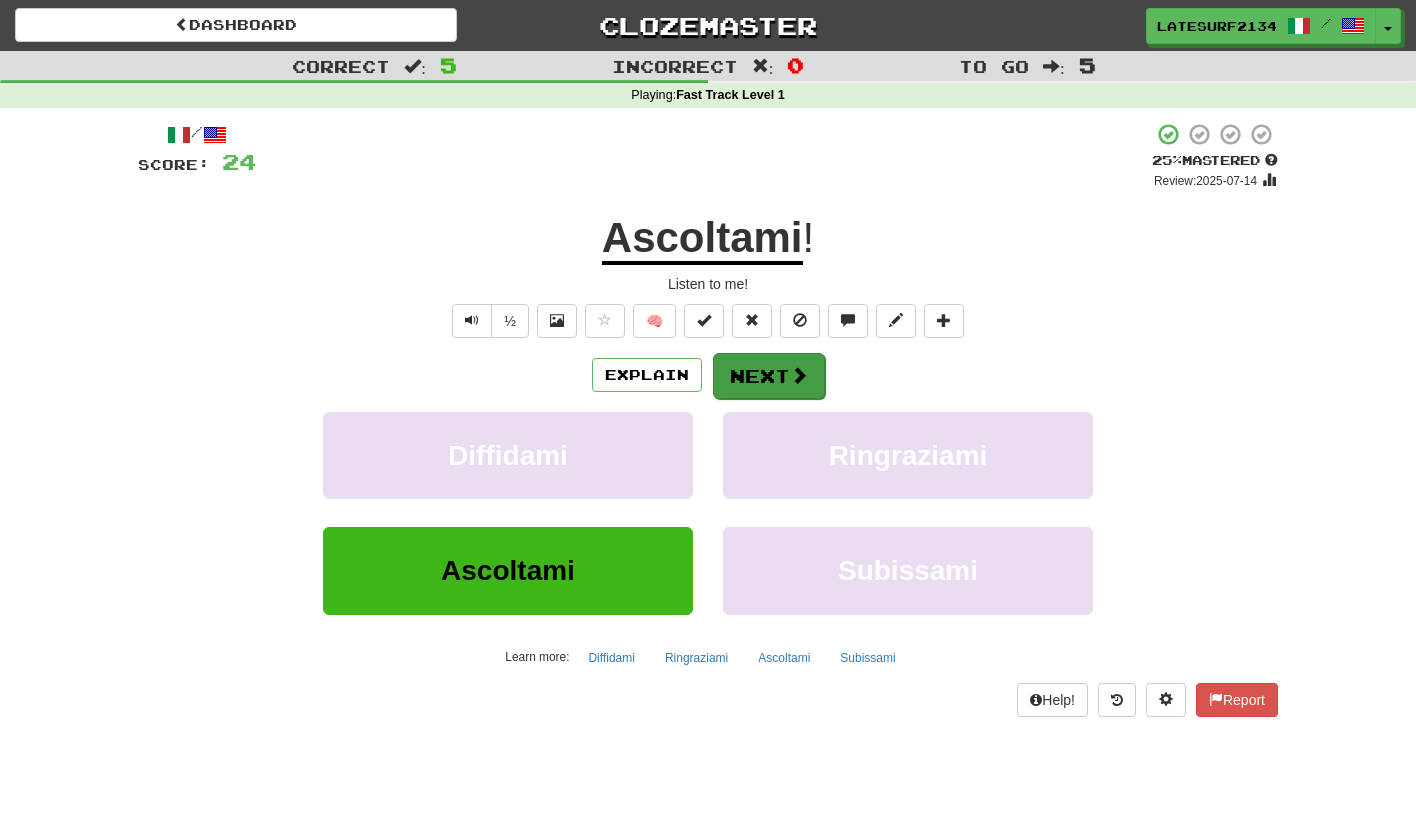 click on "Next" at bounding box center (769, 376) 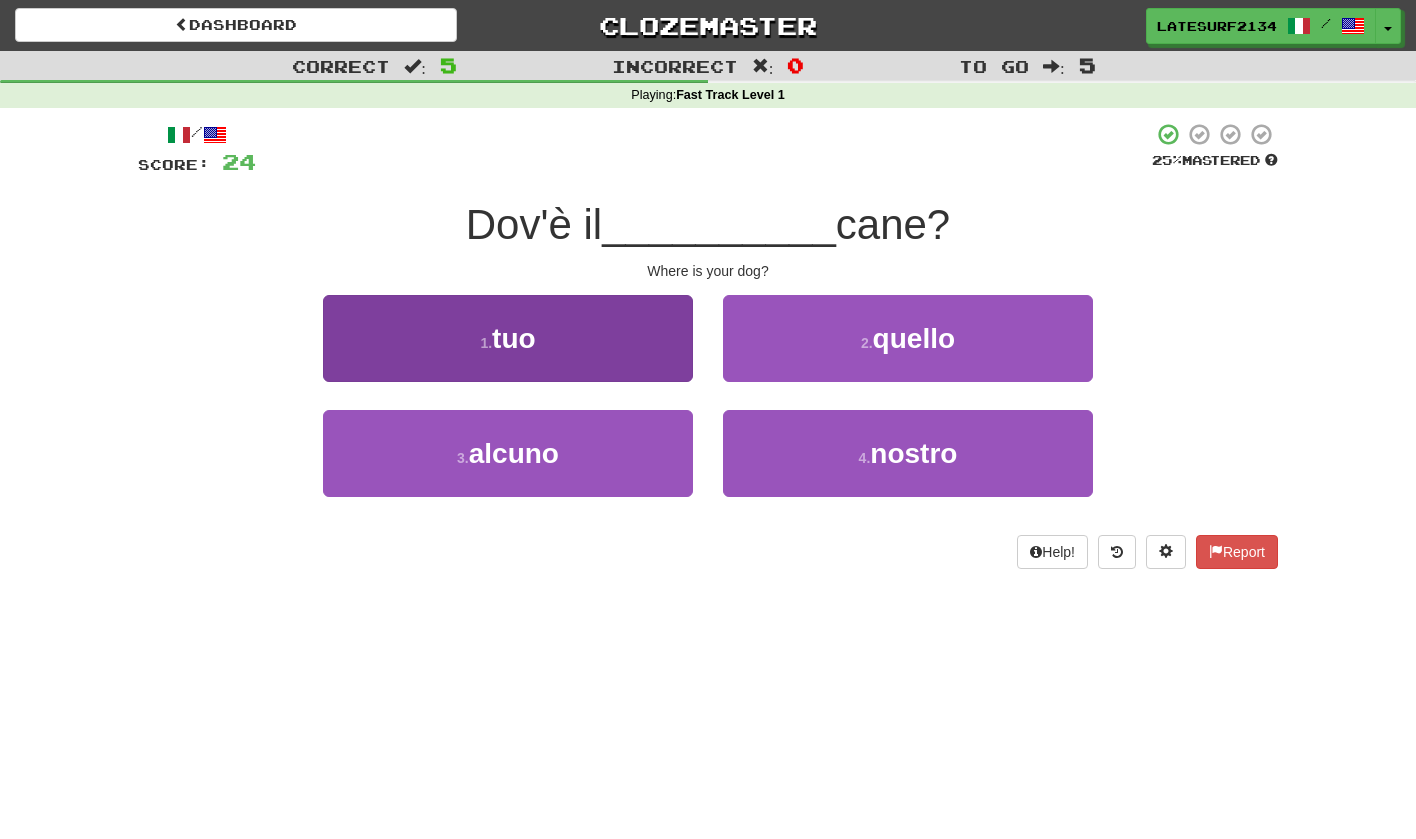 click on "1 .  tuo" at bounding box center (508, 338) 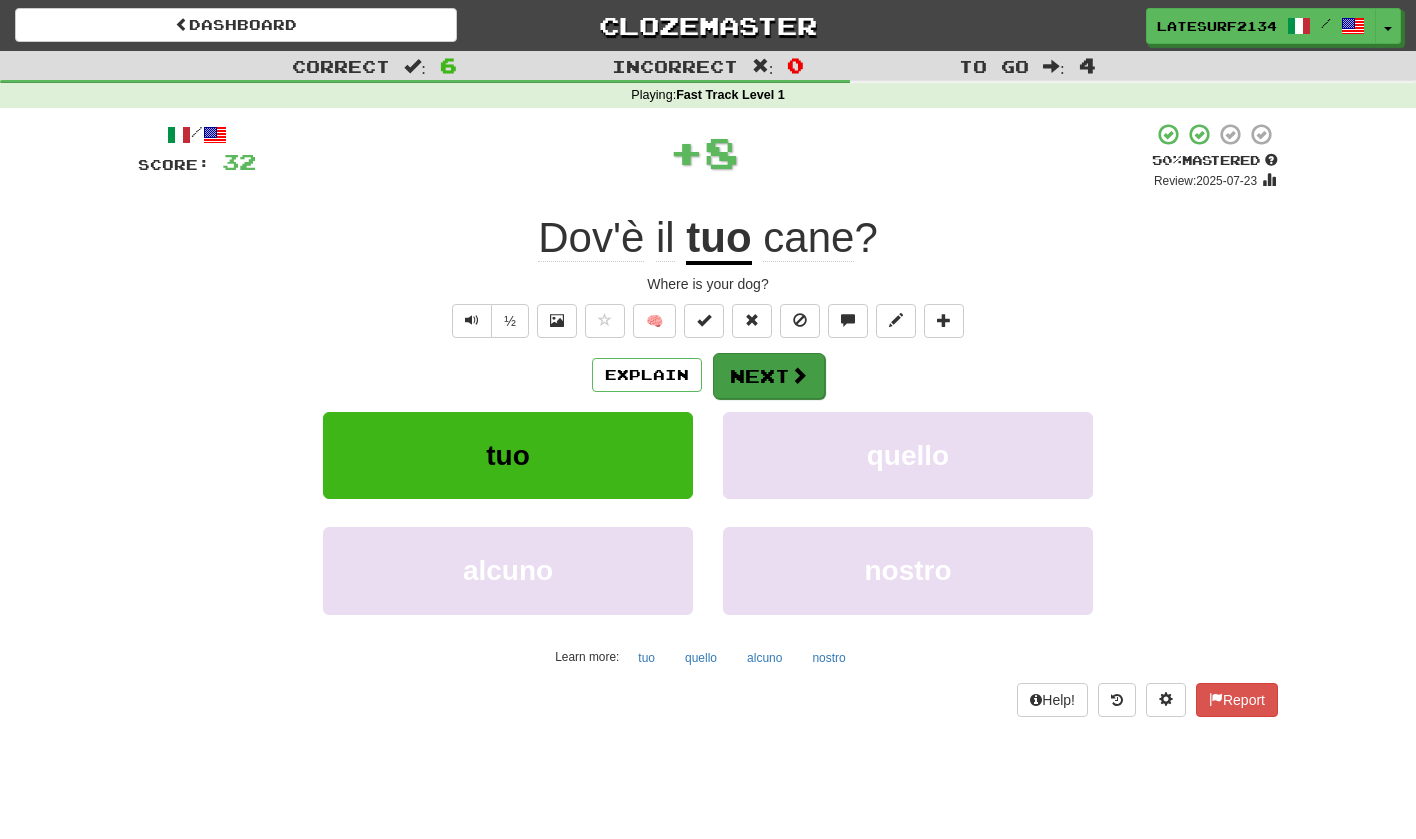 click at bounding box center [799, 375] 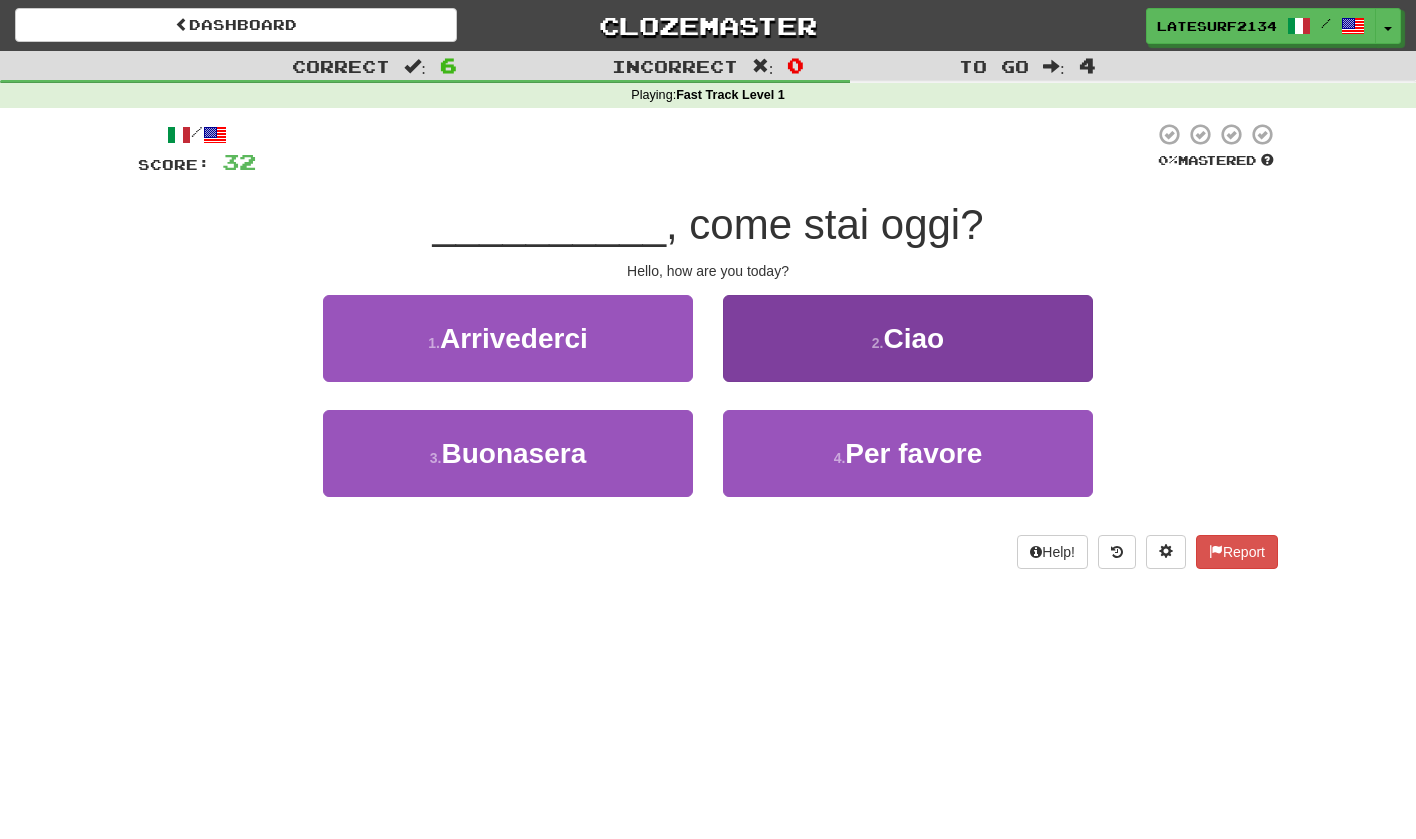 click on "Ciao" at bounding box center (914, 338) 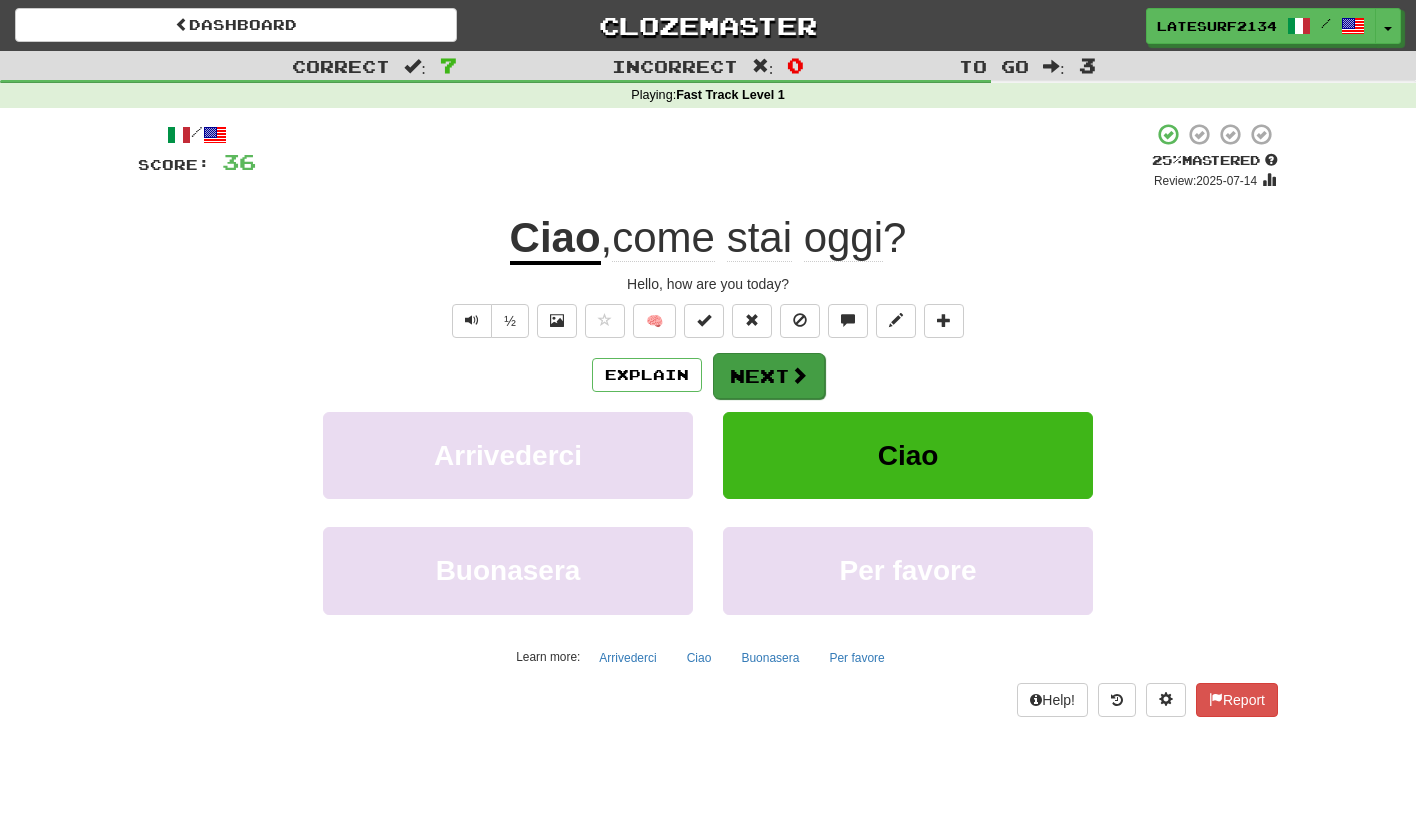 click on "Next" at bounding box center (769, 376) 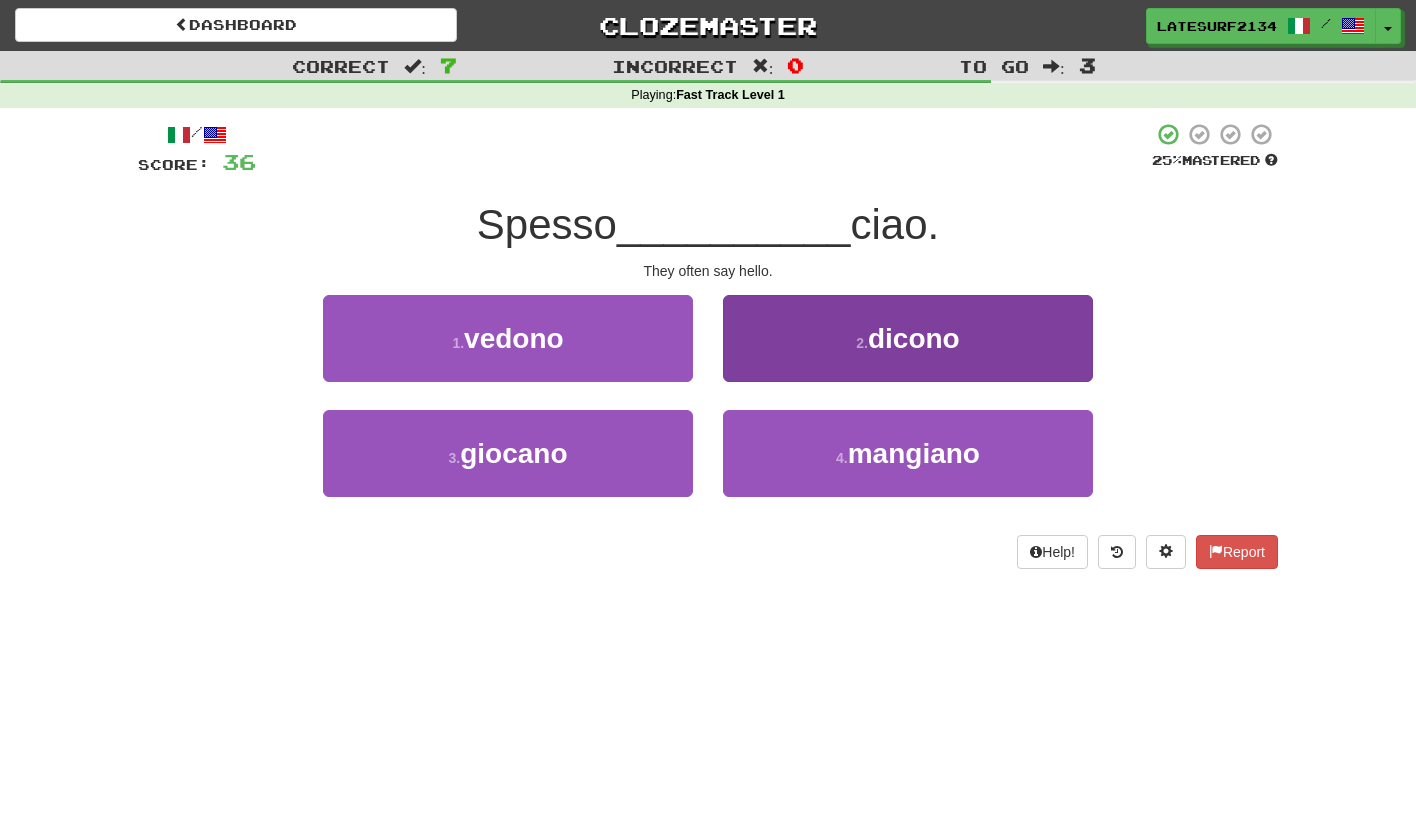 click on "dicono" at bounding box center [914, 338] 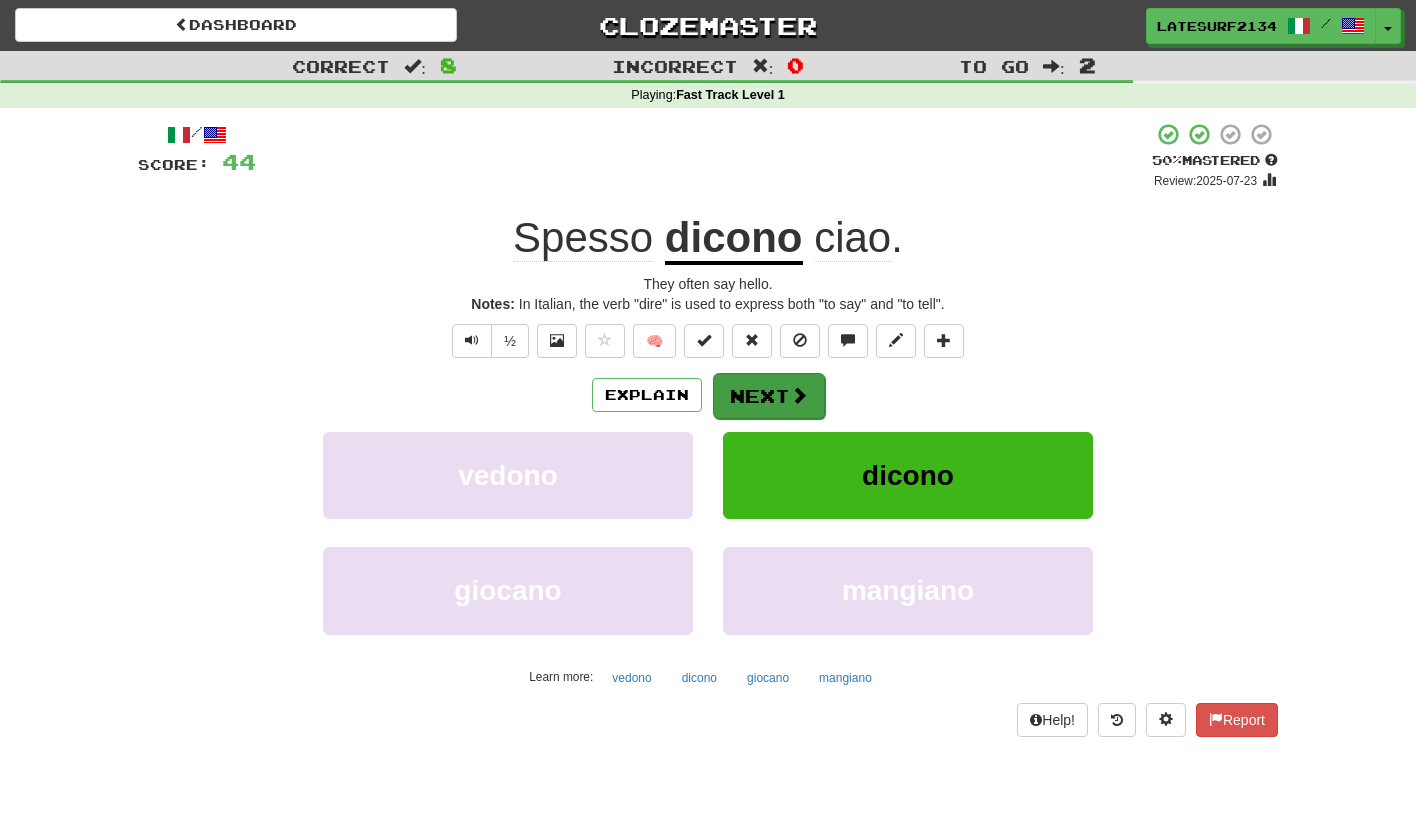 click on "Next" at bounding box center [769, 396] 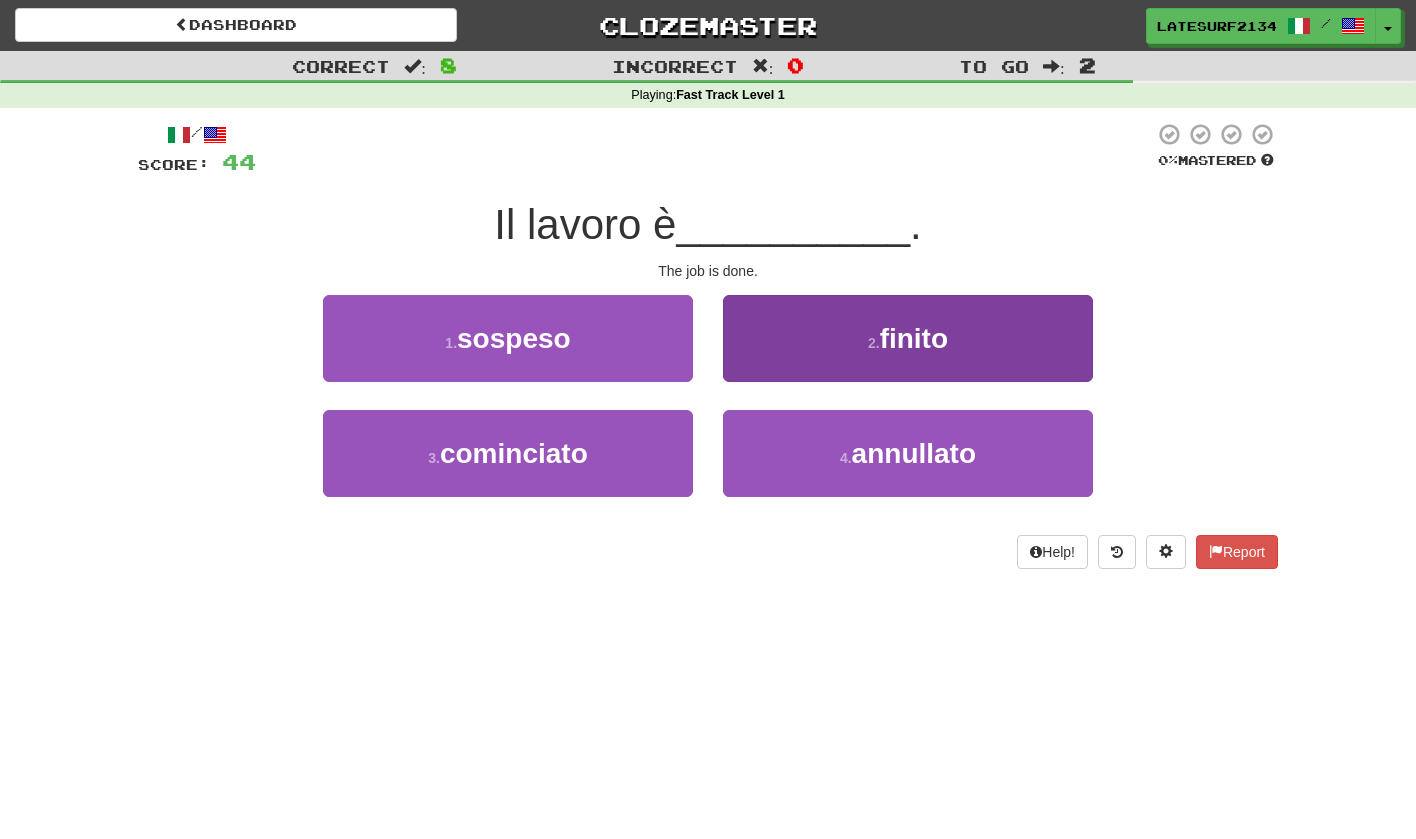 click on "2 .  finito" at bounding box center (908, 338) 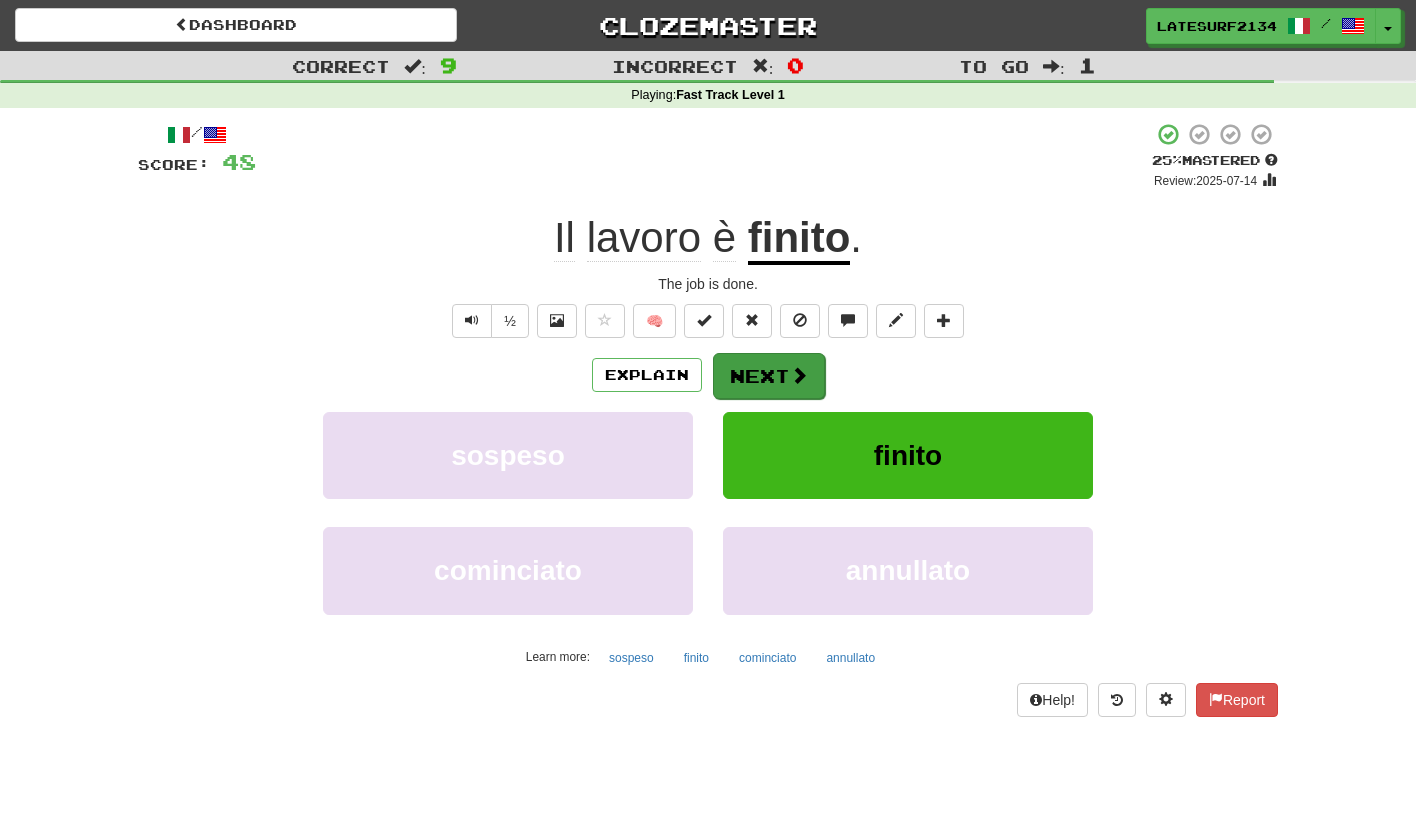 click on "Next" at bounding box center [769, 376] 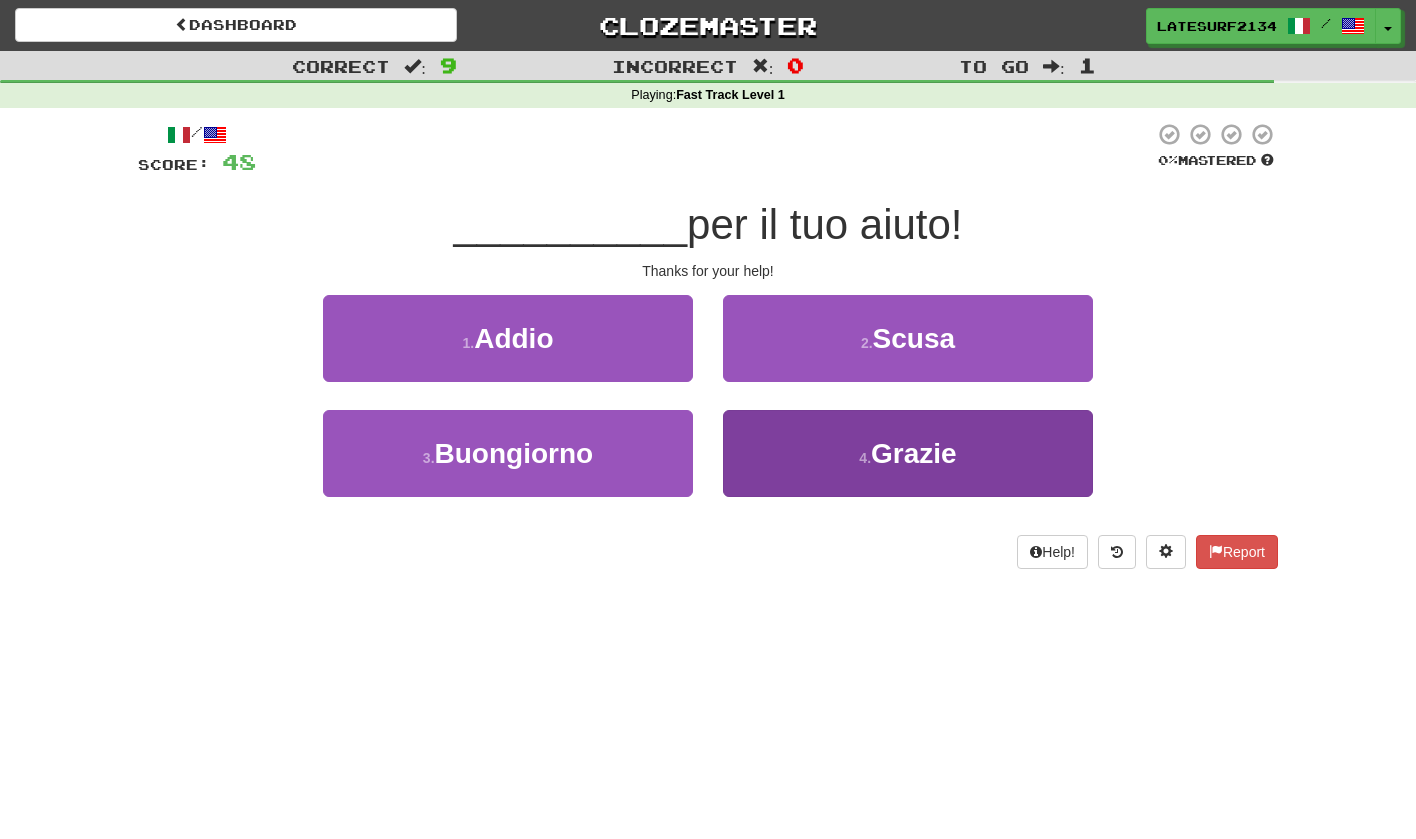 click on "Grazie" at bounding box center [914, 453] 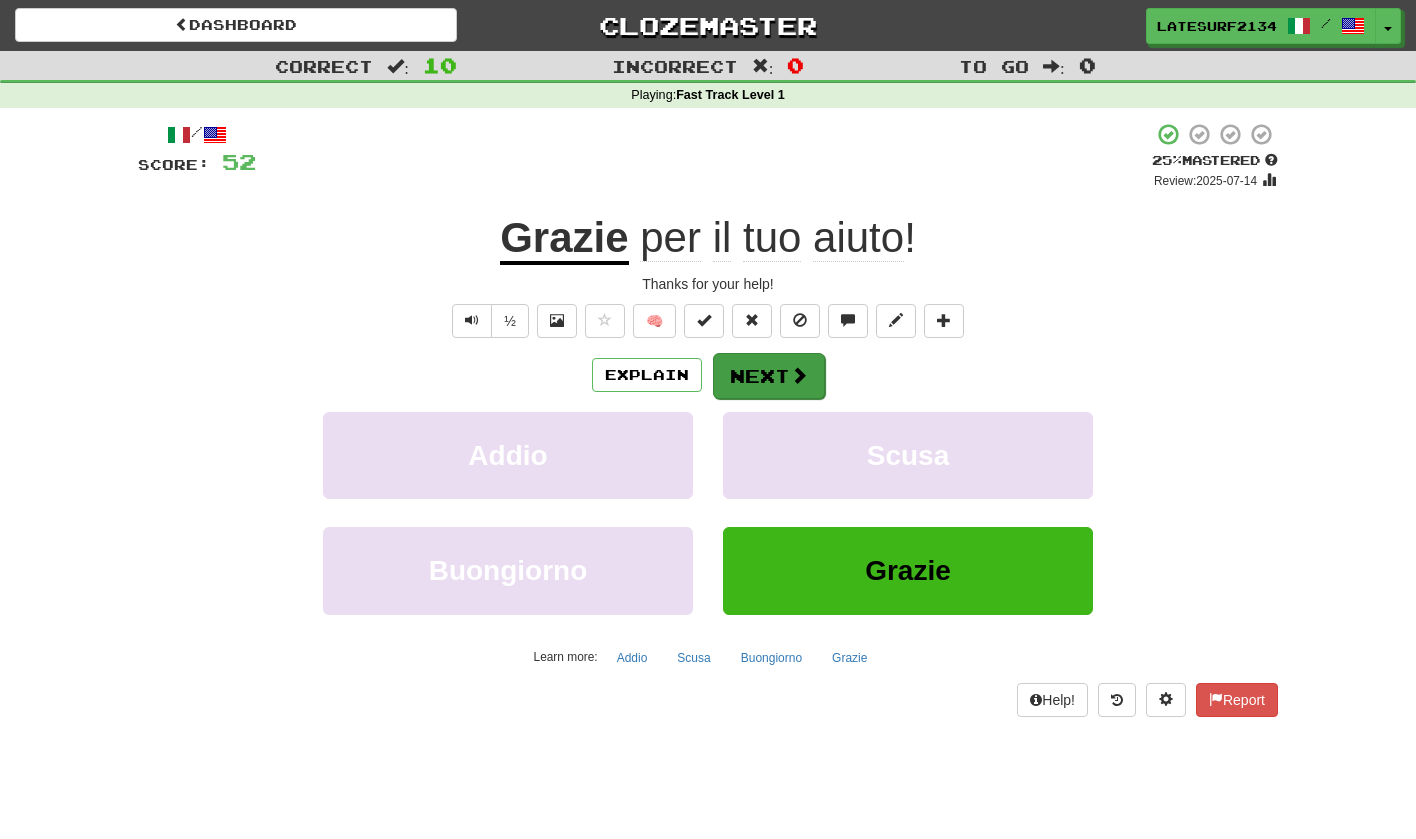 click on "Next" at bounding box center (769, 376) 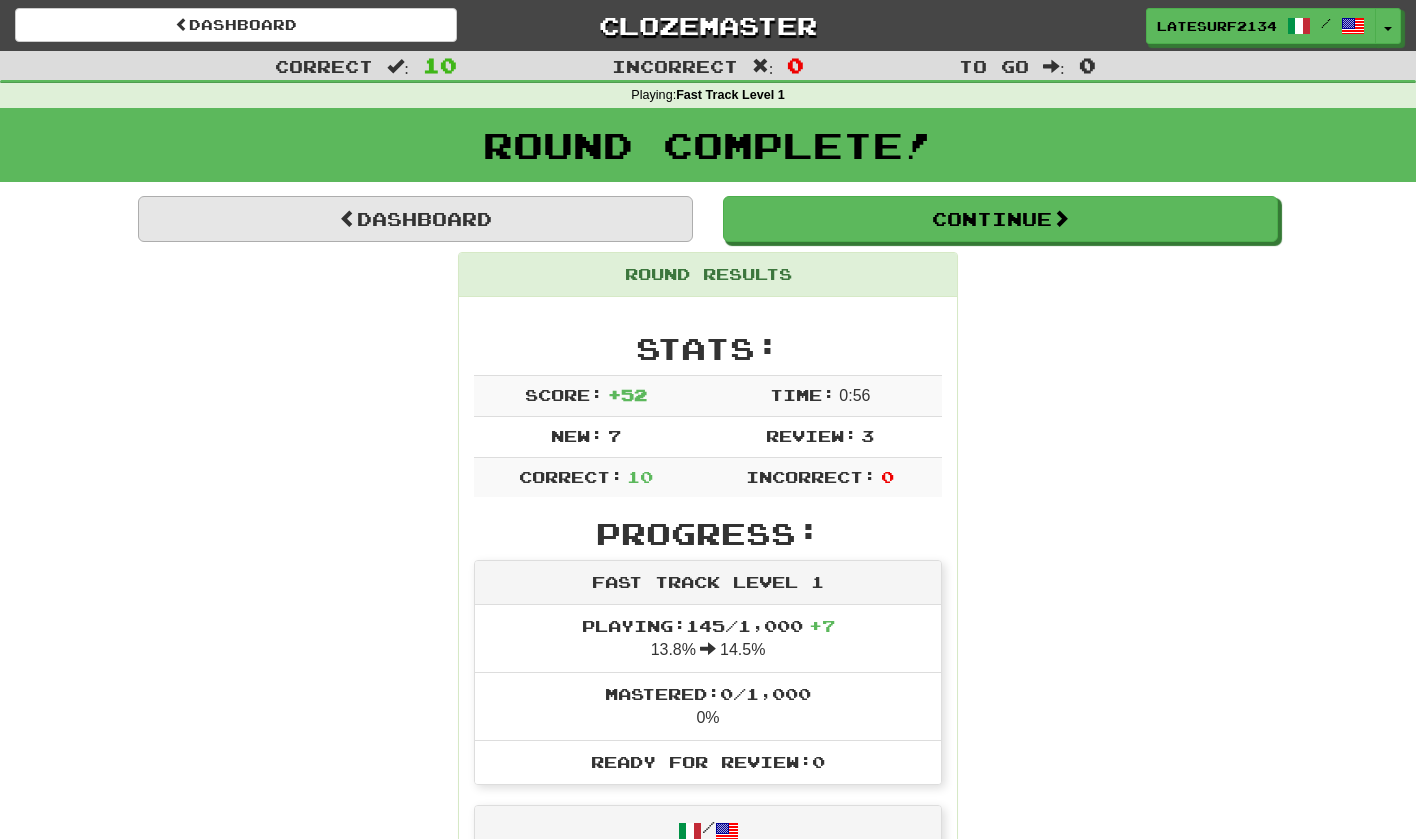 click on "Dashboard" at bounding box center (415, 219) 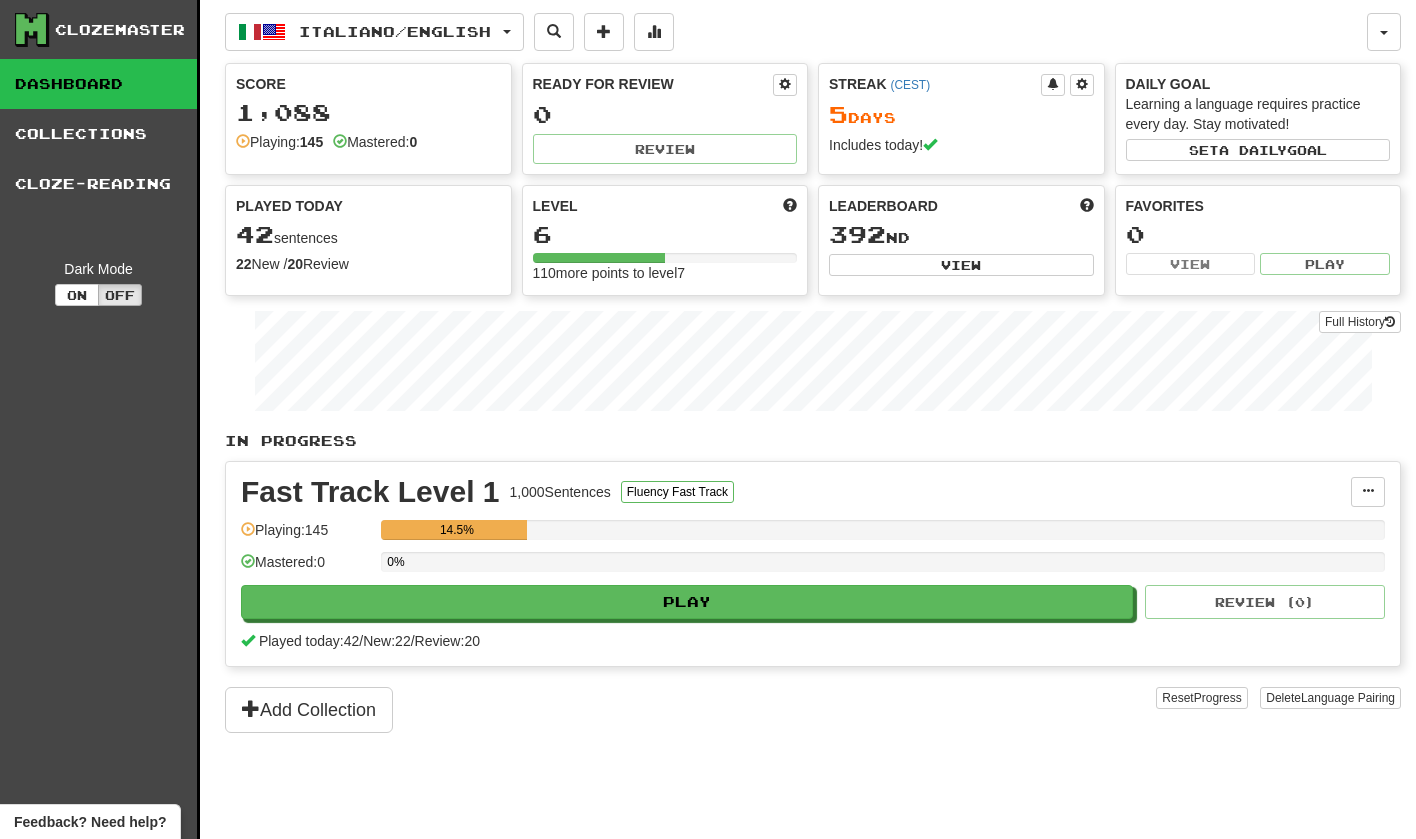 scroll, scrollTop: 0, scrollLeft: 0, axis: both 